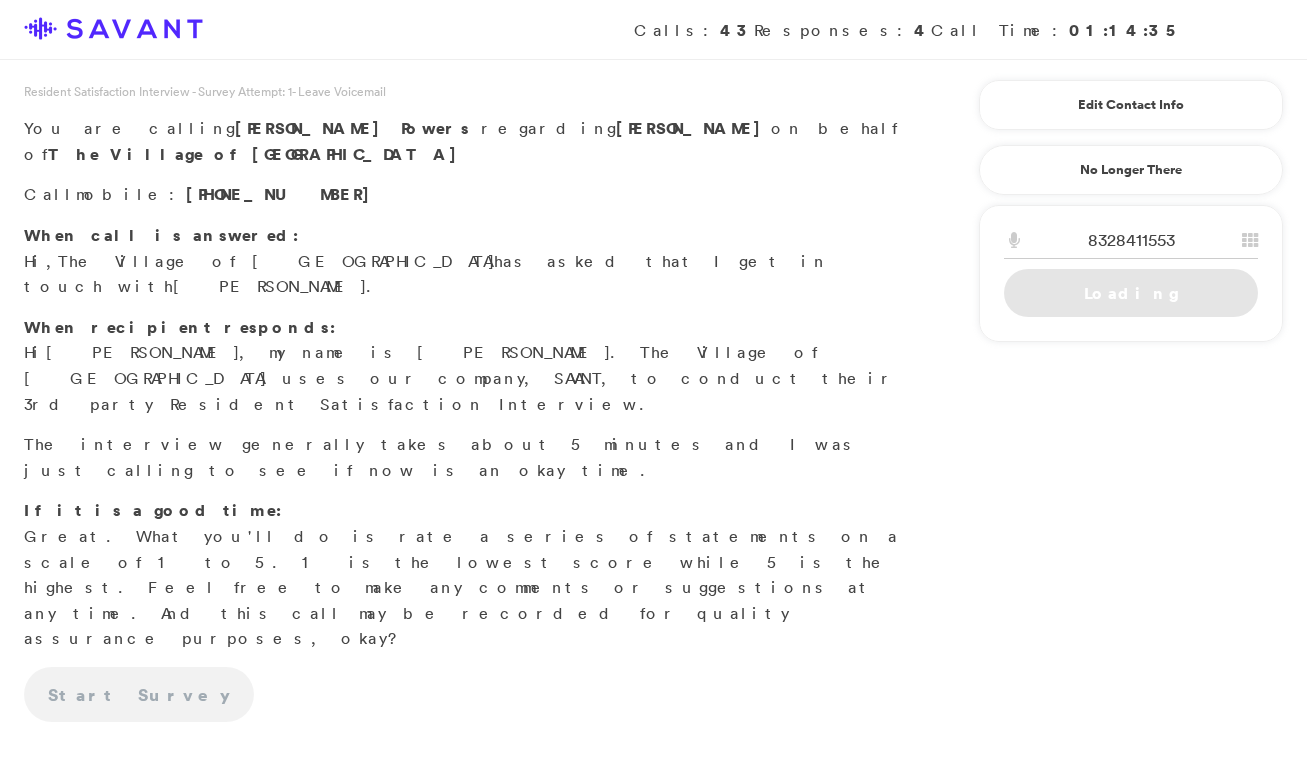 scroll, scrollTop: 0, scrollLeft: 0, axis: both 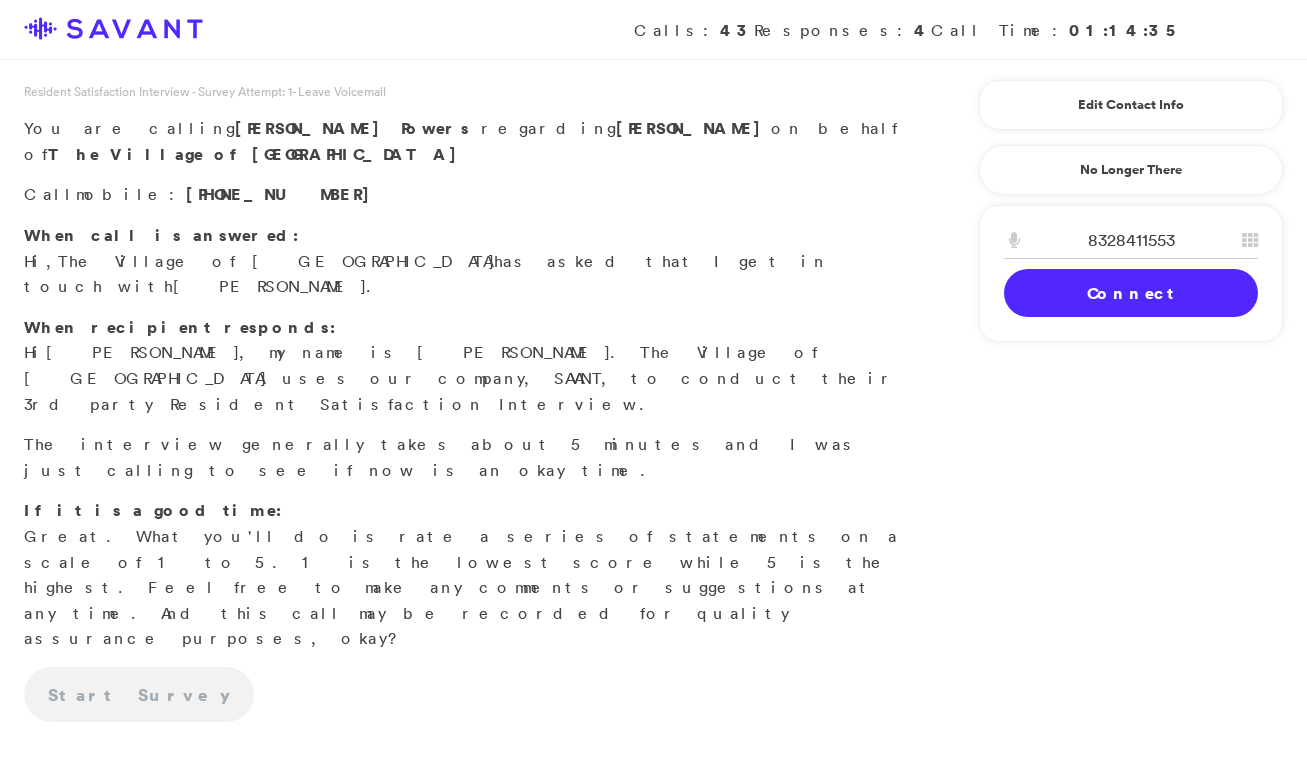 click on "Connect" at bounding box center [1131, 293] 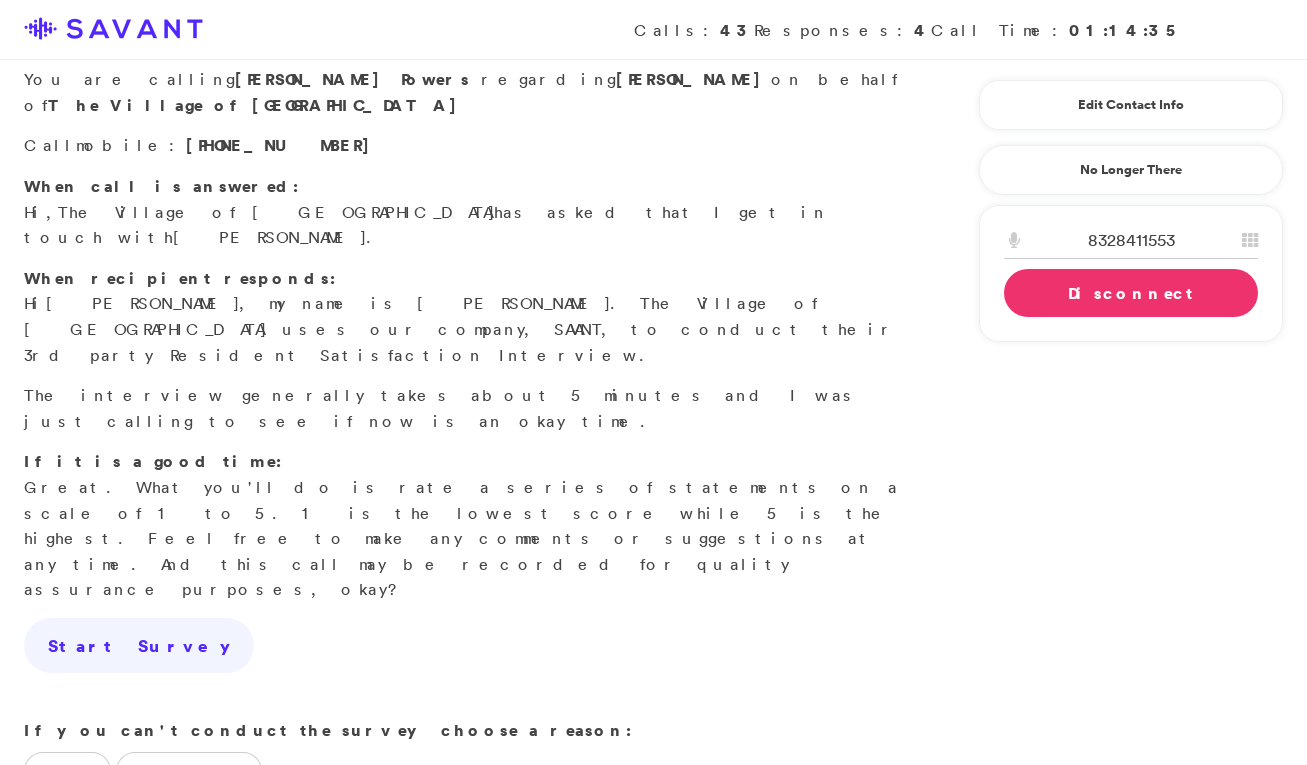 scroll, scrollTop: 50, scrollLeft: 0, axis: vertical 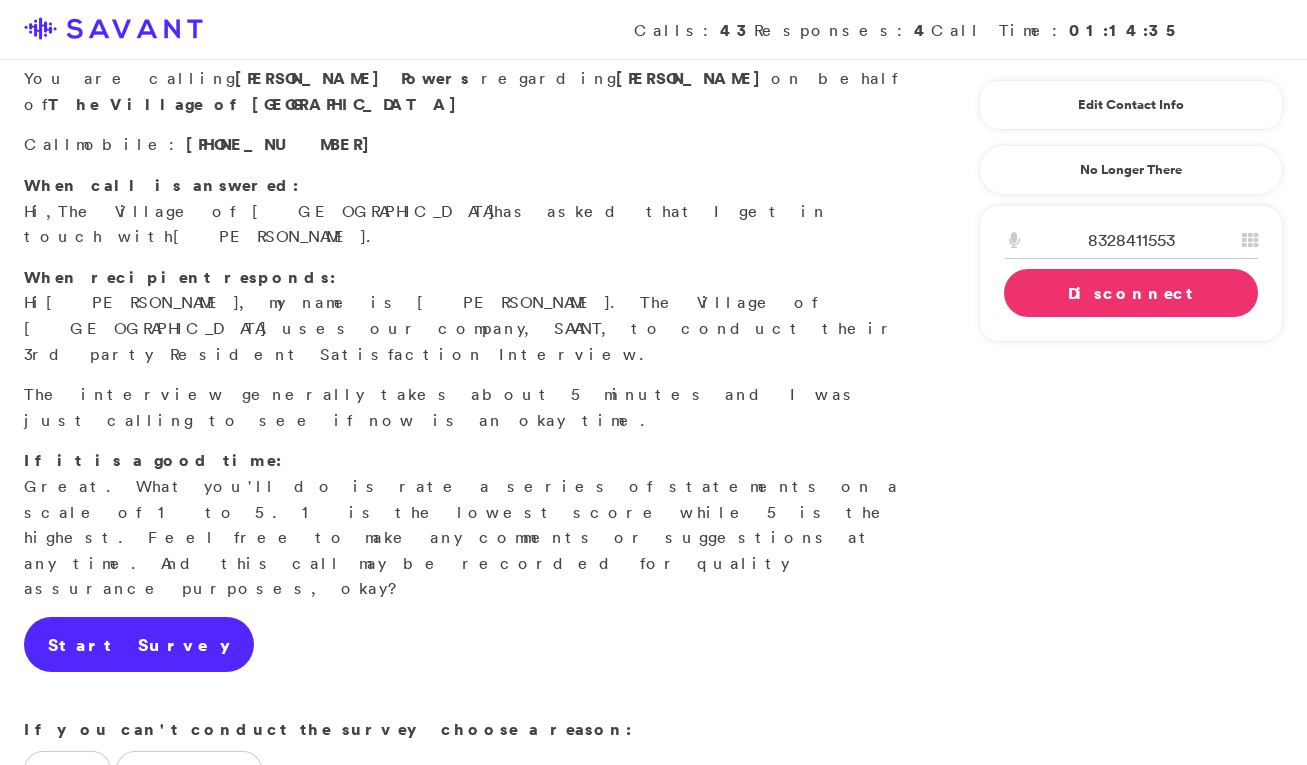 click on "Start Survey" at bounding box center [139, 645] 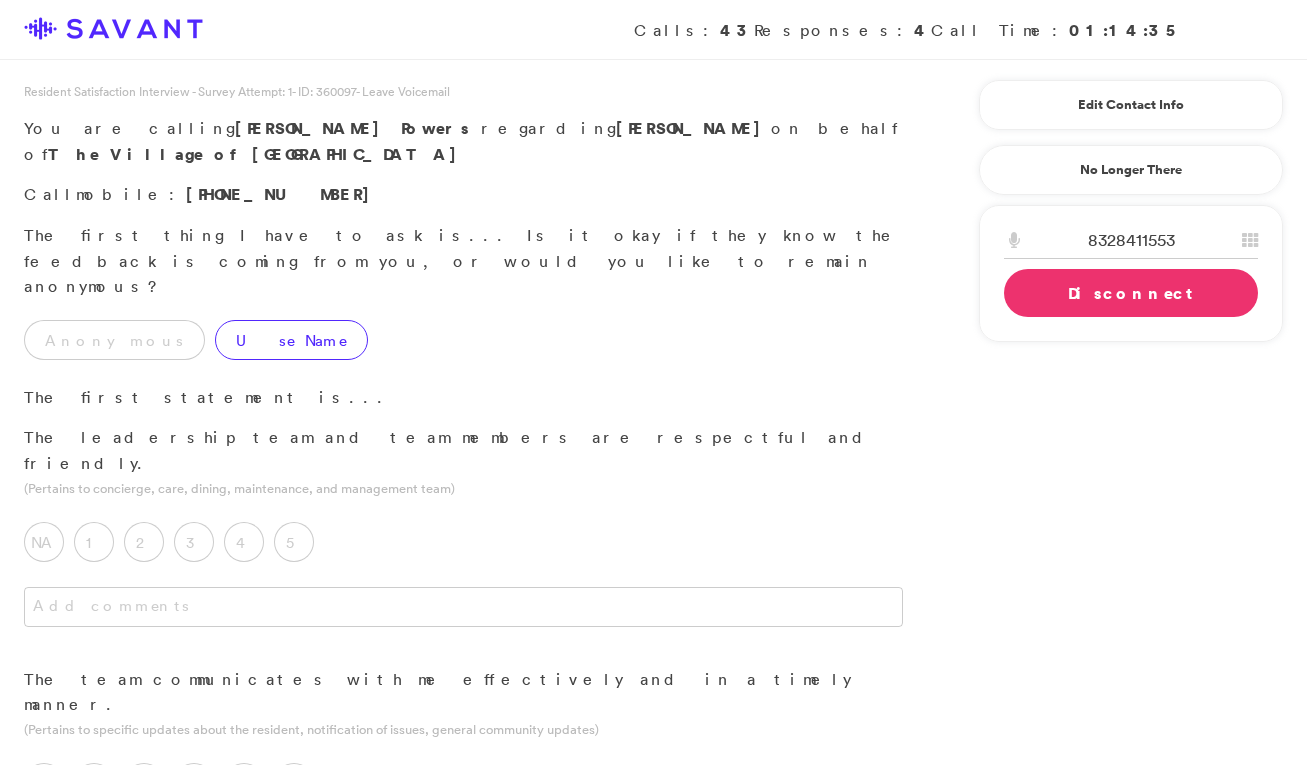 click on "Use Name" at bounding box center (291, 340) 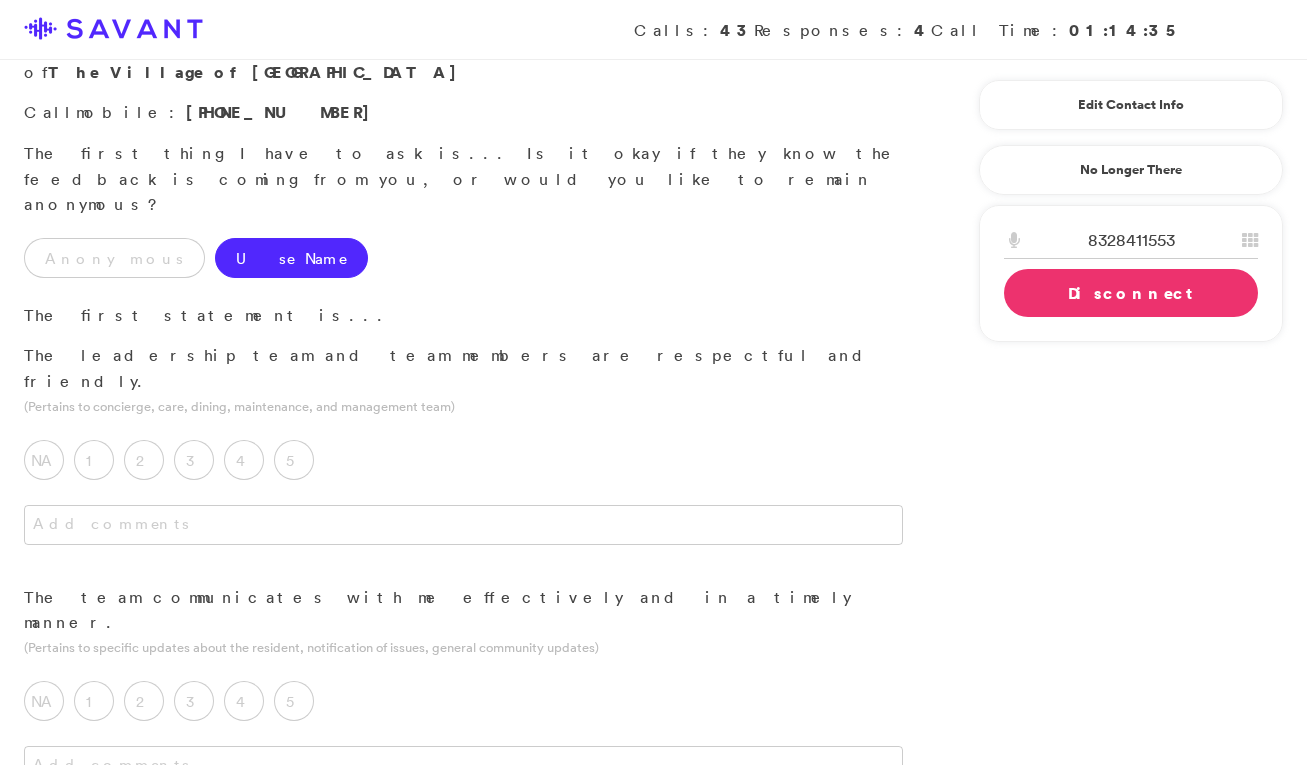 scroll, scrollTop: 93, scrollLeft: 0, axis: vertical 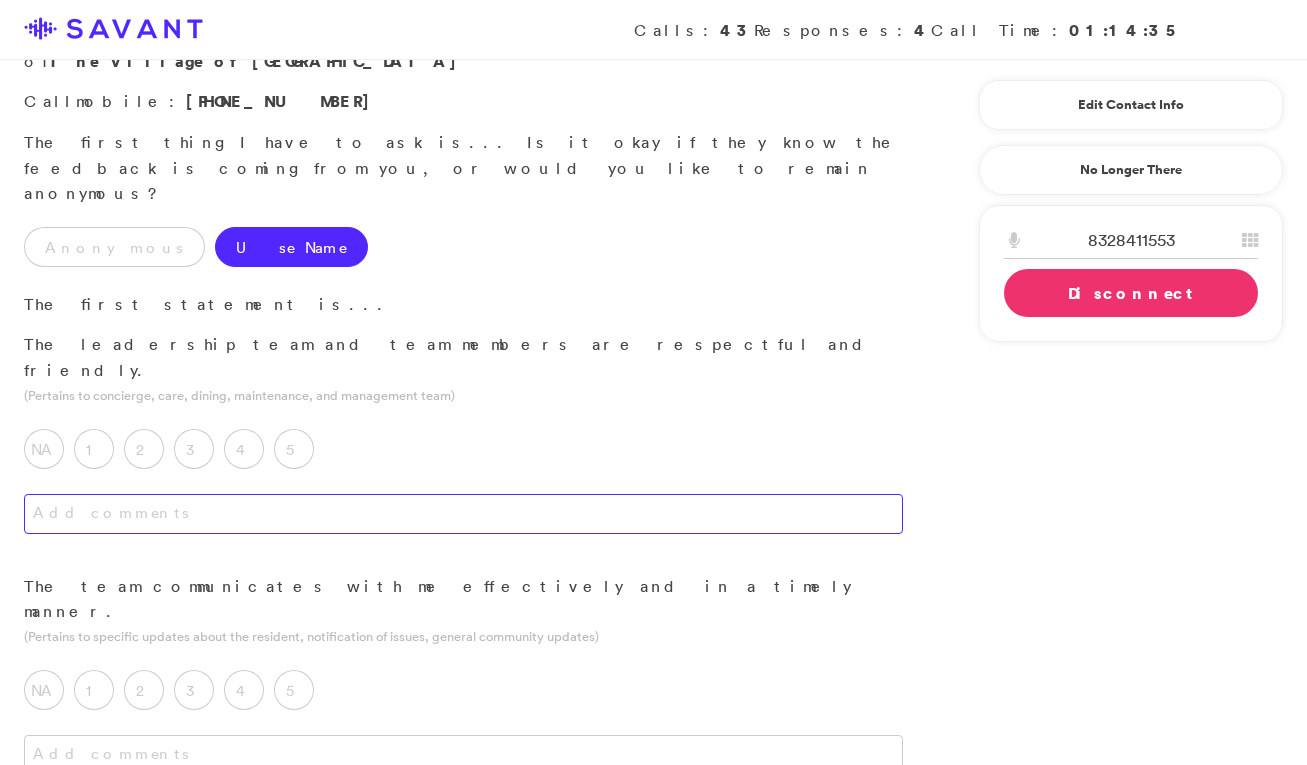 click at bounding box center [463, 514] 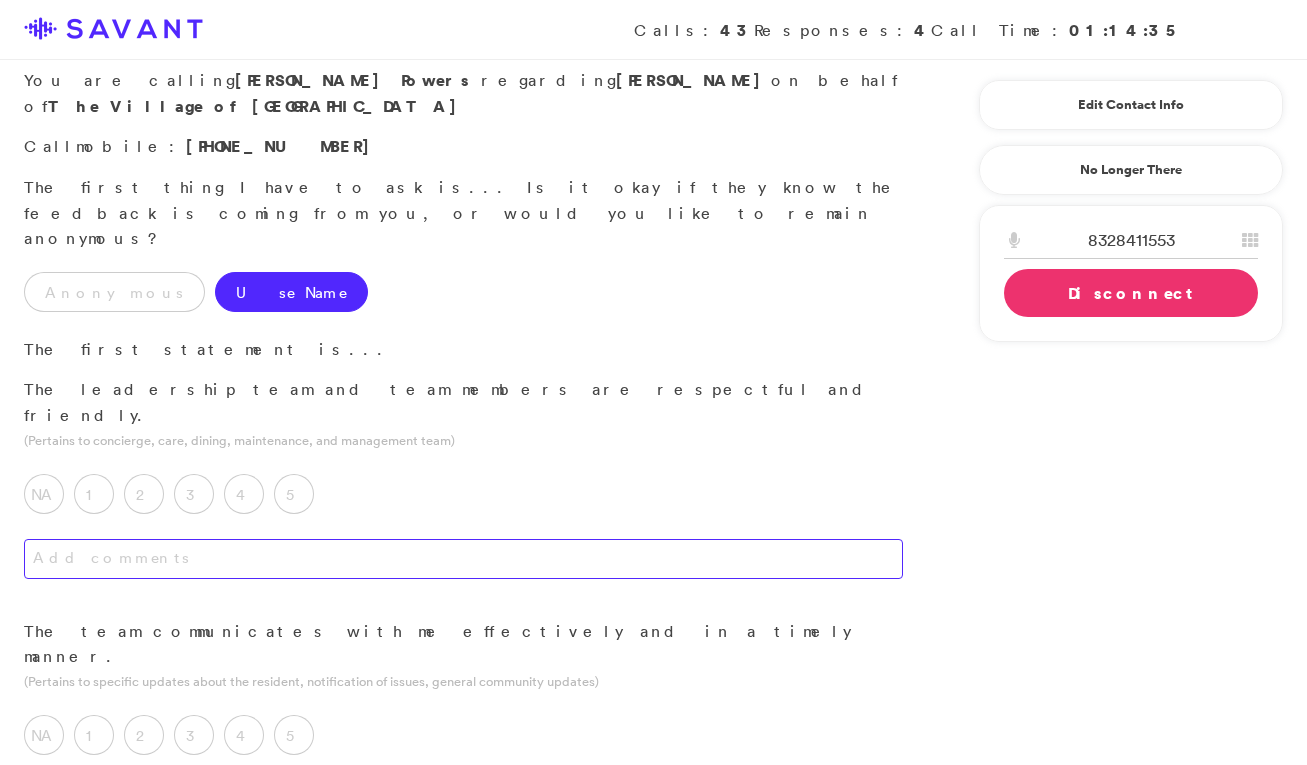scroll, scrollTop: 74, scrollLeft: 0, axis: vertical 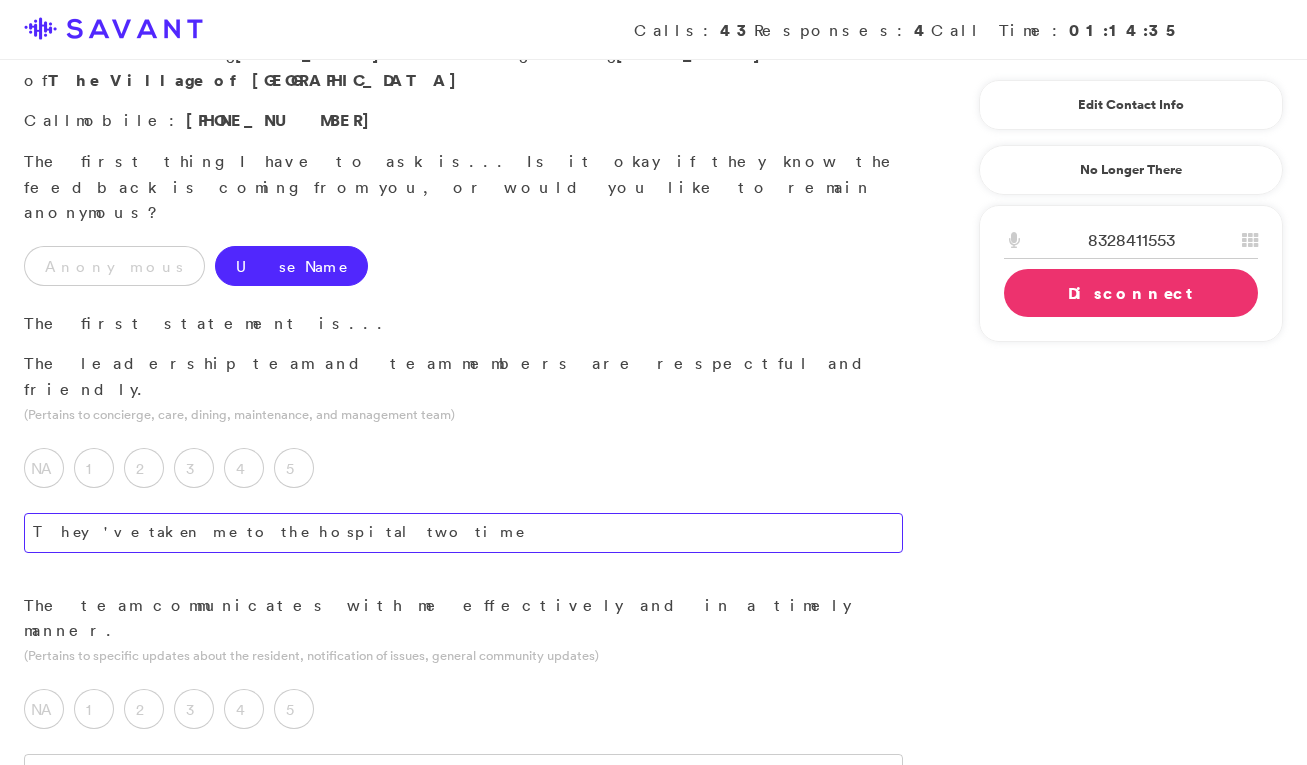 type on "They've taken me to the hospital two times" 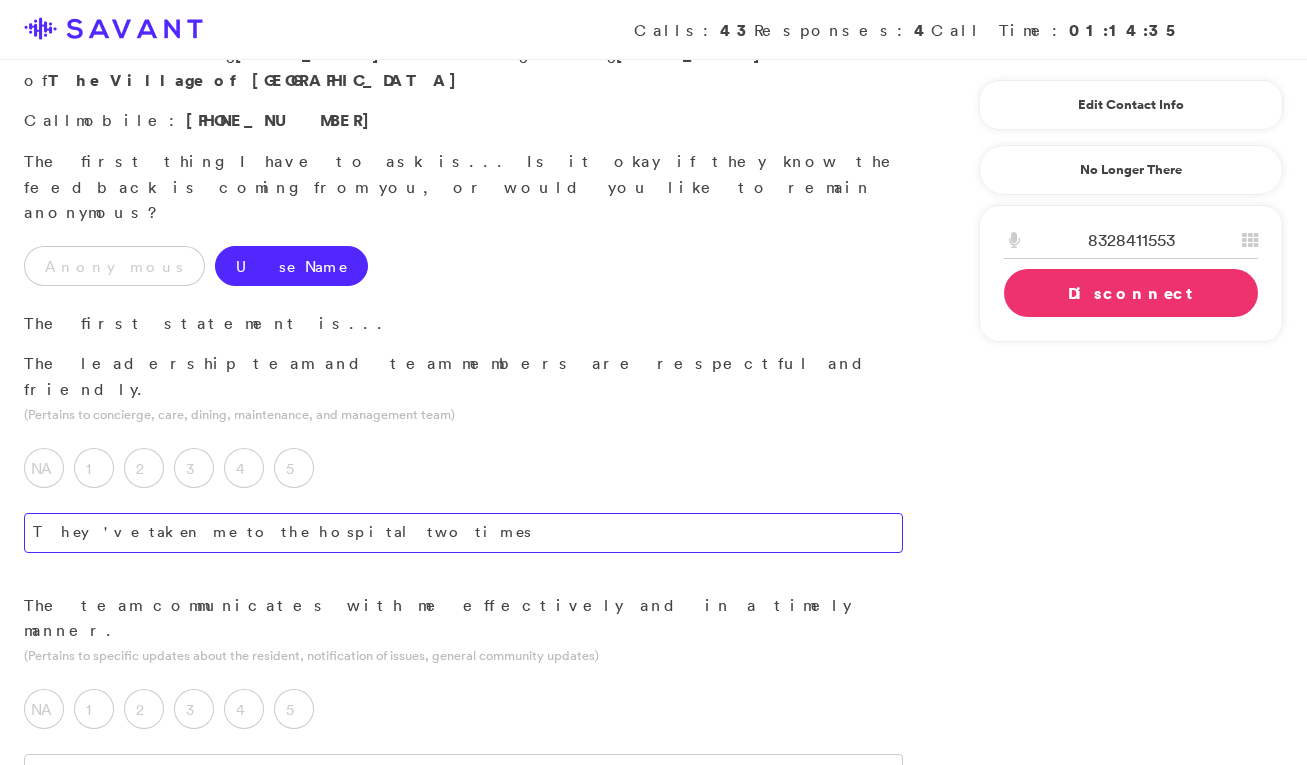 drag, startPoint x: 334, startPoint y: 450, endPoint x: 57, endPoint y: 421, distance: 278.51392 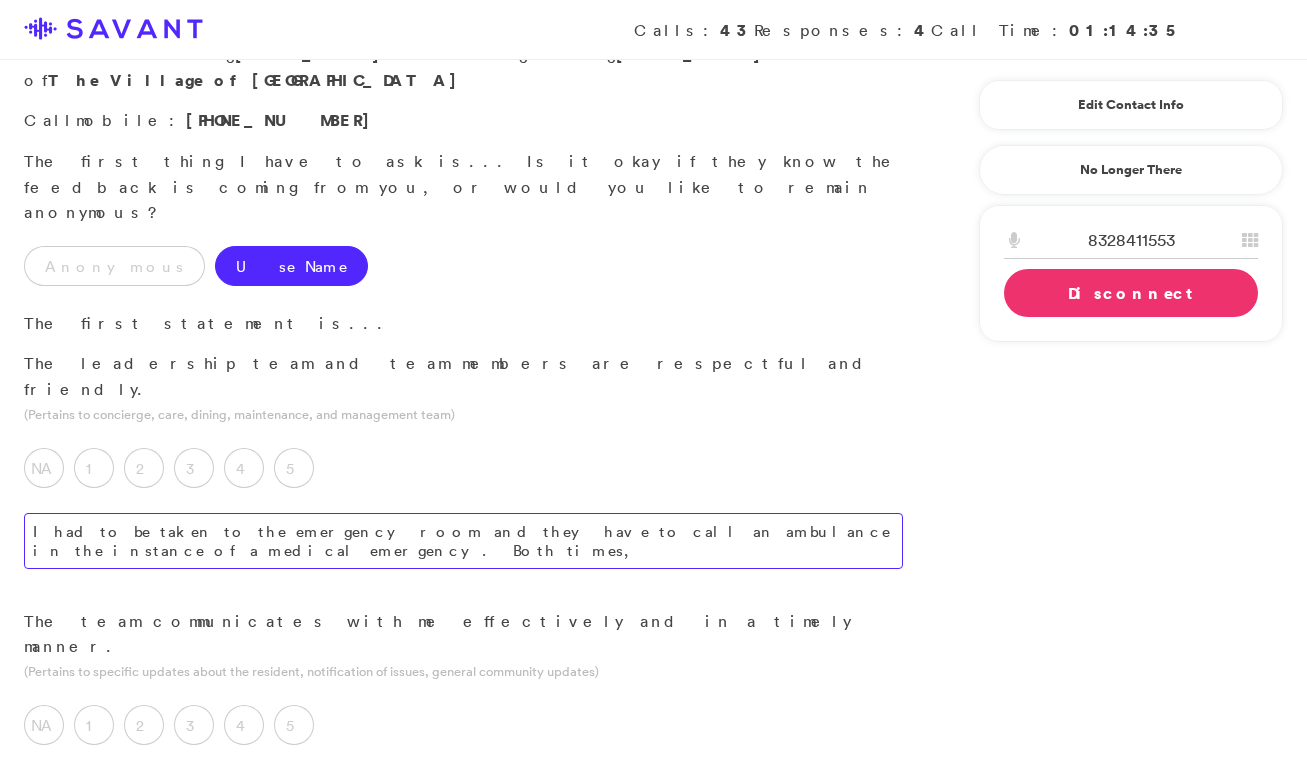 drag, startPoint x: 137, startPoint y: 472, endPoint x: 822, endPoint y: 457, distance: 685.1642 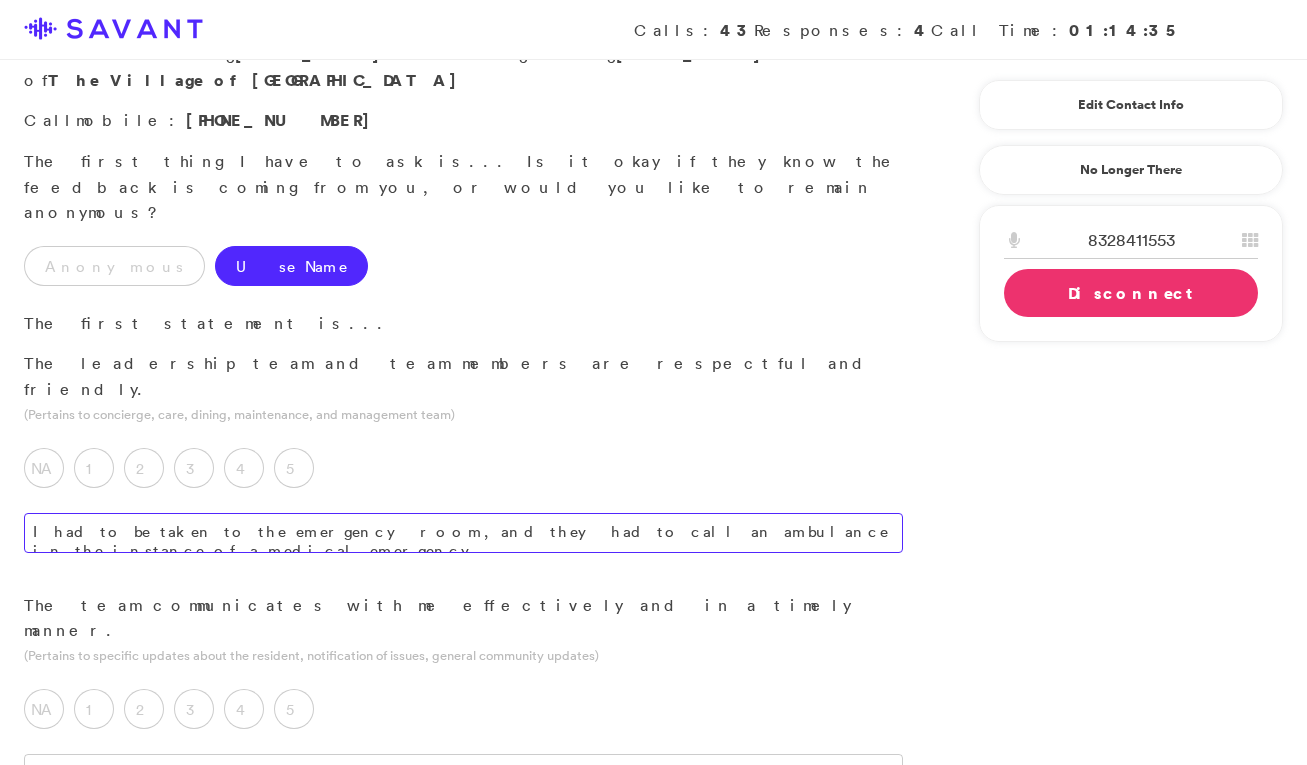 click on "I had to be taken to the emergency room, and they had to call an ambulance in the instance of a medical emergency." at bounding box center [463, 533] 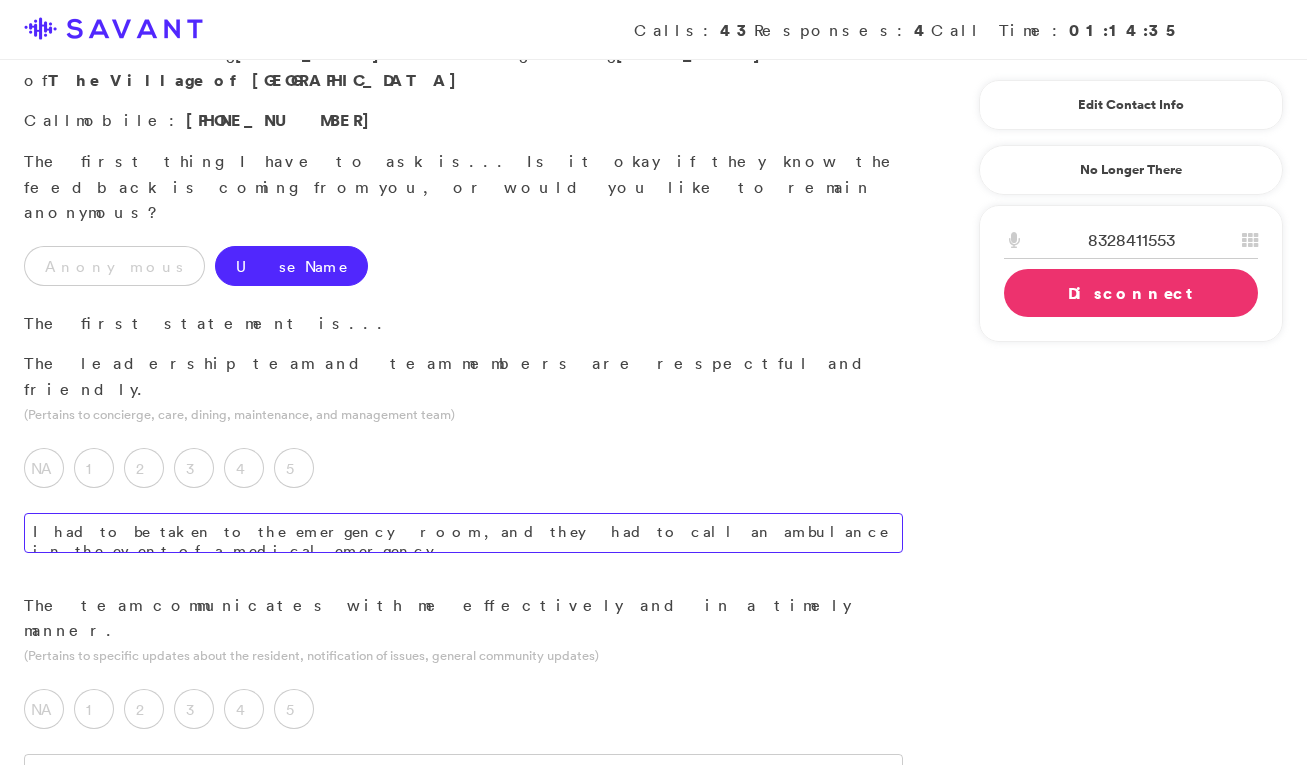 click on "I had to be taken to the emergency room, and they had to call an ambulance in the event of a medical emergency." at bounding box center [463, 533] 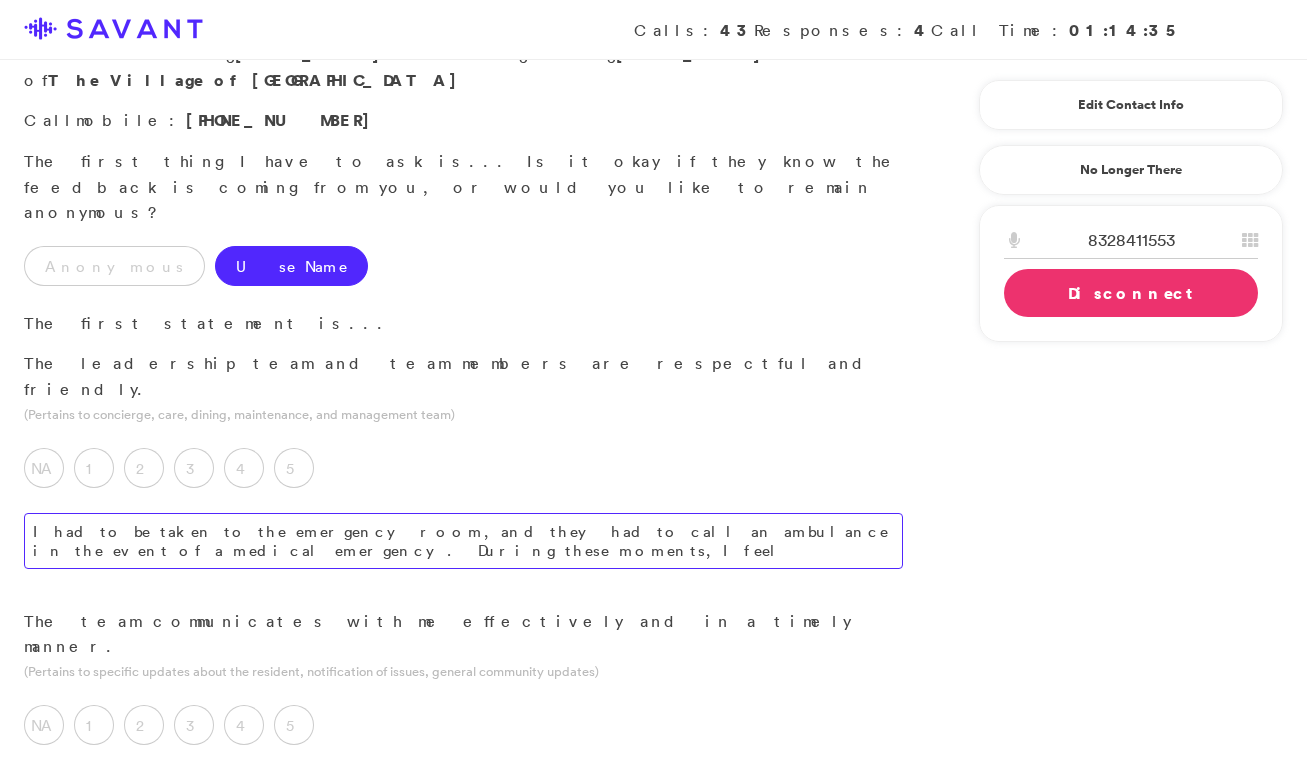 drag, startPoint x: 191, startPoint y: 476, endPoint x: 15, endPoint y: 442, distance: 179.25401 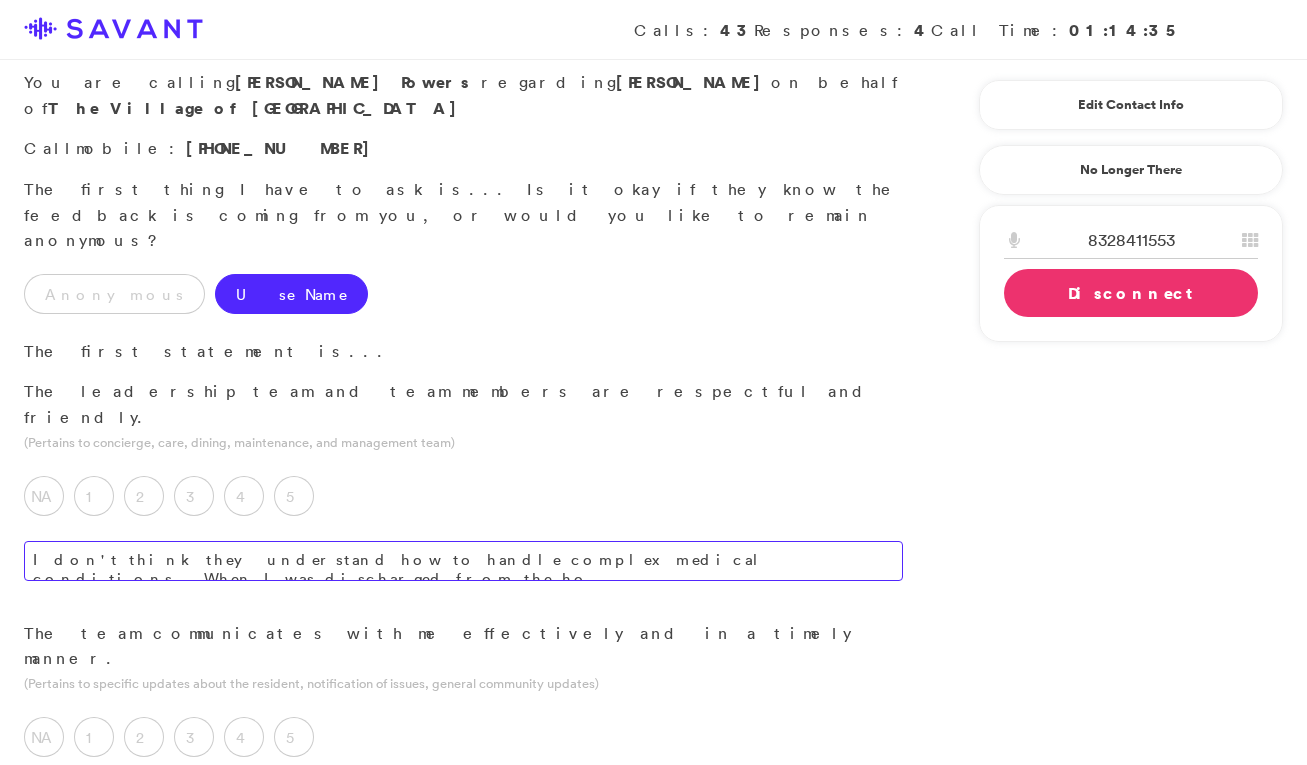 scroll, scrollTop: 60, scrollLeft: 0, axis: vertical 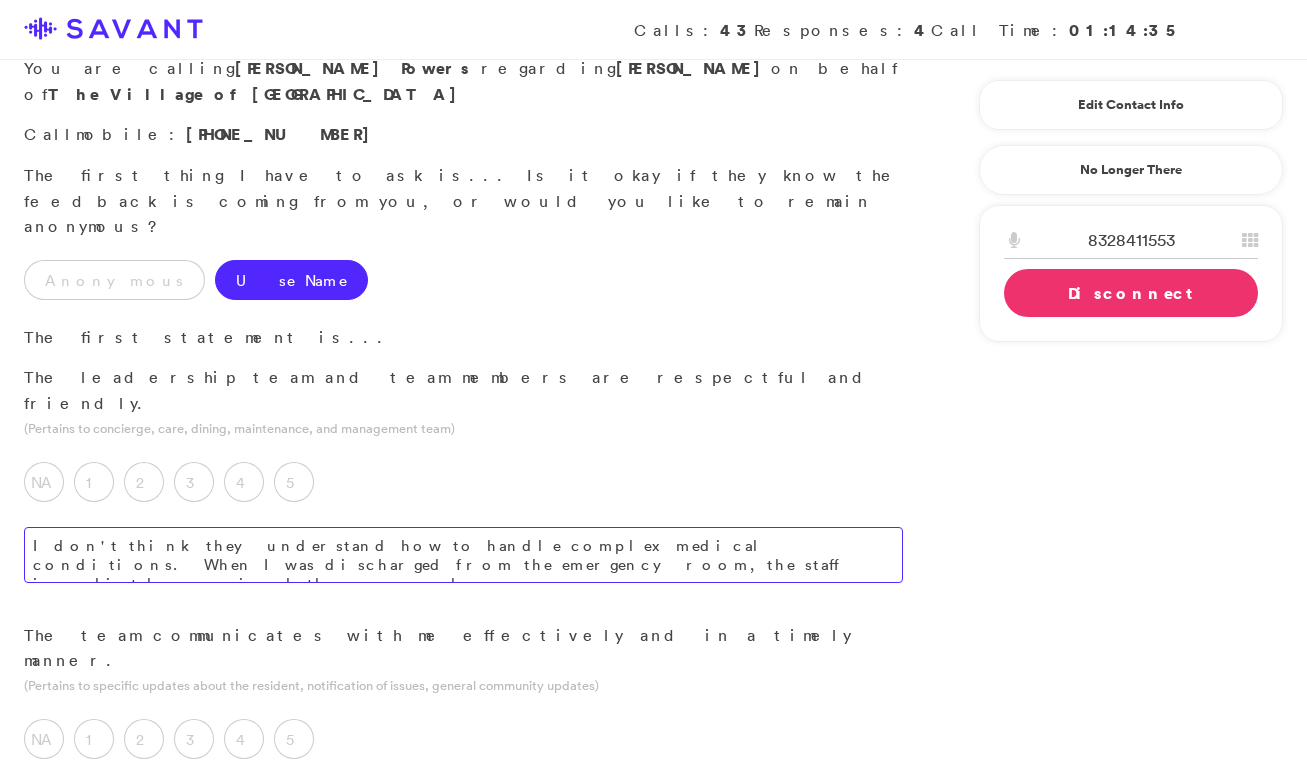 click on "I don't think they understand how to handle complex medical conditions. When I was discharged from the emergency room, the staff immediately received the paperwork." at bounding box center [463, 555] 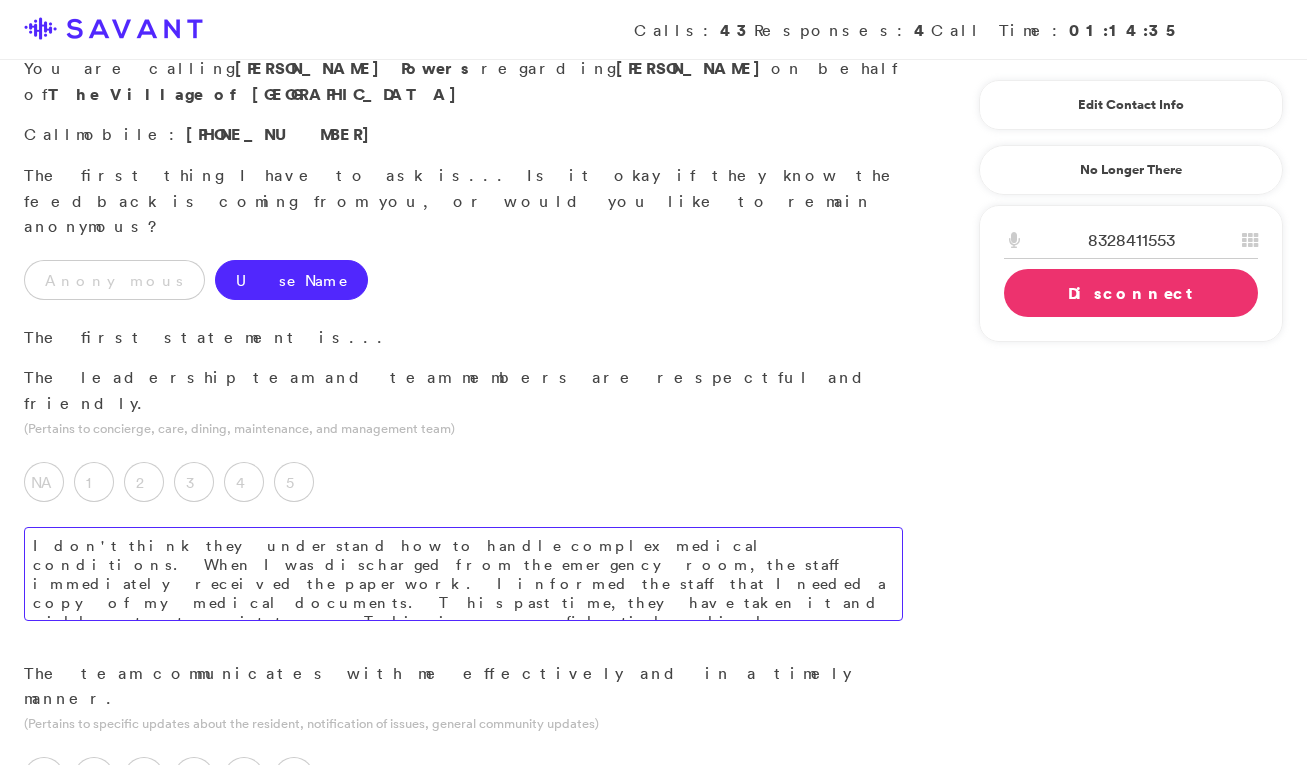 click on "I don't think they understand how to handle complex medical conditions. When I was discharged from the emergency room, the staff immediately received the paperwork. I informed the staff that I needed a copy of my medical documents. This past time, they have taken it and will not return it to me. This is my confidential medical information that I have requested multiple times, and I want to have access to it." at bounding box center [463, 574] 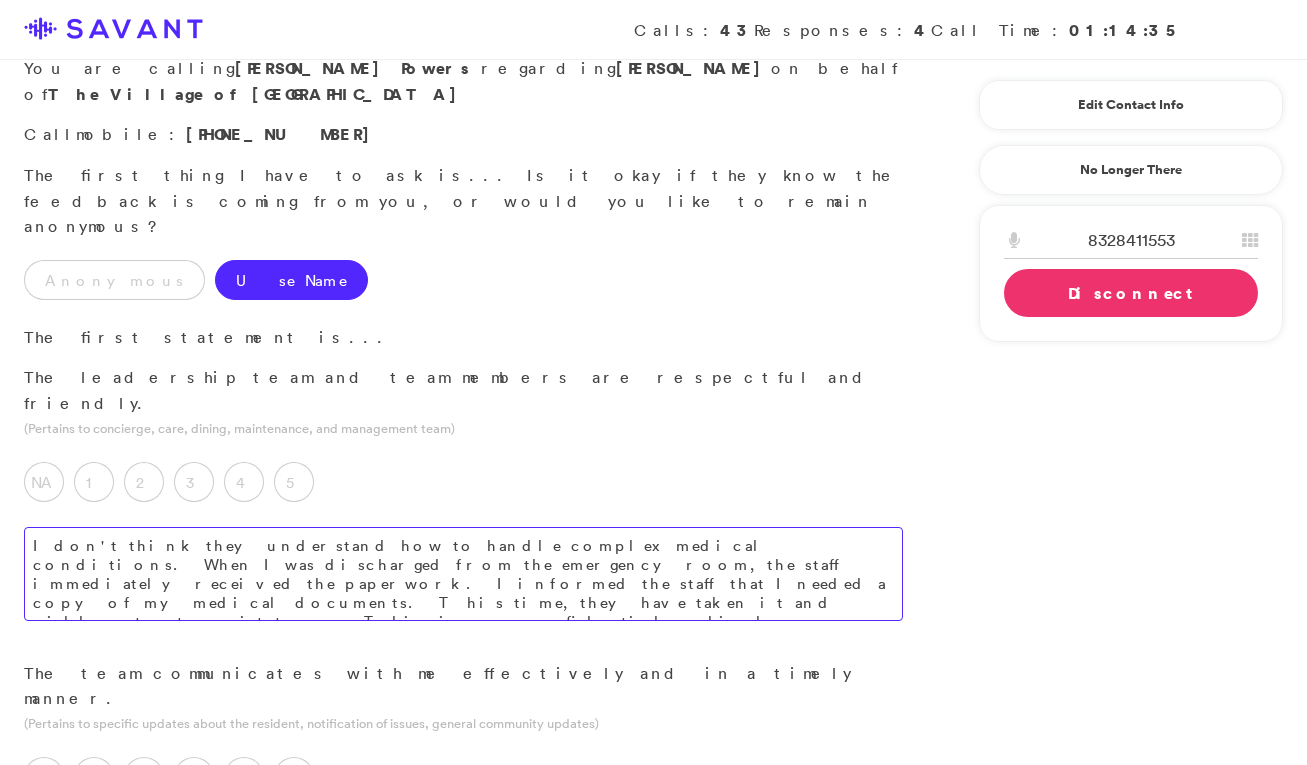 click on "I don't think they understand how to handle complex medical conditions. When I was discharged from the emergency room, the staff immediately received the paperwork. I informed the staff that I needed a copy of my medical documents. This time, they have taken it and will not return it to me. This is my confidential medical information that I have requested multiple times, and I want to have access to it." at bounding box center (463, 574) 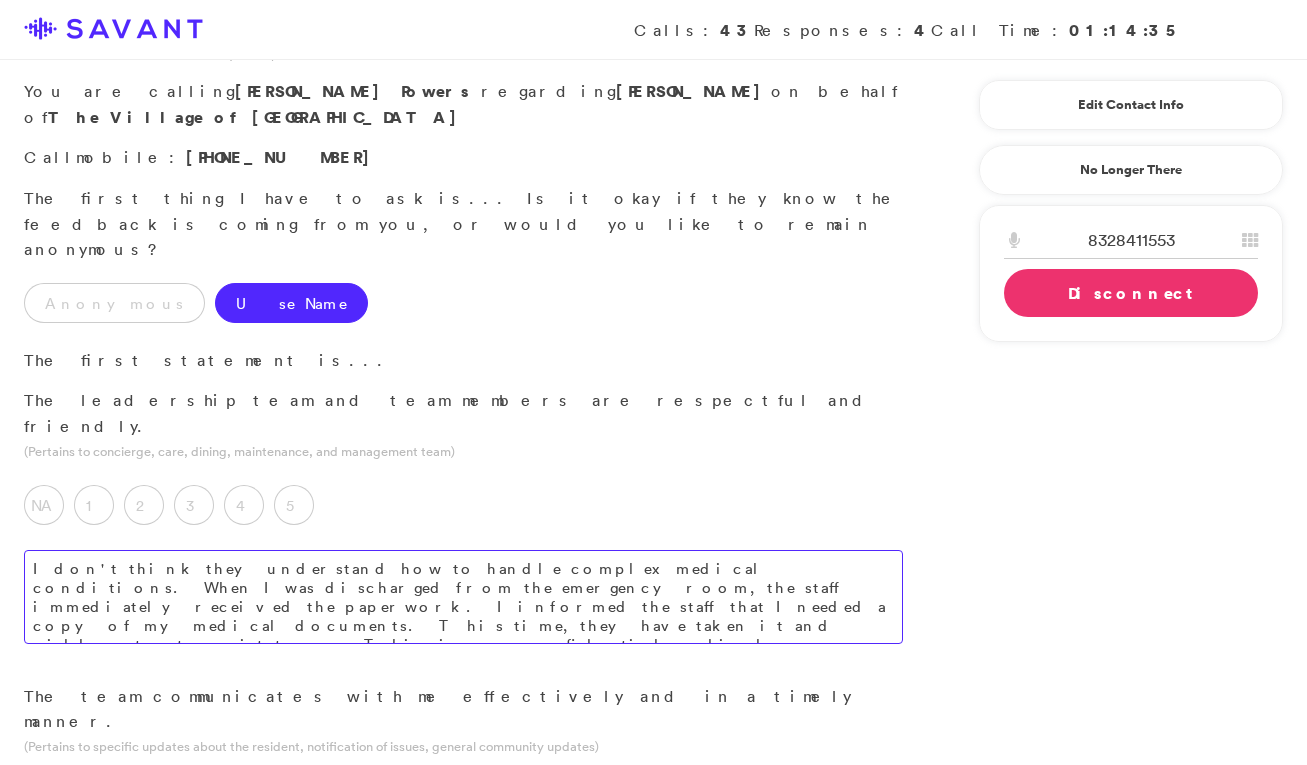 scroll, scrollTop: 20, scrollLeft: 0, axis: vertical 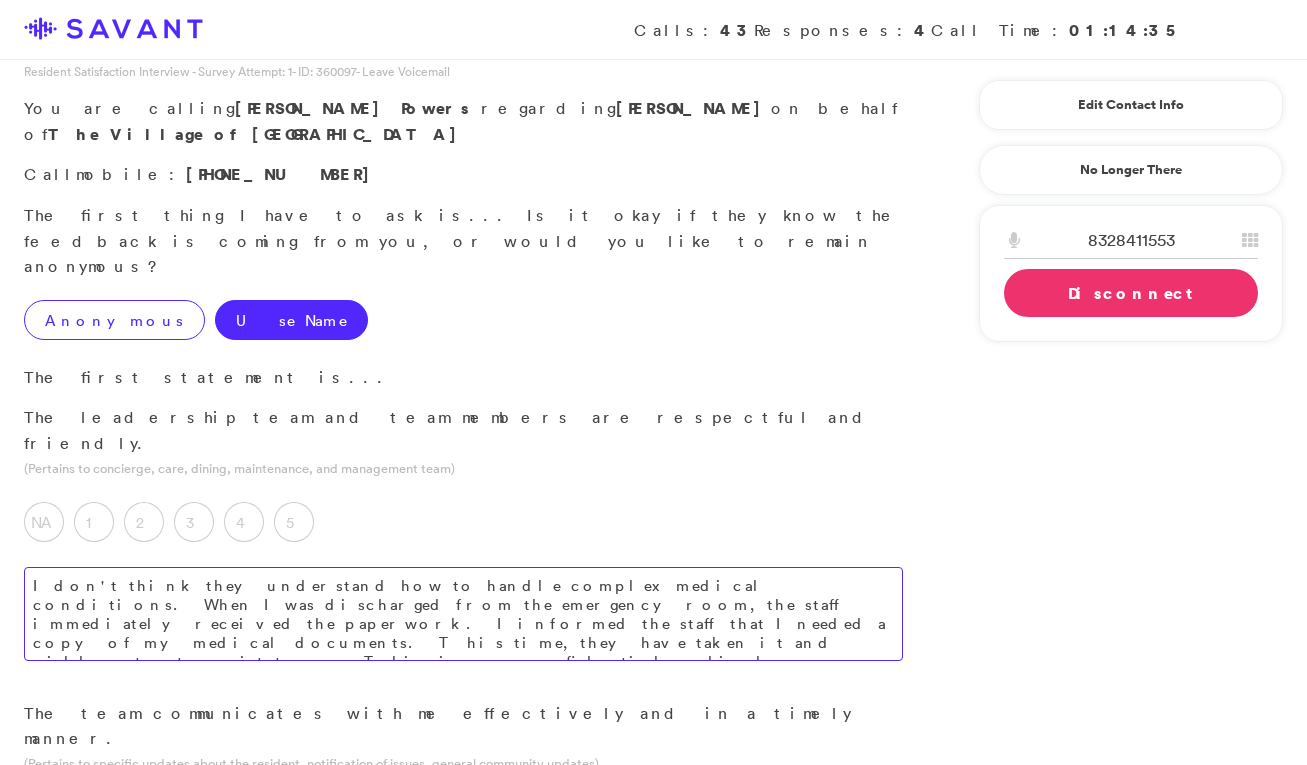type on "I don't think they understand how to handle complex medical conditions. When I was discharged from the emergency room, the staff immediately received the paperwork. I informed the staff that I needed a copy of my medical documents. This time, they have taken it and will not return it to me. This is my confidential medical information that I have requested multiple times, and I want to have access to it." 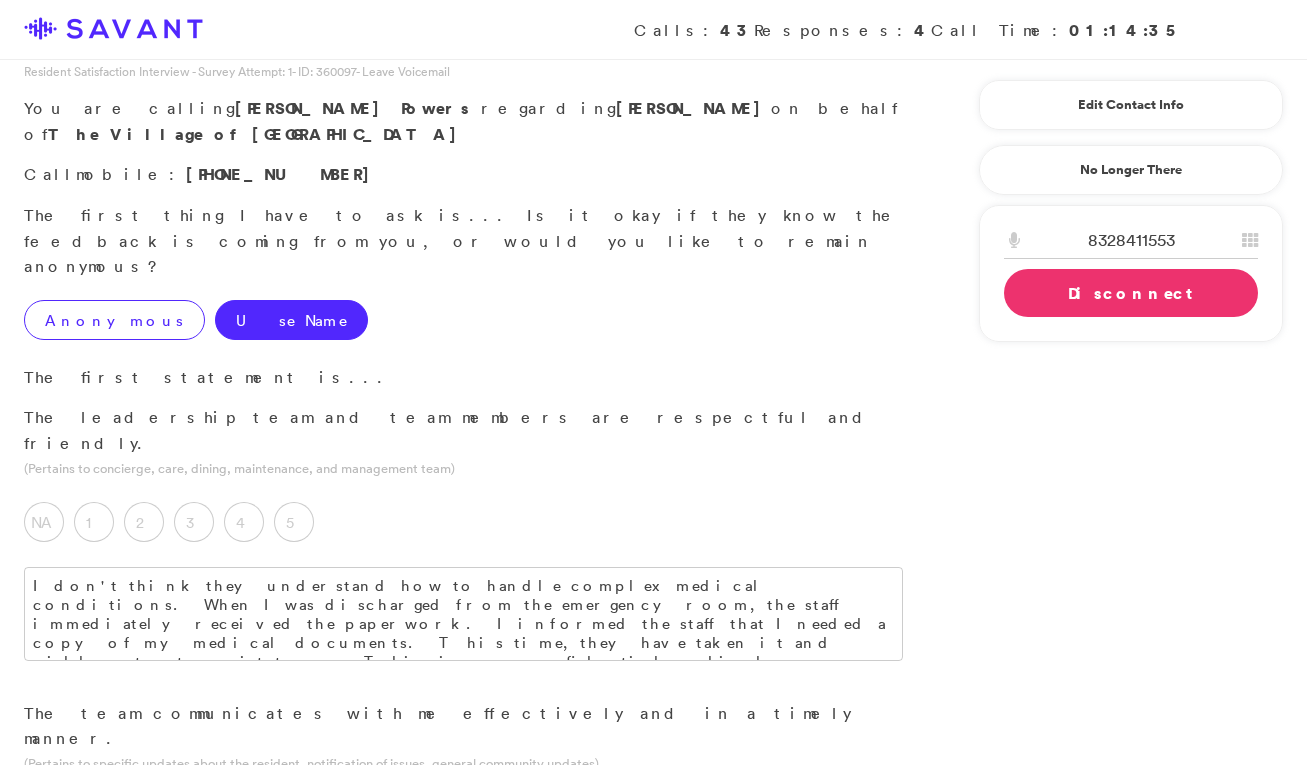 click on "Anonymous" at bounding box center [114, 320] 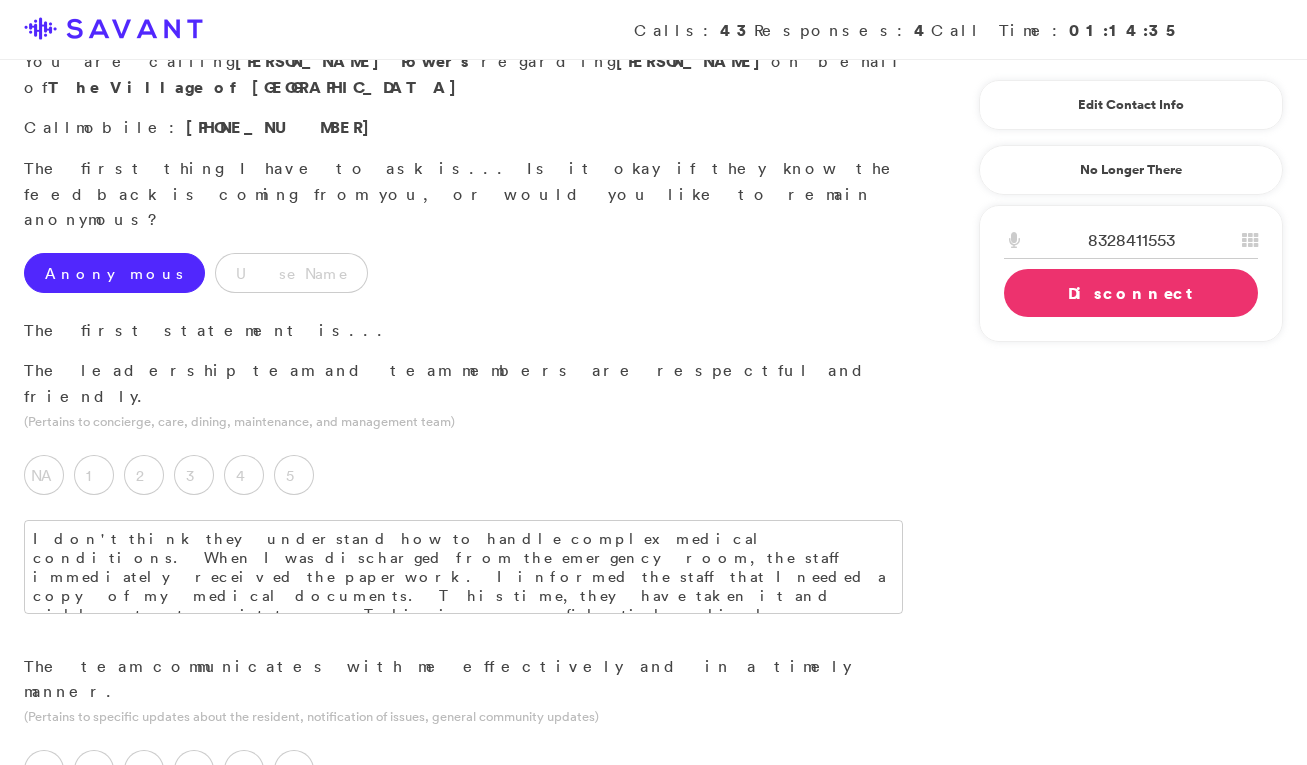 scroll, scrollTop: 82, scrollLeft: 0, axis: vertical 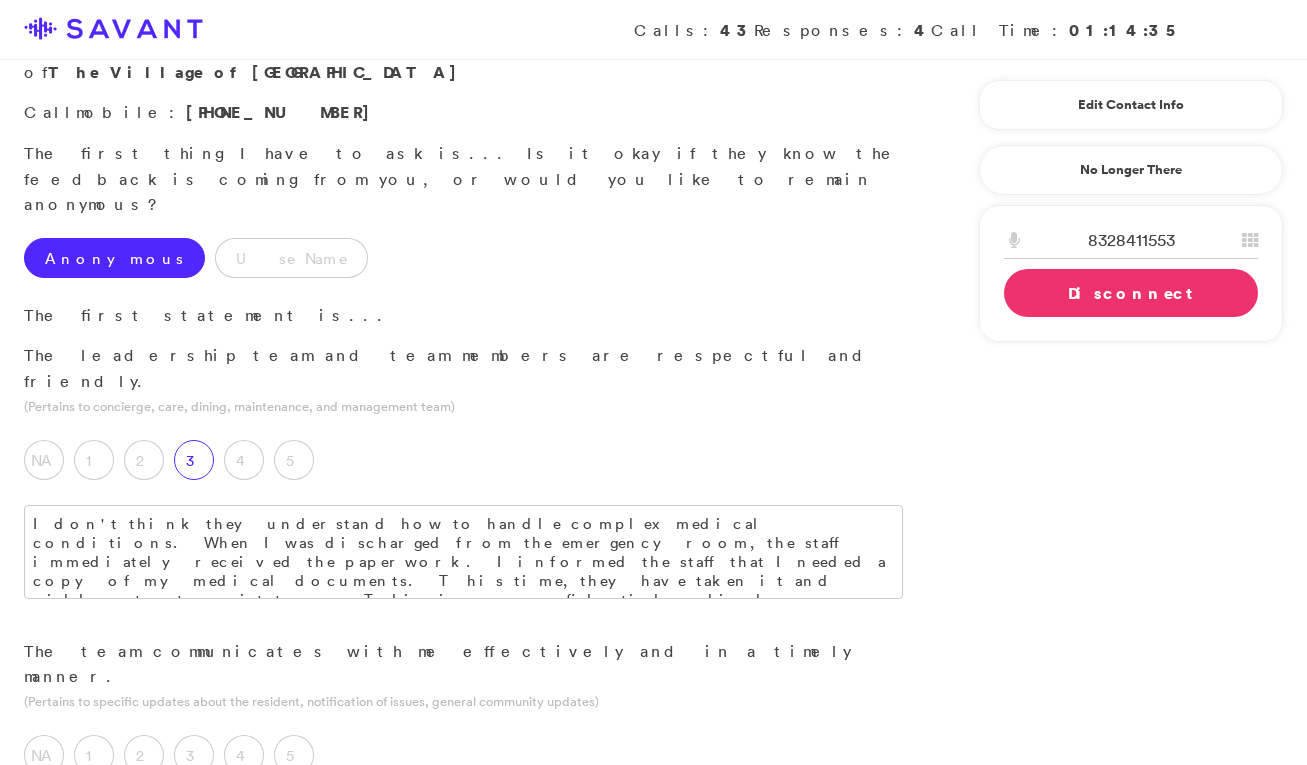 click on "3" at bounding box center (194, 460) 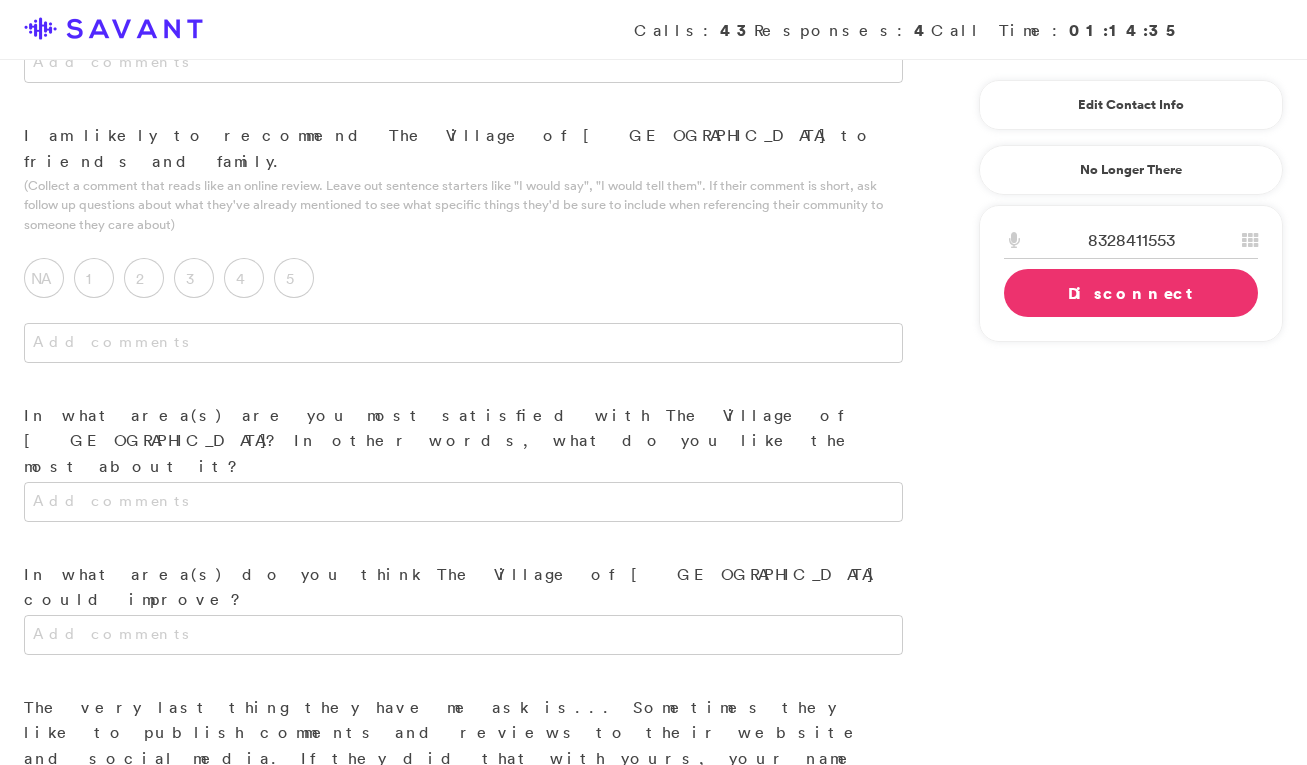 scroll, scrollTop: 2124, scrollLeft: 0, axis: vertical 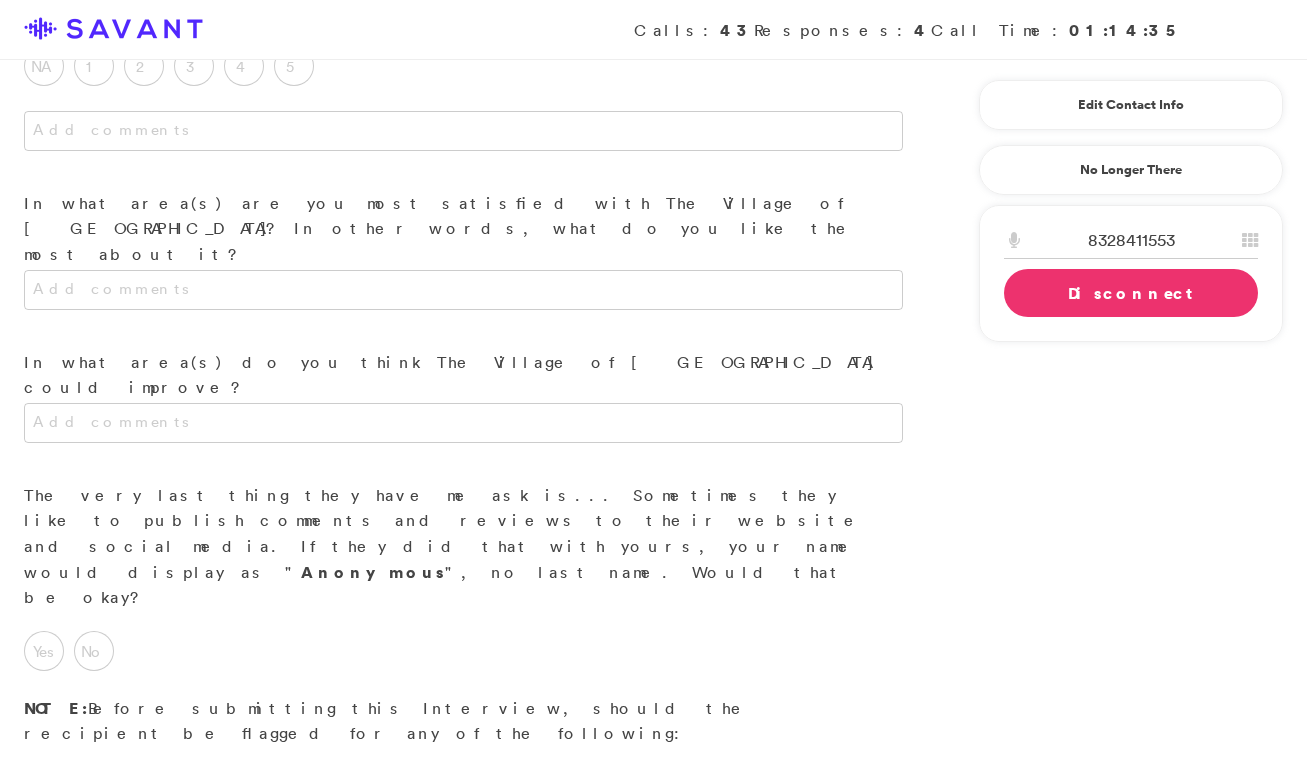 click on "Medication Issue" at bounding box center (87, 787) 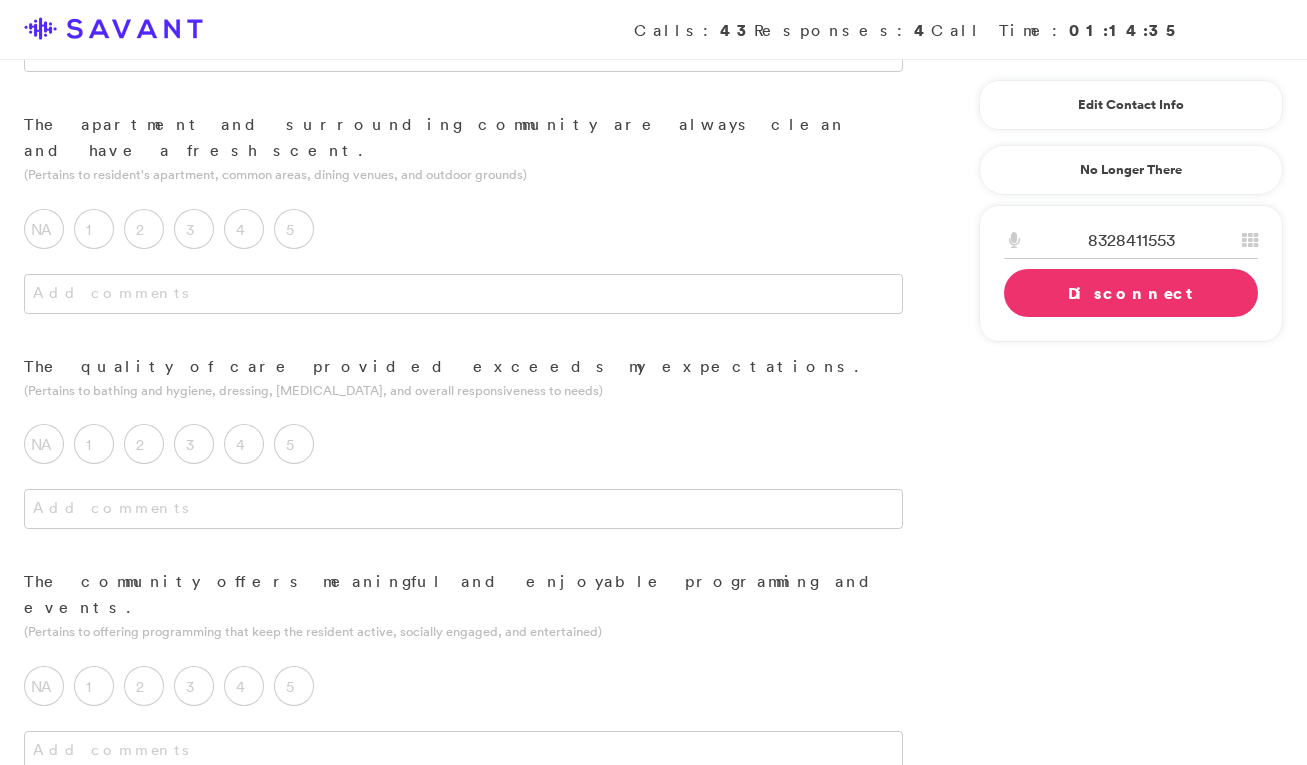 scroll, scrollTop: 920, scrollLeft: 0, axis: vertical 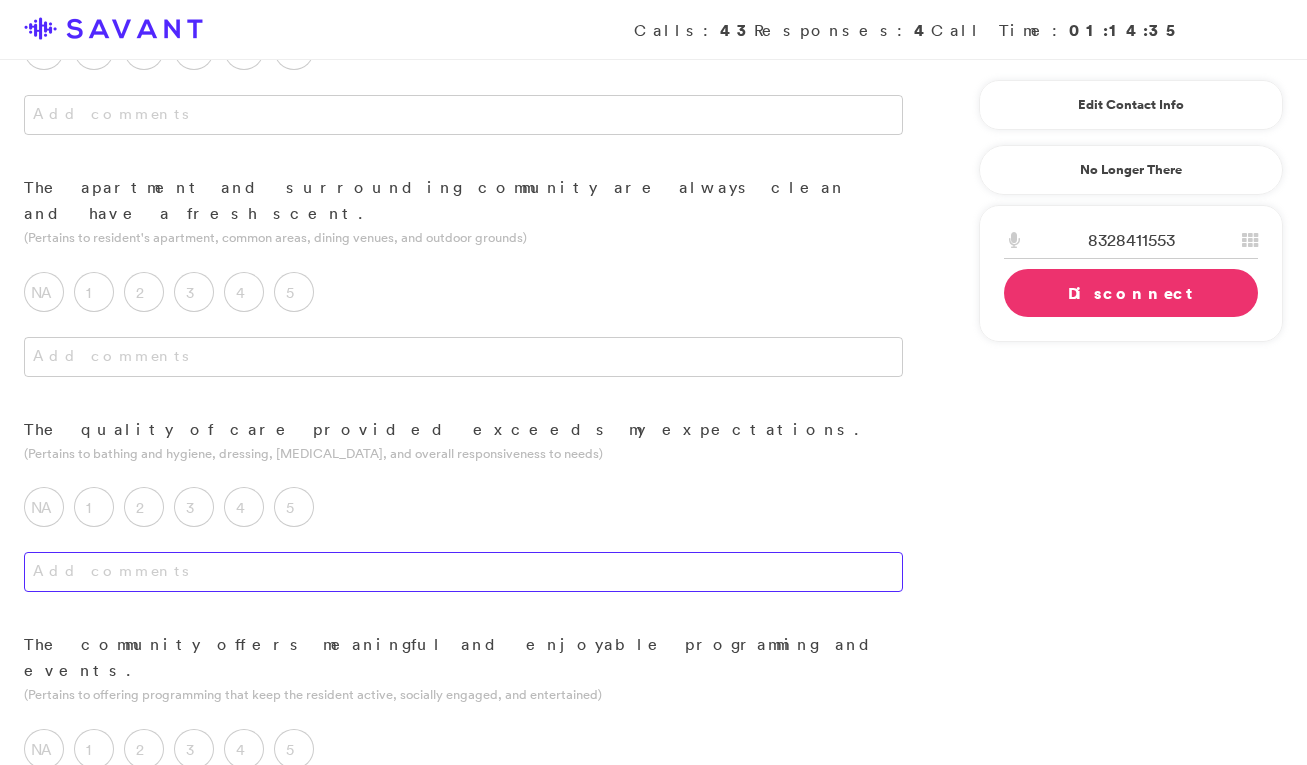 click at bounding box center [463, 572] 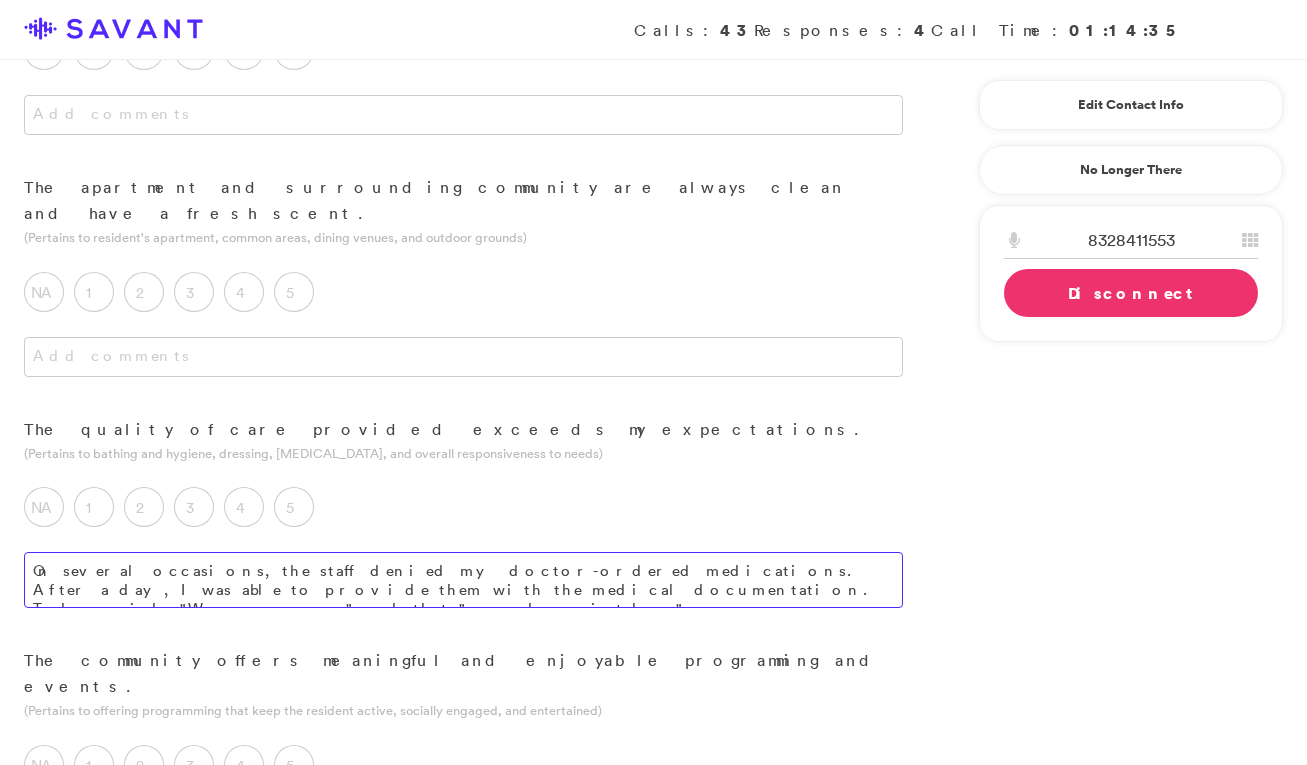 click on "On several occasions, the staff denied my doctor-ordered medications. After a day, I was able to provide them with the medical documentation. They said, "We are sorry," and that "we made a mistake."" at bounding box center [463, 580] 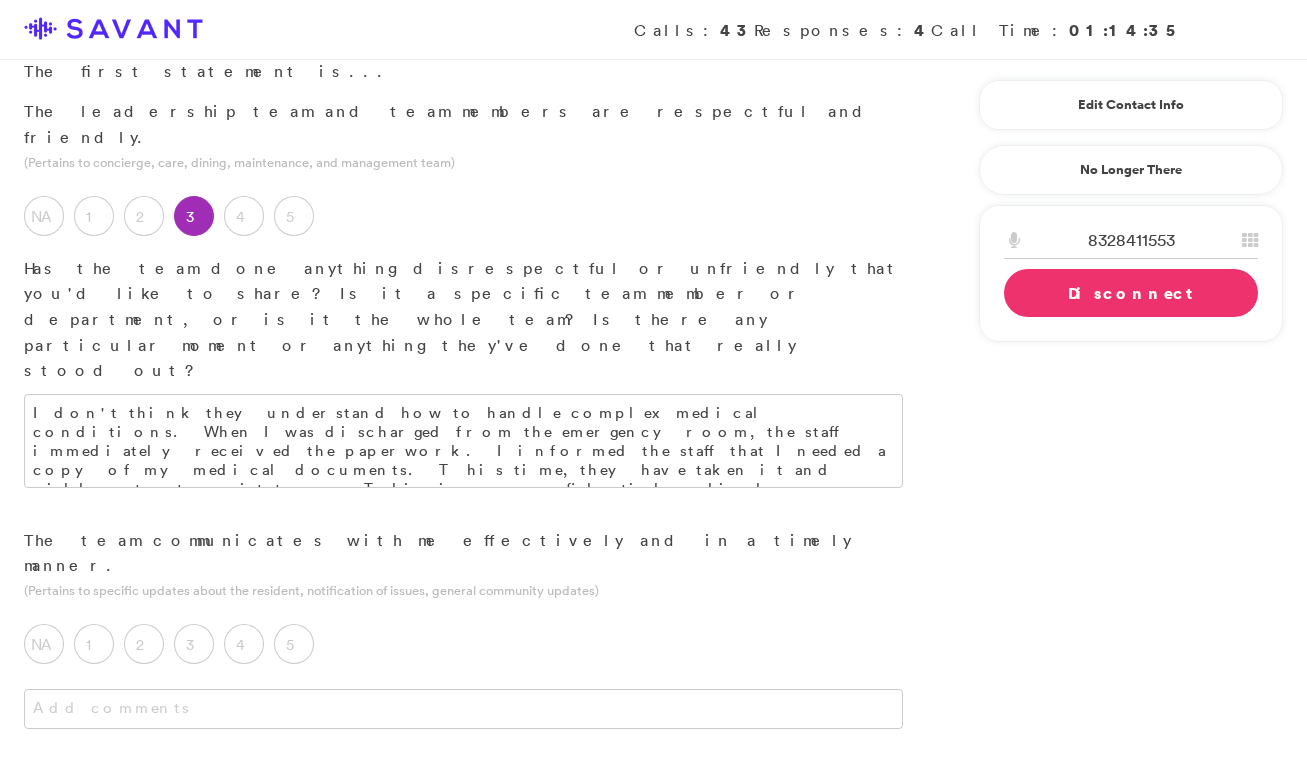 scroll, scrollTop: 331, scrollLeft: 0, axis: vertical 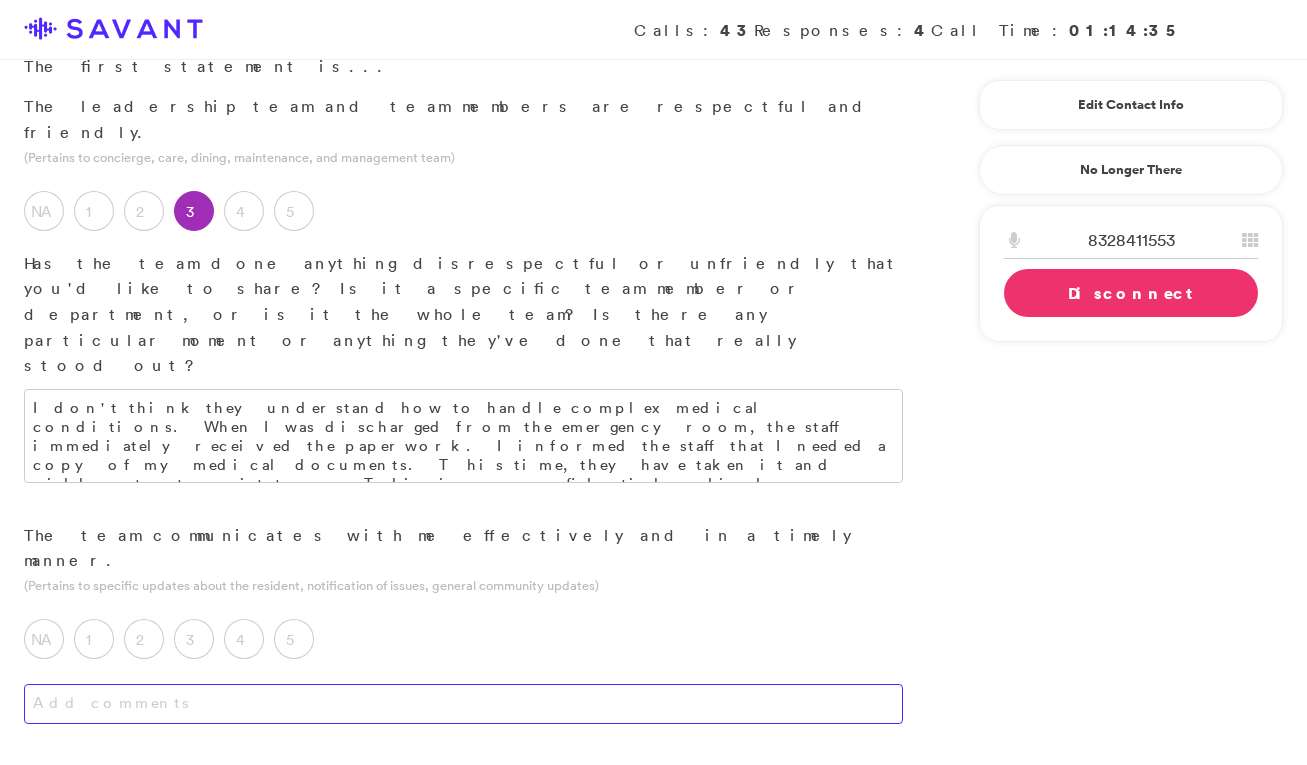 type on "On several occasions, the staff denied my doctor-ordered medications. After a day, I was able to provide them with the medical documentation. They said, "We are sorry," and that "we made a mistake."" 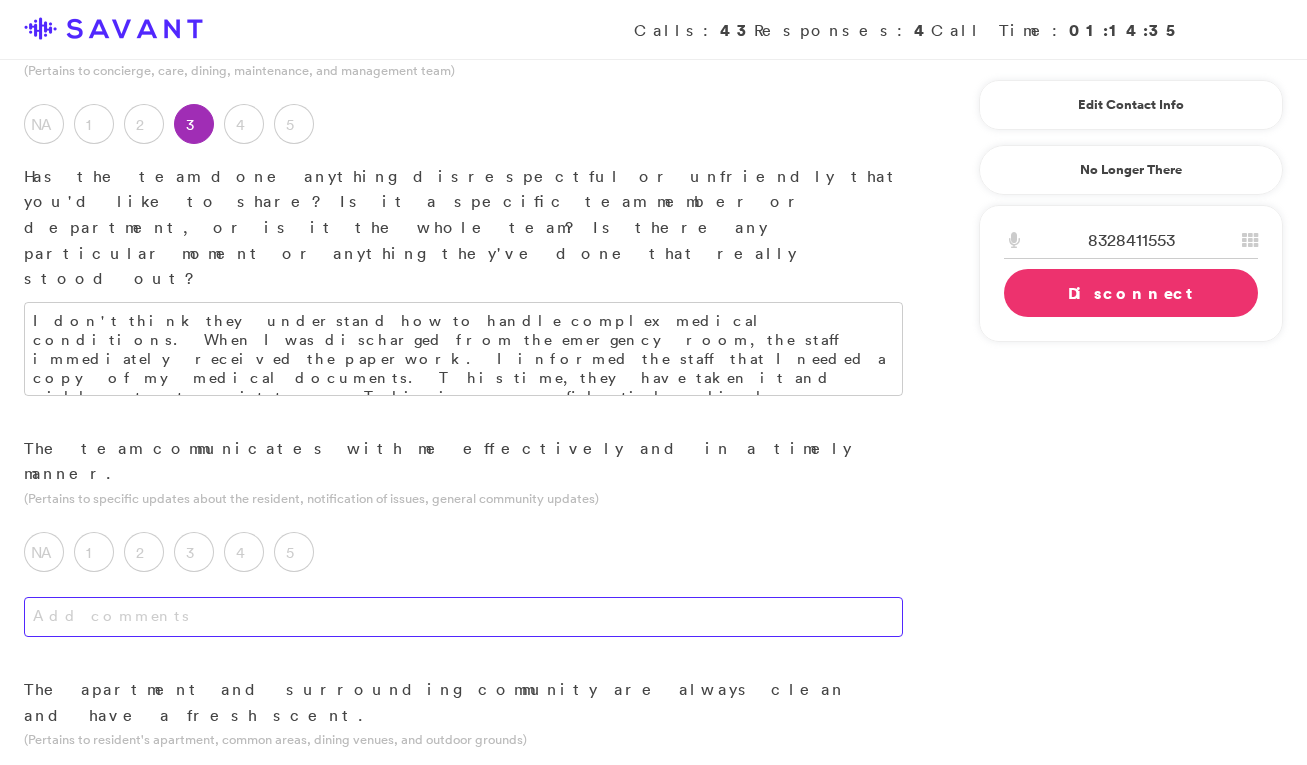 scroll, scrollTop: 416, scrollLeft: 0, axis: vertical 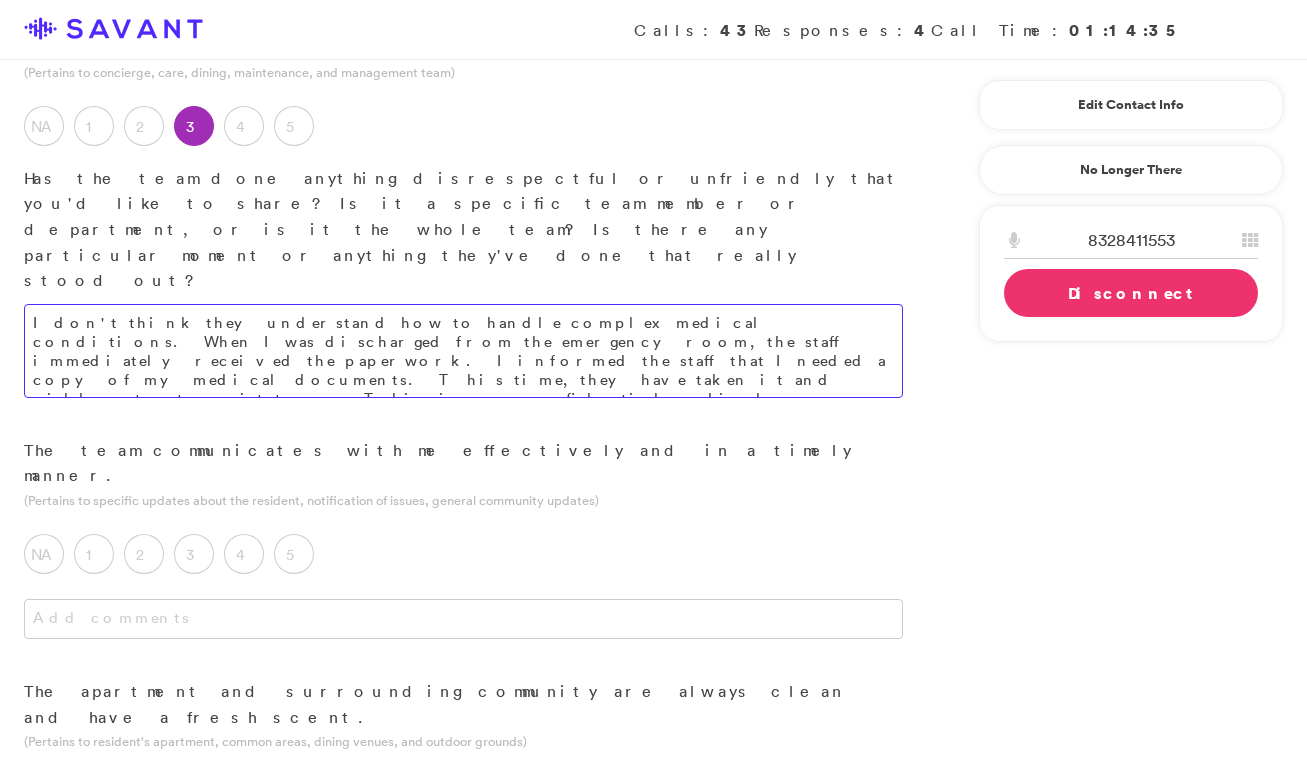 click on "I don't think they understand how to handle complex medical conditions. When I was discharged from the emergency room, the staff immediately received the paperwork. I informed the staff that I needed a copy of my medical documents. This time, they have taken it and will not return it to me. This is my confidential medical information that I have requested multiple times, and I want to have access to it." at bounding box center [463, 351] 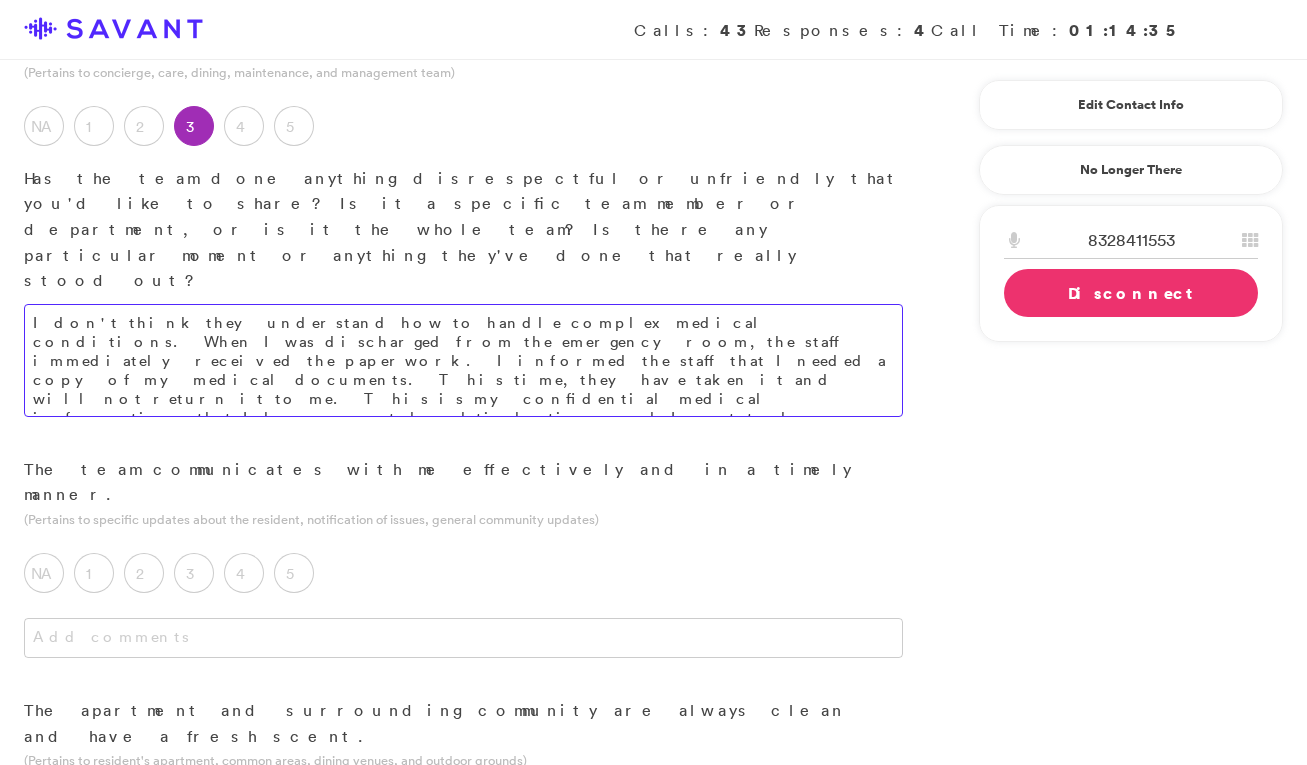 drag, startPoint x: 316, startPoint y: 187, endPoint x: 35, endPoint y: 191, distance: 281.02847 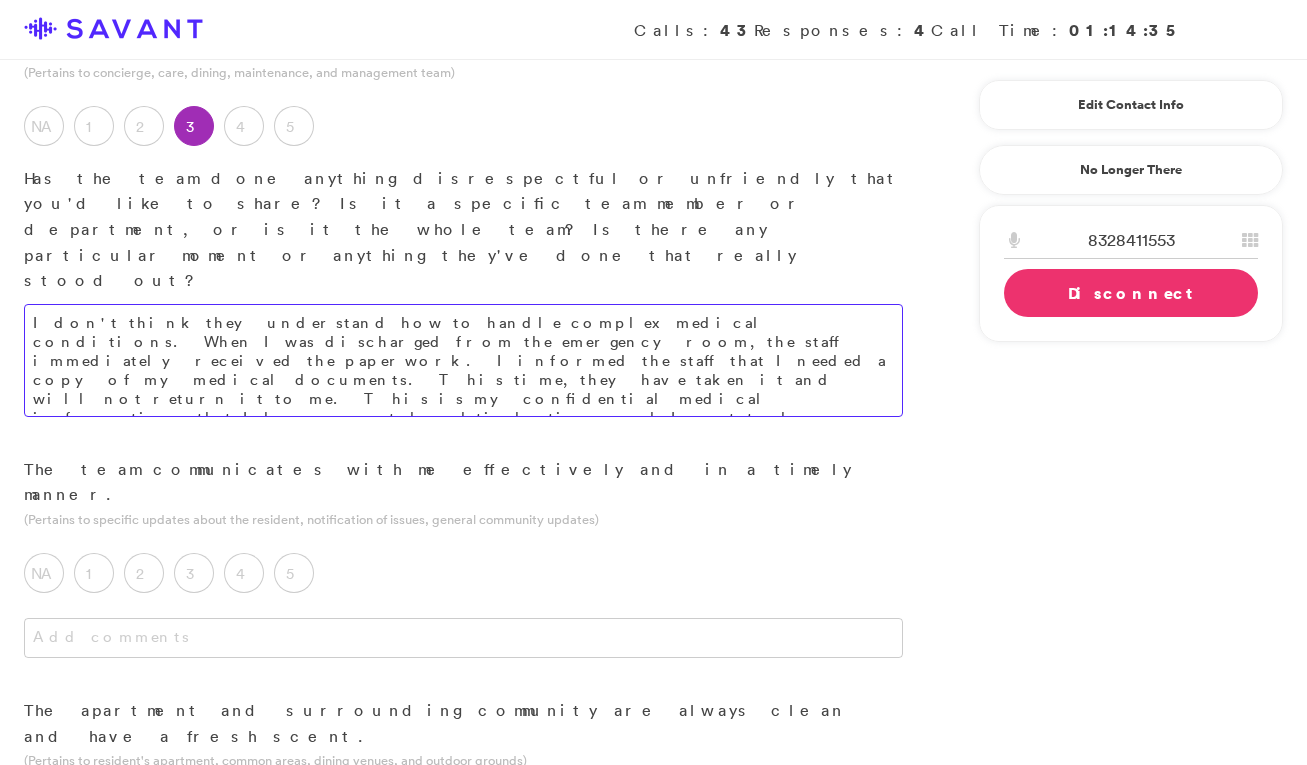 click on "I don't think they understand how to handle complex medical conditions. When I was discharged from the emergency room, the staff immediately received the paperwork. I informed the staff that I needed a copy of my medical documents. This time, they have taken it and will not return it to me. This is my confidential medical information that I have requested multiple times, and I want to have access to it." at bounding box center (463, 360) 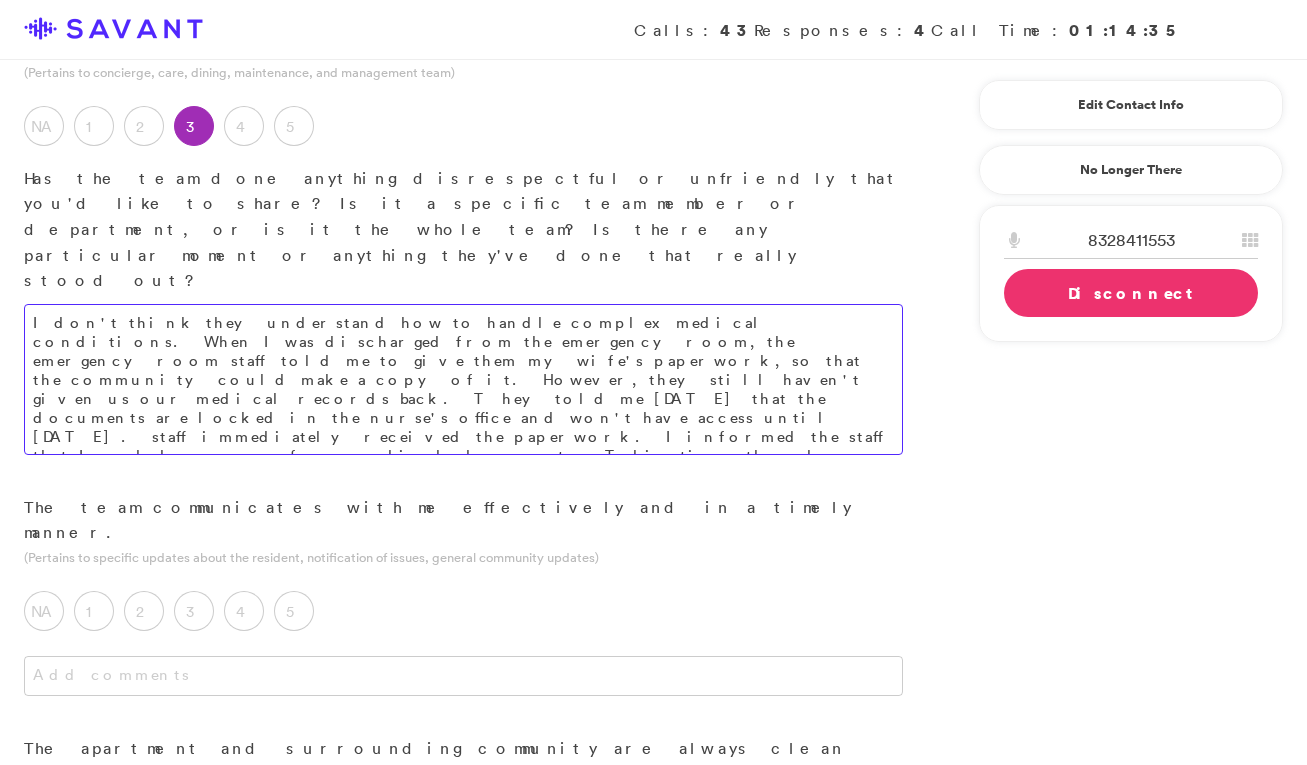 drag, startPoint x: 431, startPoint y: 274, endPoint x: 215, endPoint y: 221, distance: 222.40729 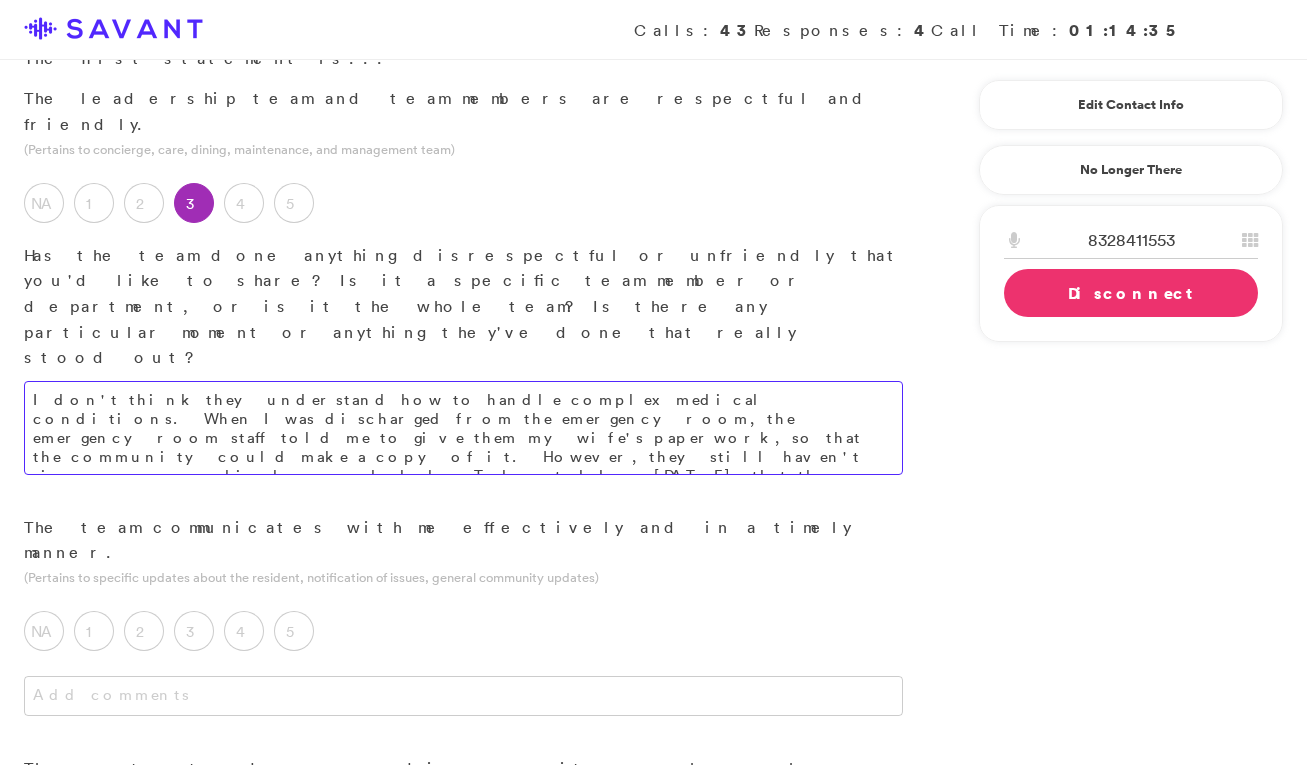 scroll, scrollTop: 334, scrollLeft: 0, axis: vertical 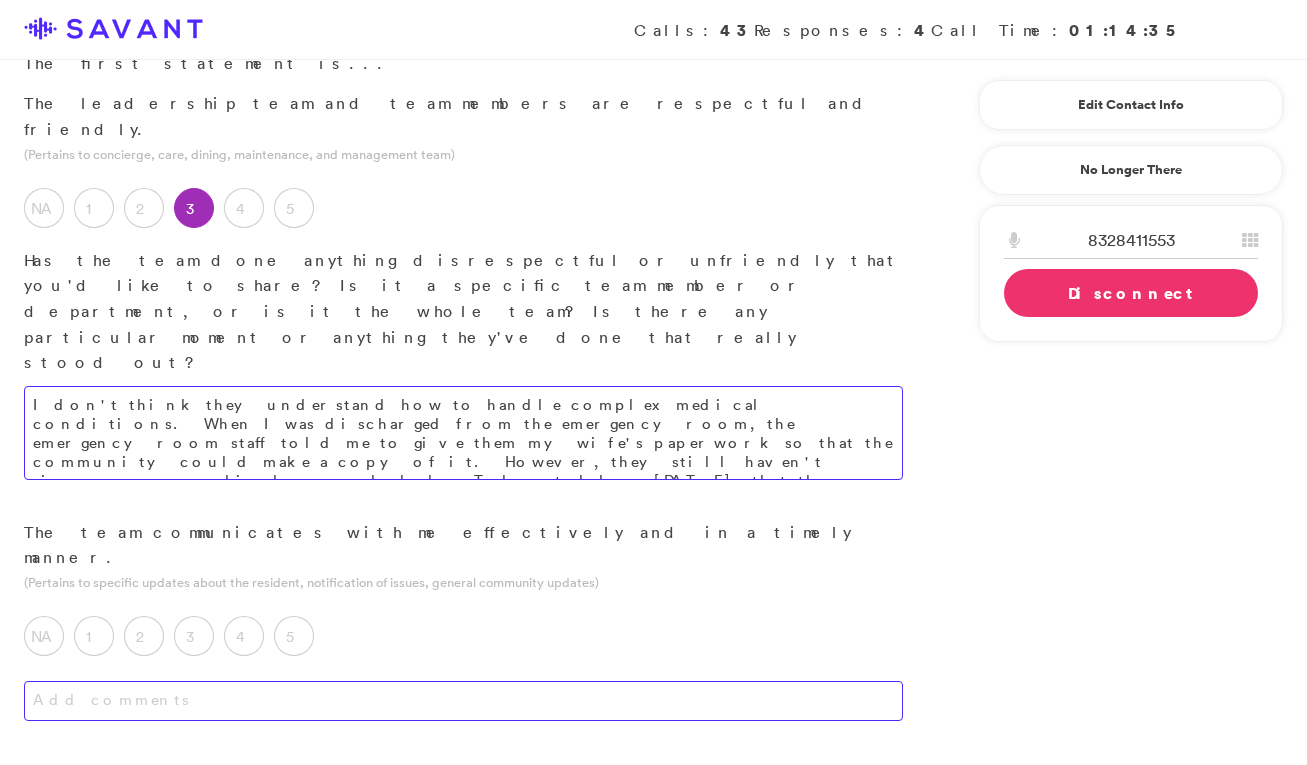 type on "I don't think they understand how to handle complex medical conditions. When I was discharged from the emergency room, the emergency room staff told me to give them my wife's paperwork so that the community could make a copy of it. However, they still haven't given us our medical records back. They told me [DATE] that the documents are locked in the nurse's office and won't have access until [DATE]." 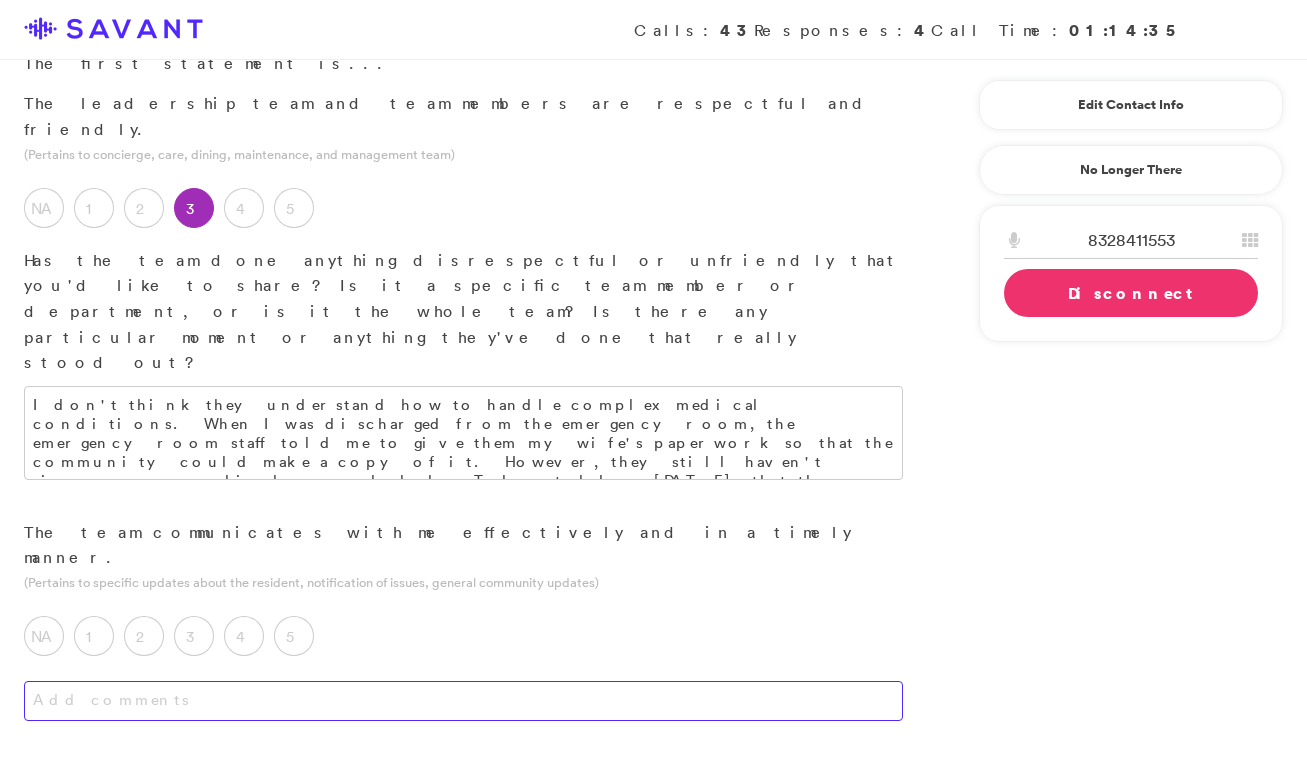 click at bounding box center (463, 701) 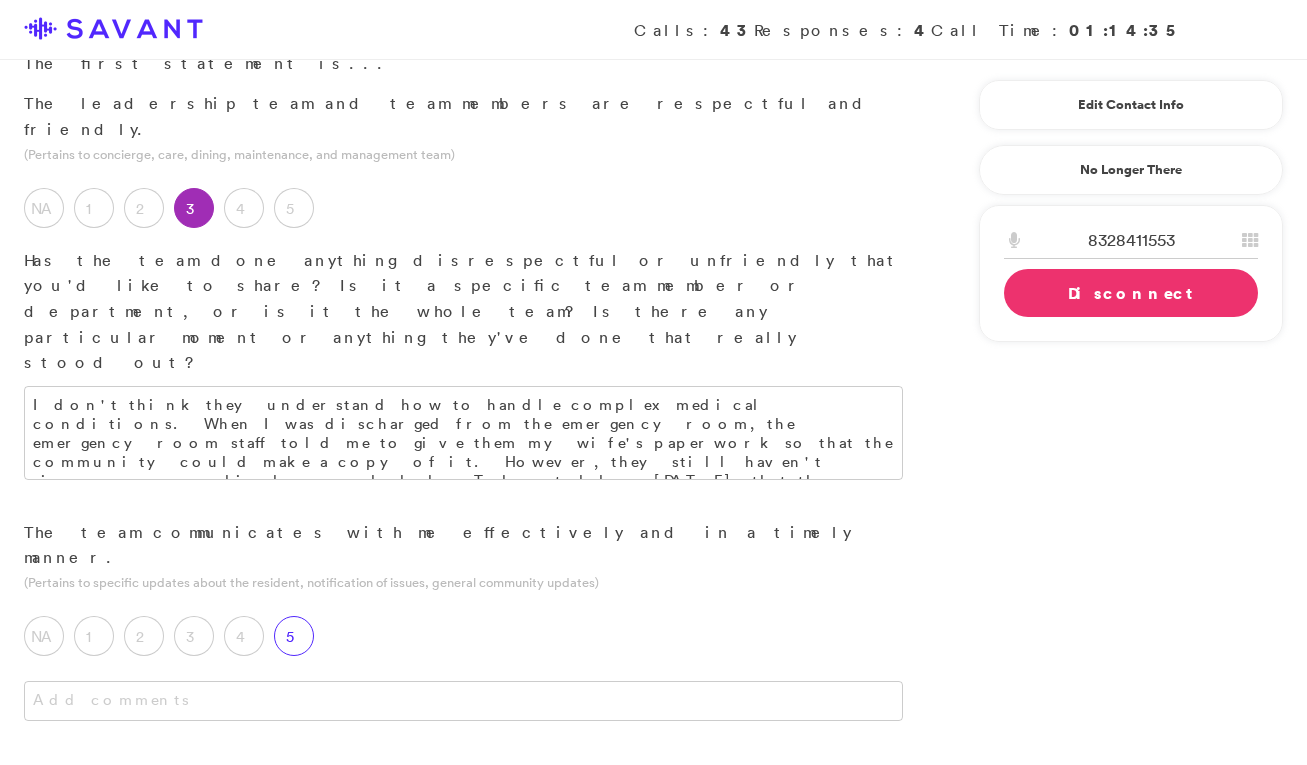click on "5" at bounding box center [294, 636] 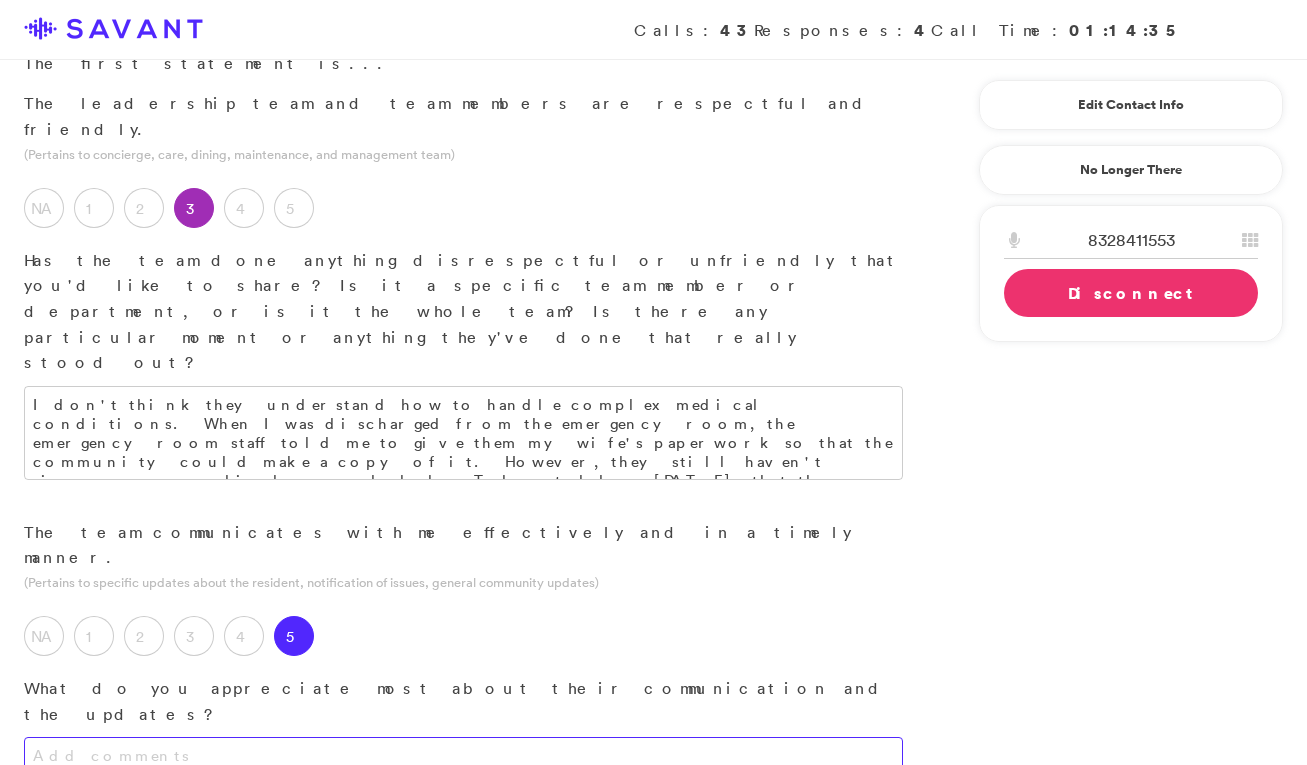 click at bounding box center [463, 757] 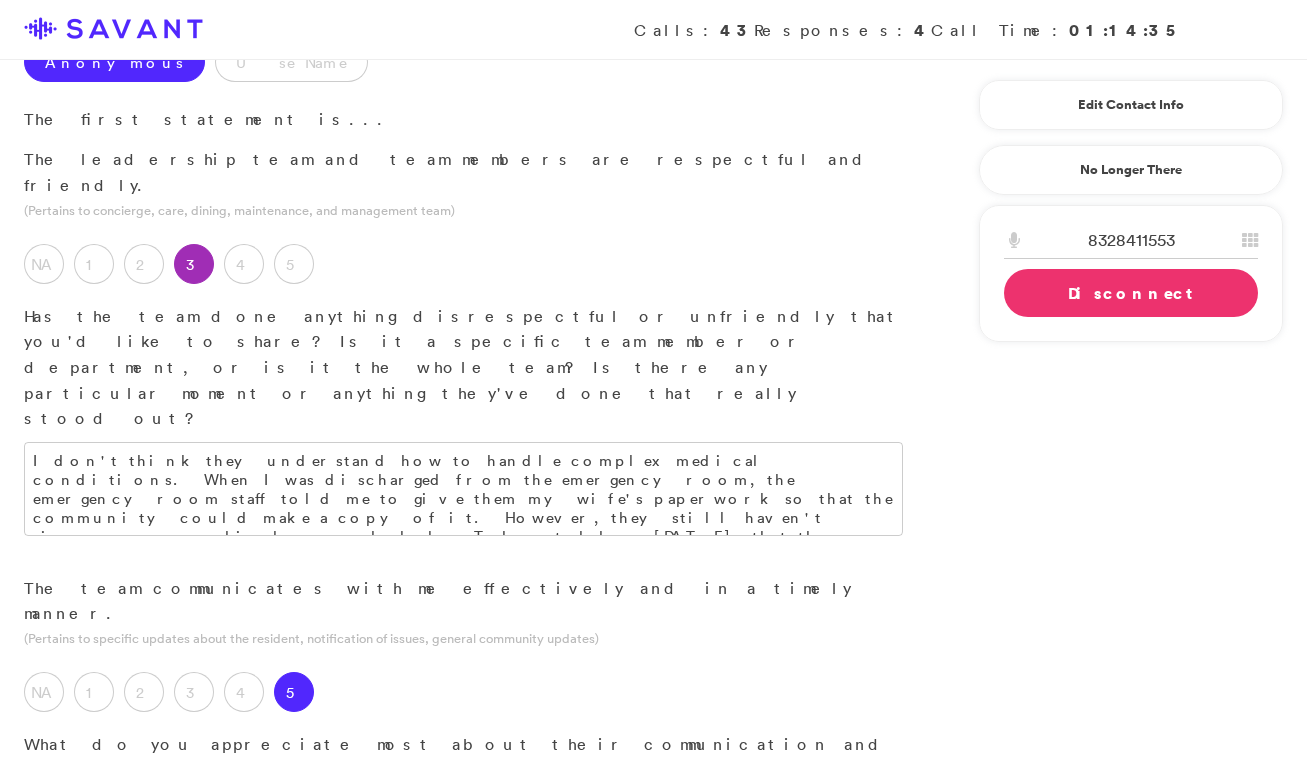 scroll, scrollTop: 283, scrollLeft: 0, axis: vertical 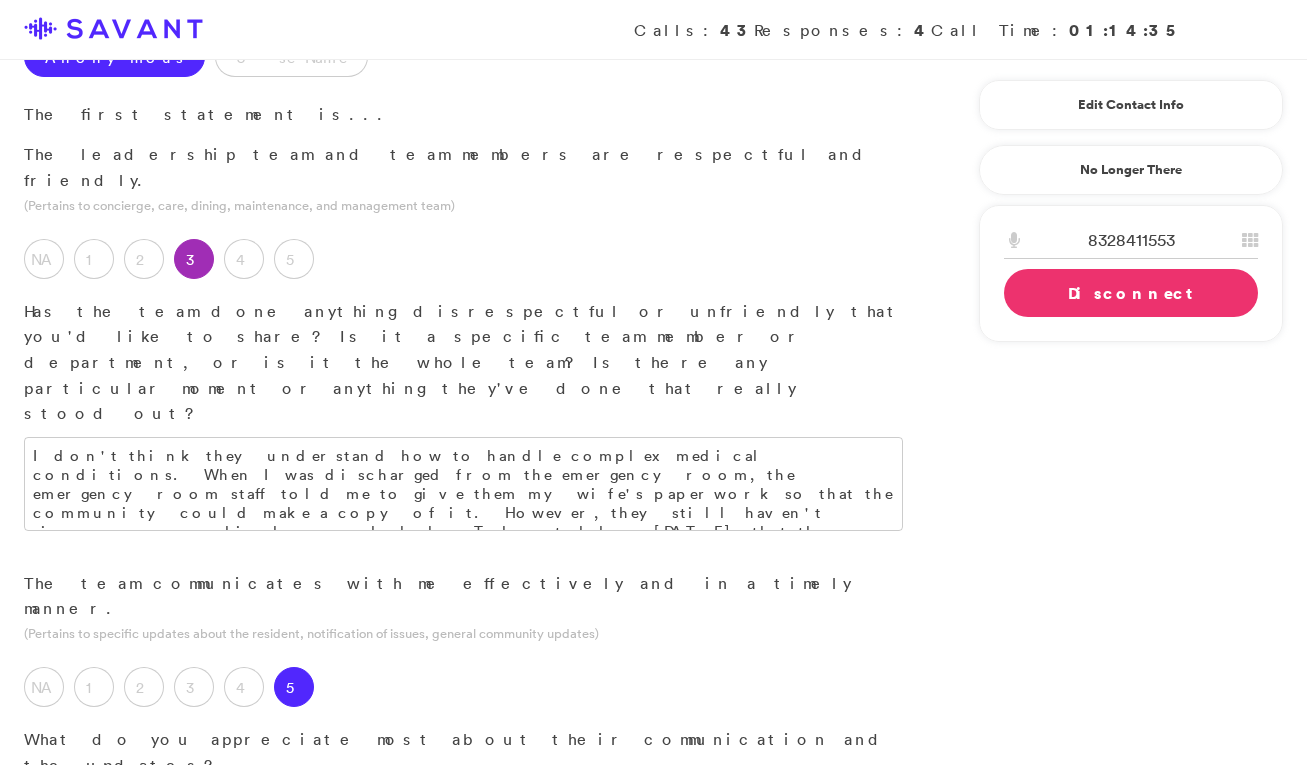 click at bounding box center (463, 808) 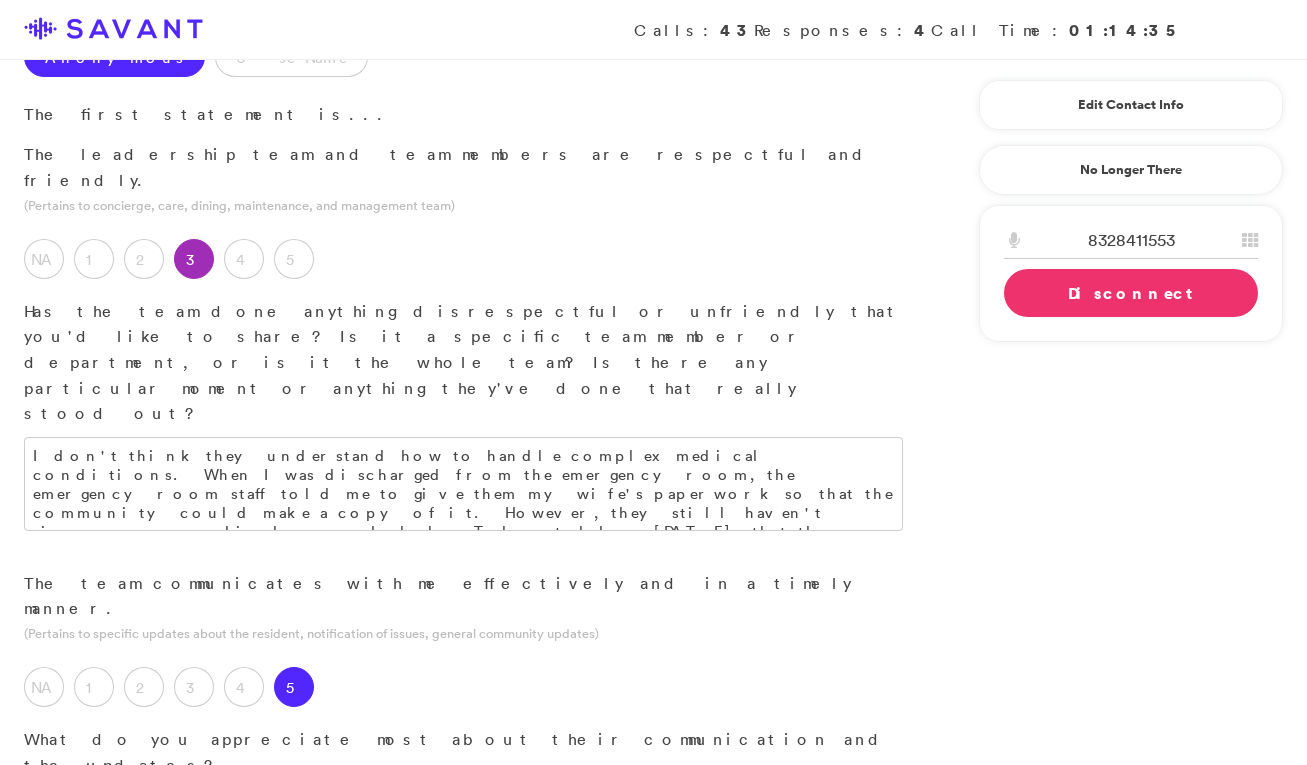click at bounding box center [463, 808] 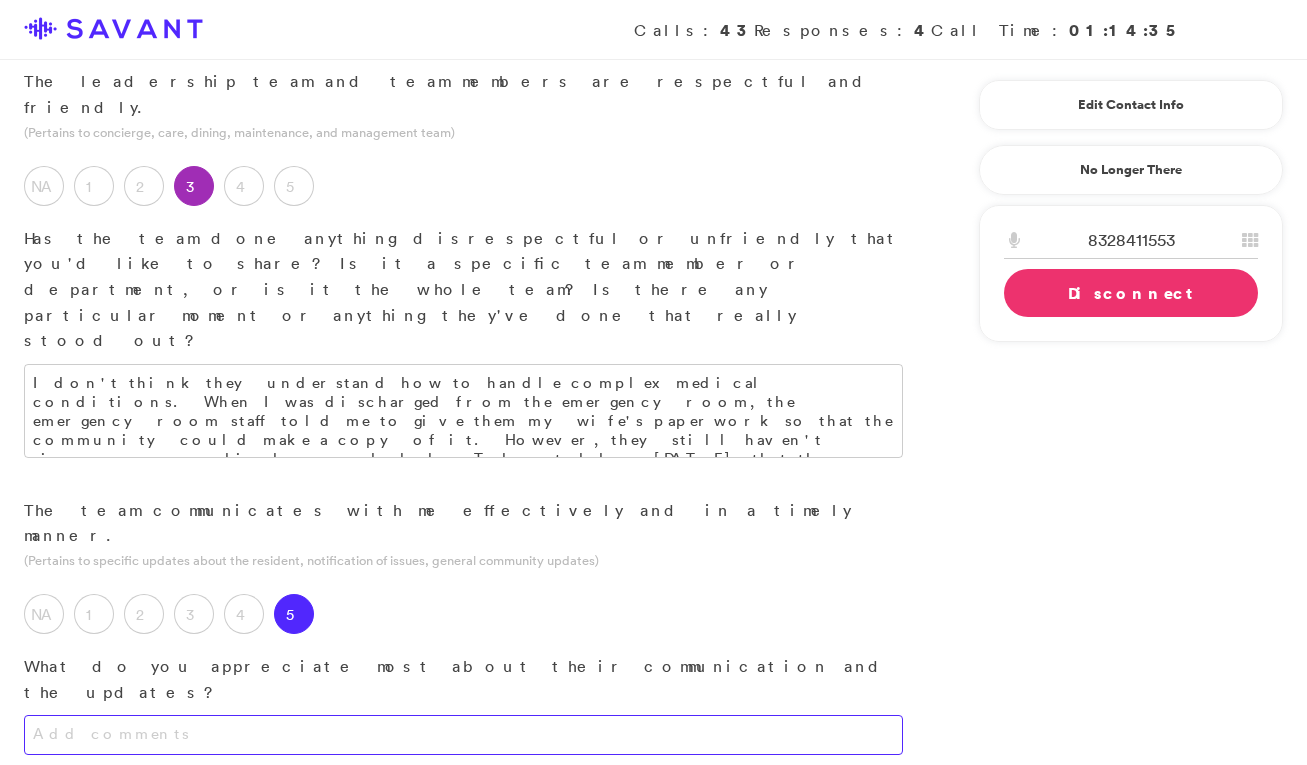 scroll, scrollTop: 362, scrollLeft: 0, axis: vertical 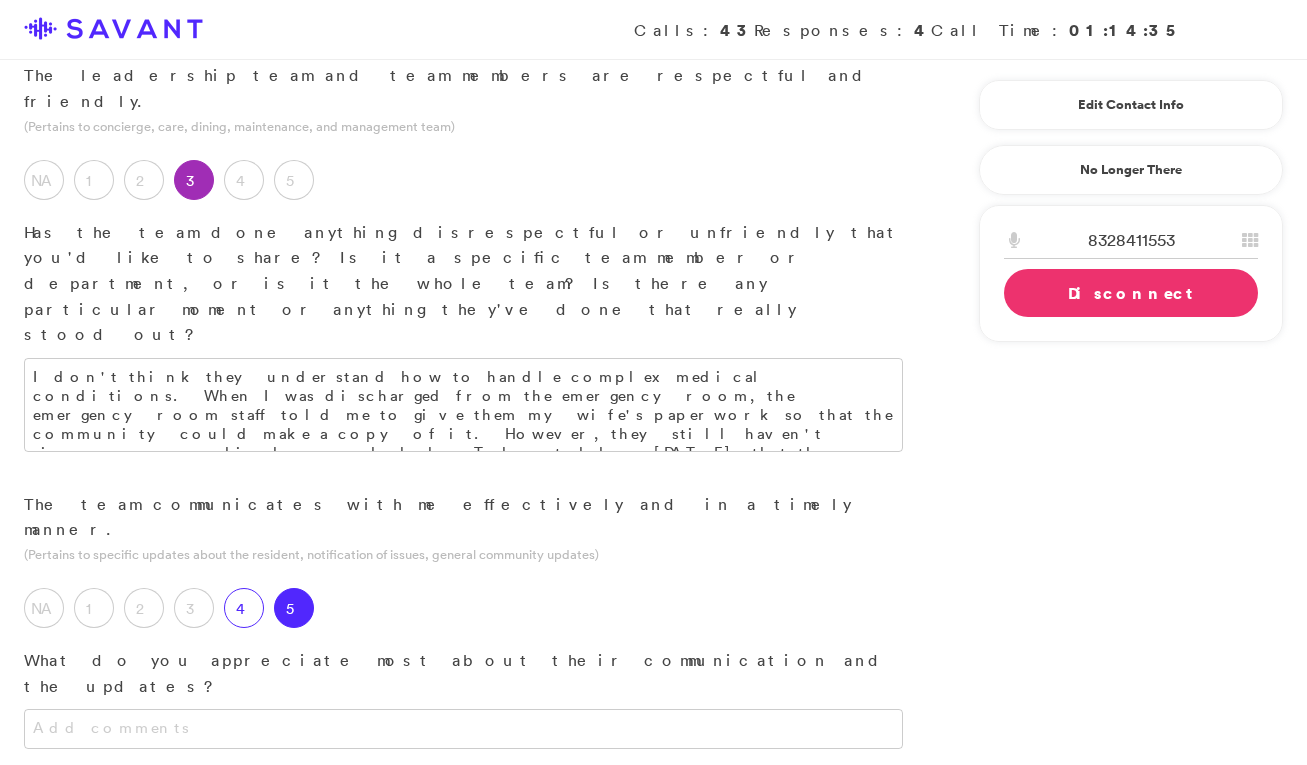 click on "4" at bounding box center [244, 608] 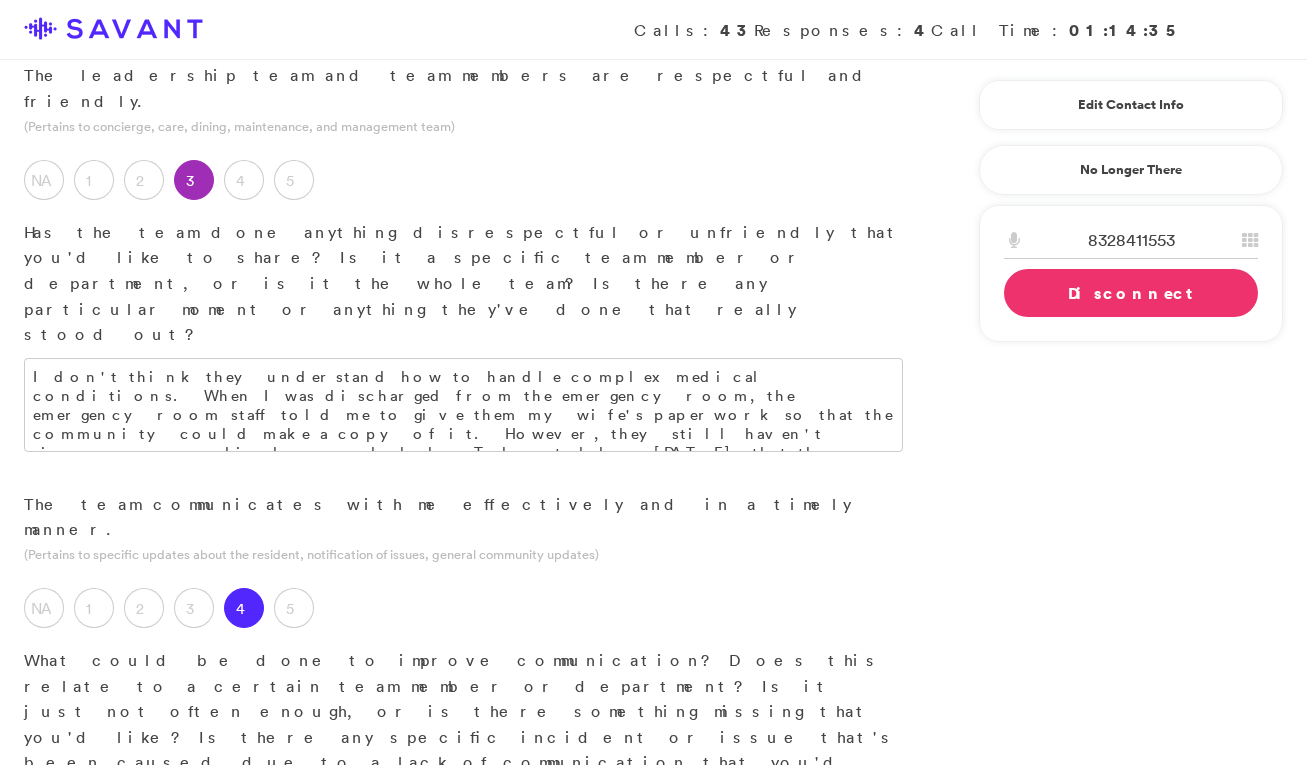 click at bounding box center (463, 832) 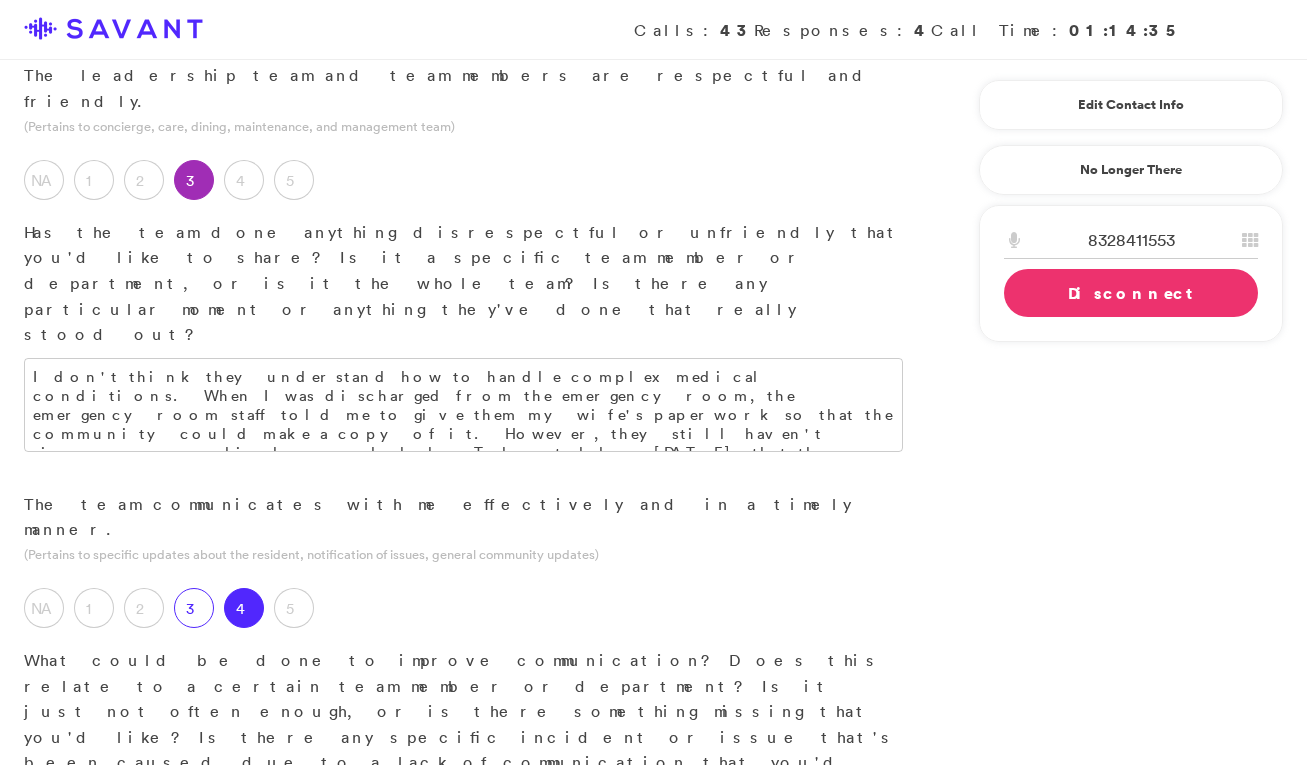 click on "3" at bounding box center [194, 608] 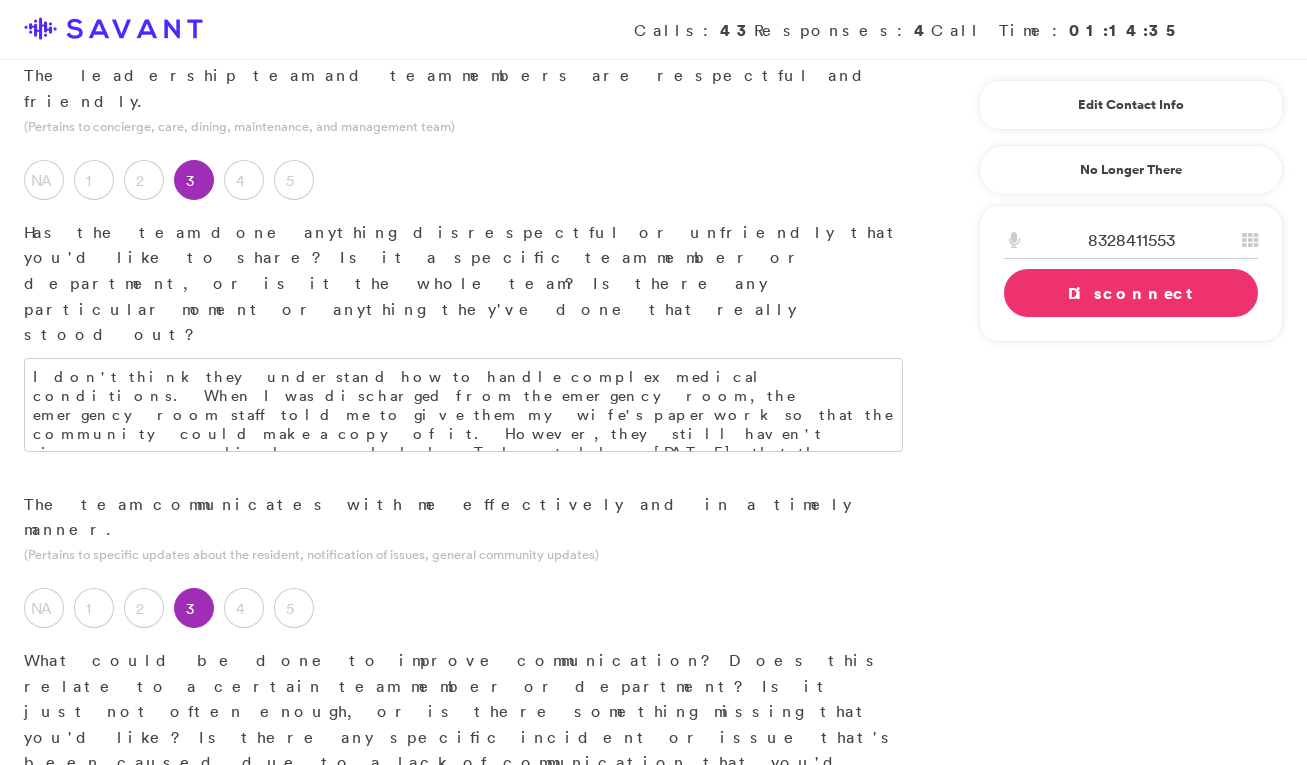 click at bounding box center [463, 832] 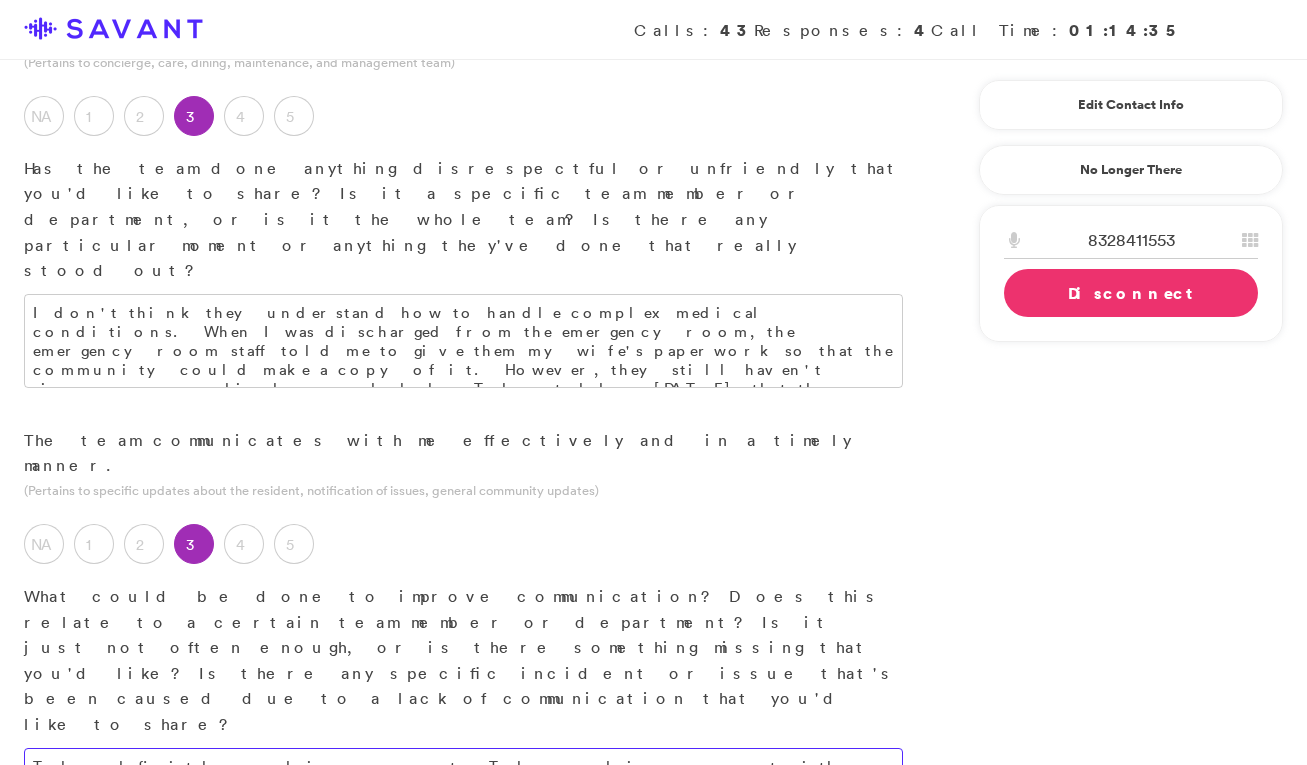 scroll, scrollTop: 438, scrollLeft: 0, axis: vertical 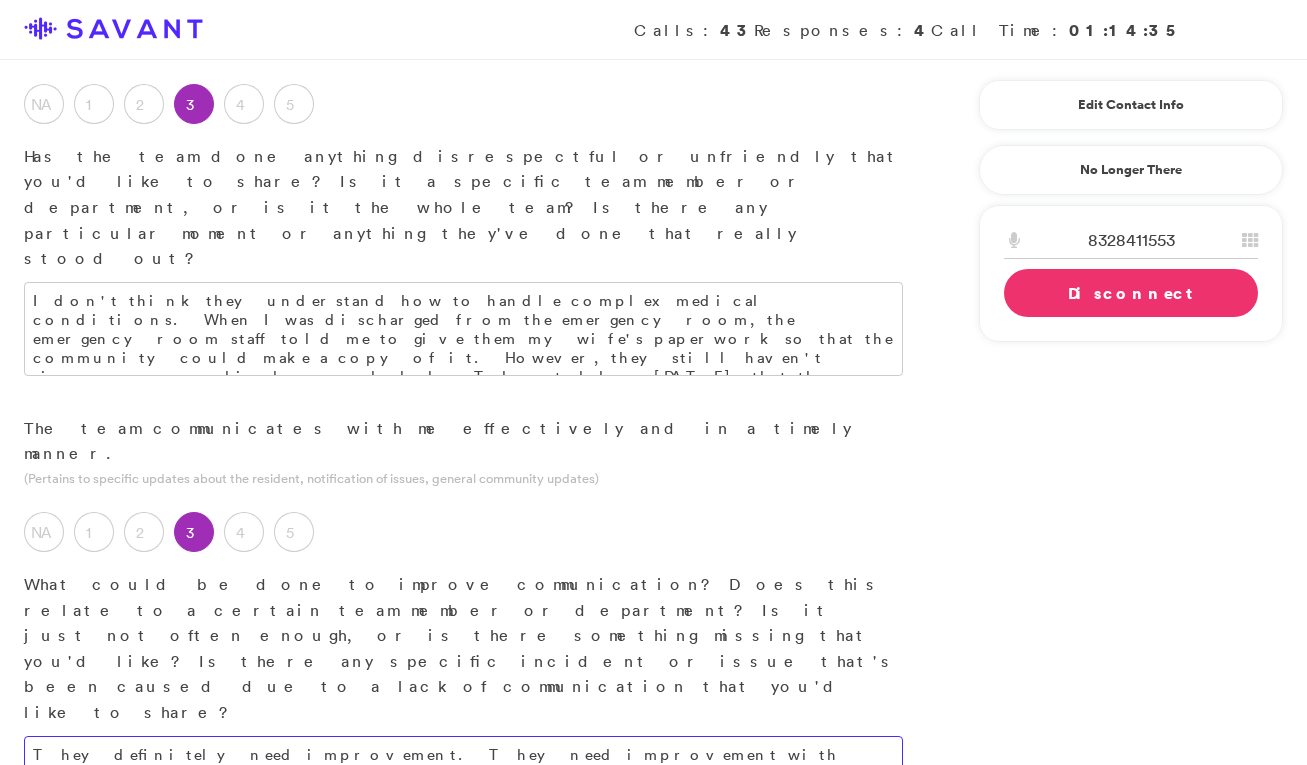 click on "They definitely need improvement. They need improvement with following through and updating." at bounding box center [463, 756] 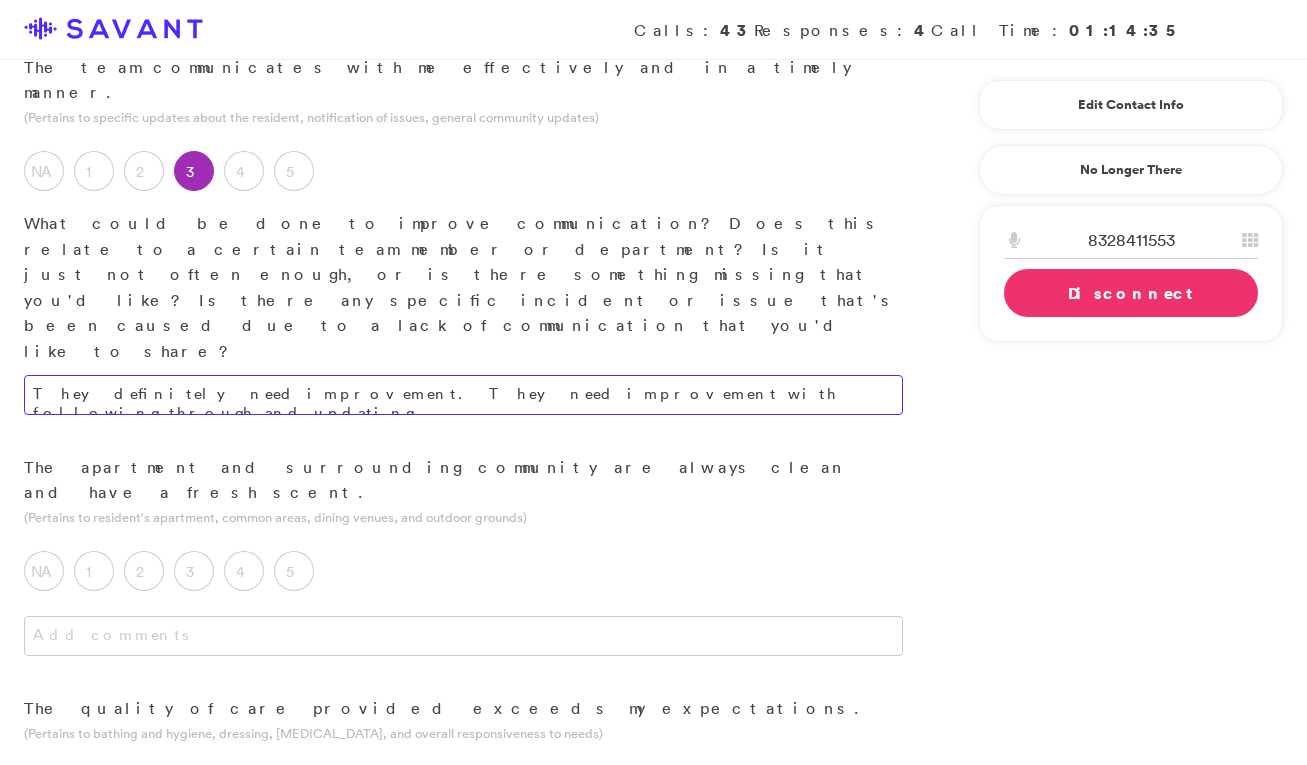 scroll, scrollTop: 802, scrollLeft: 0, axis: vertical 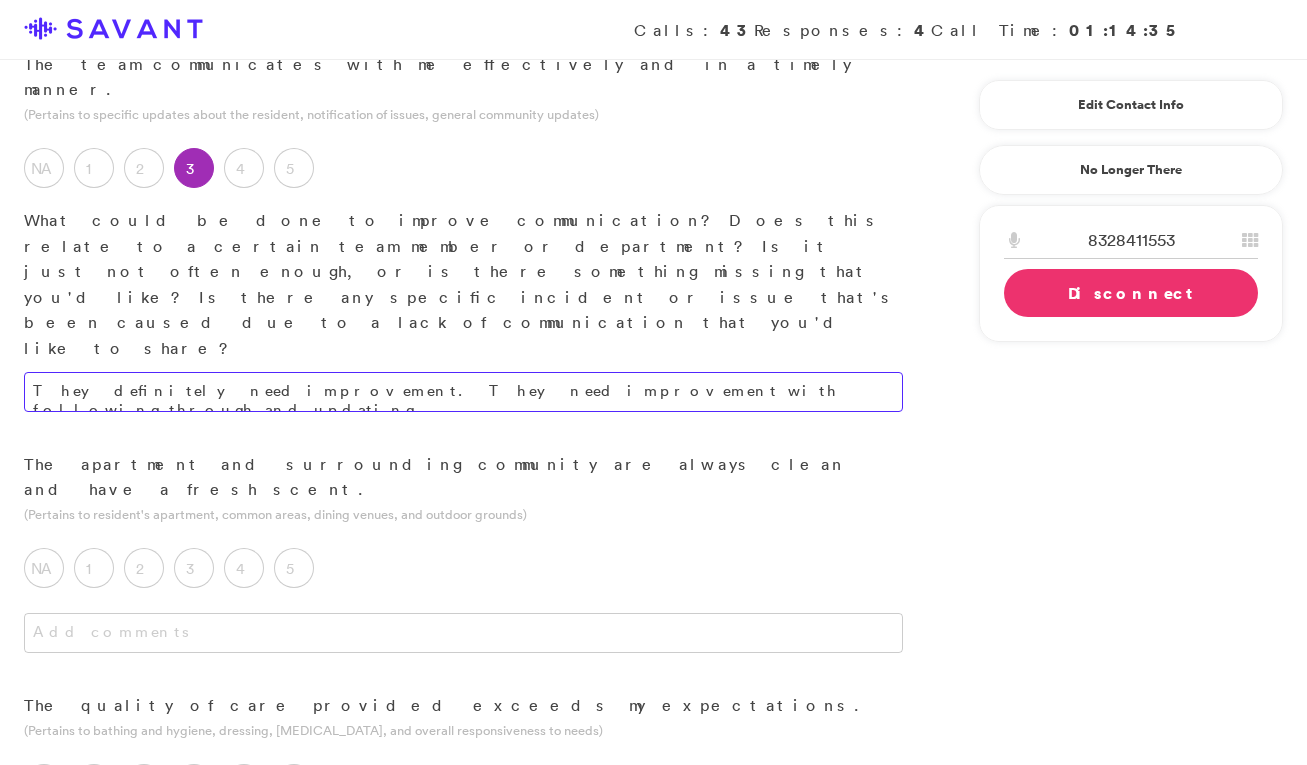 type on "They definitely need improvement. They need improvement with following through and updating." 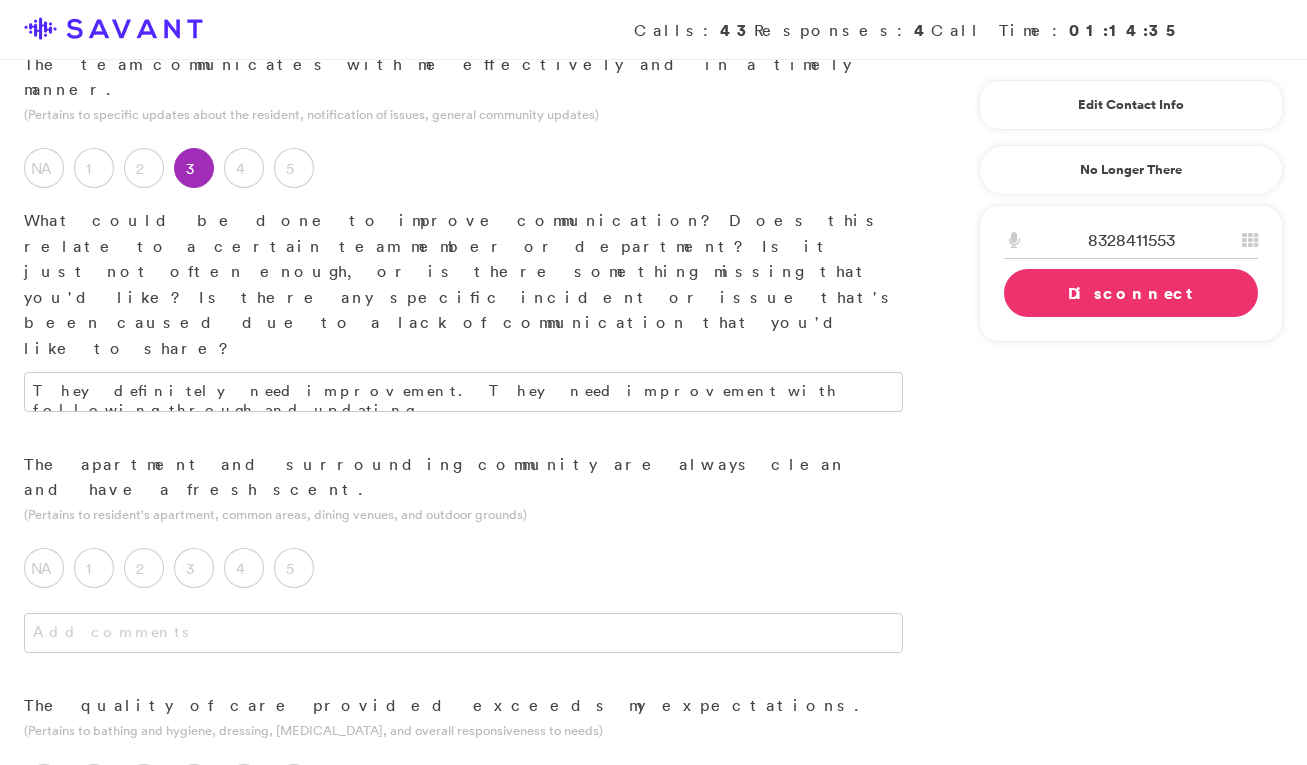 click on "On several occasions, the staff denied my doctor-ordered medications. After a day, I was able to provide them with the medical documentation. They said, "We are sorry," and that "we made a mistake."" at bounding box center (463, 857) 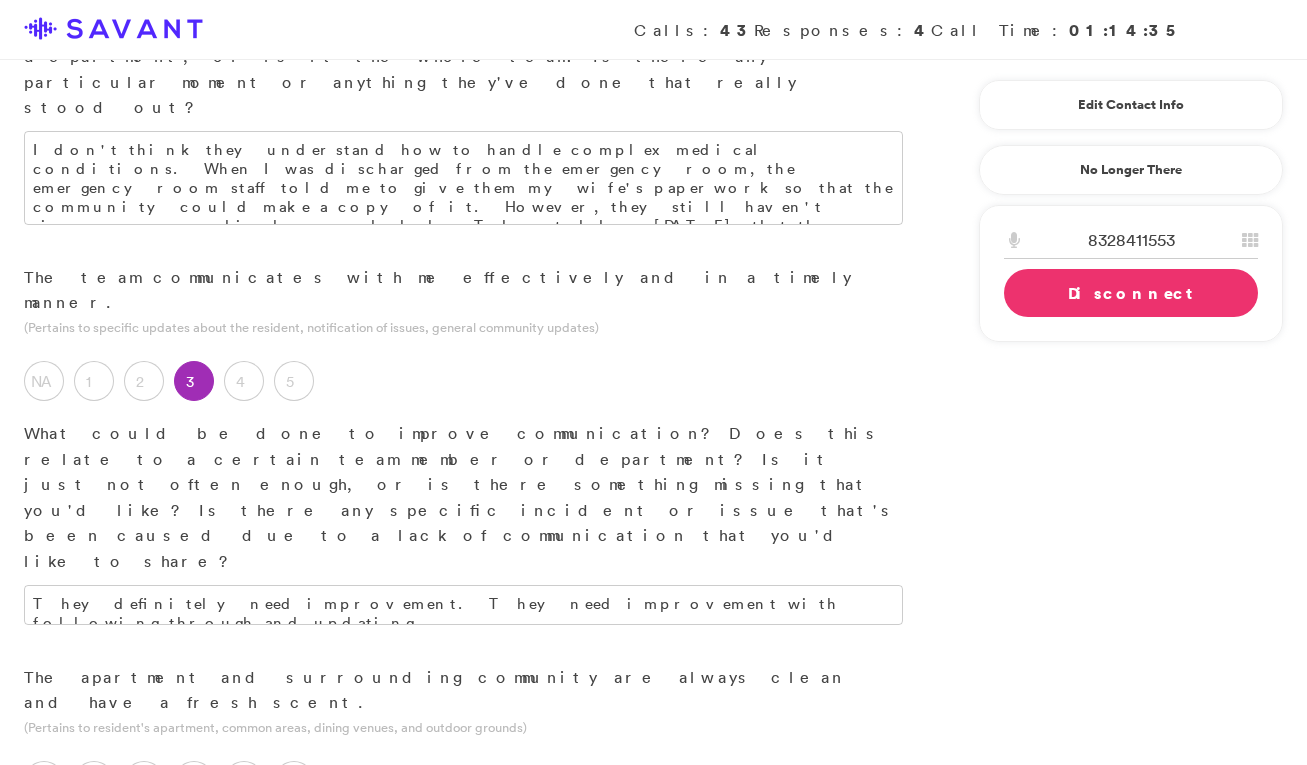 scroll, scrollTop: 592, scrollLeft: 0, axis: vertical 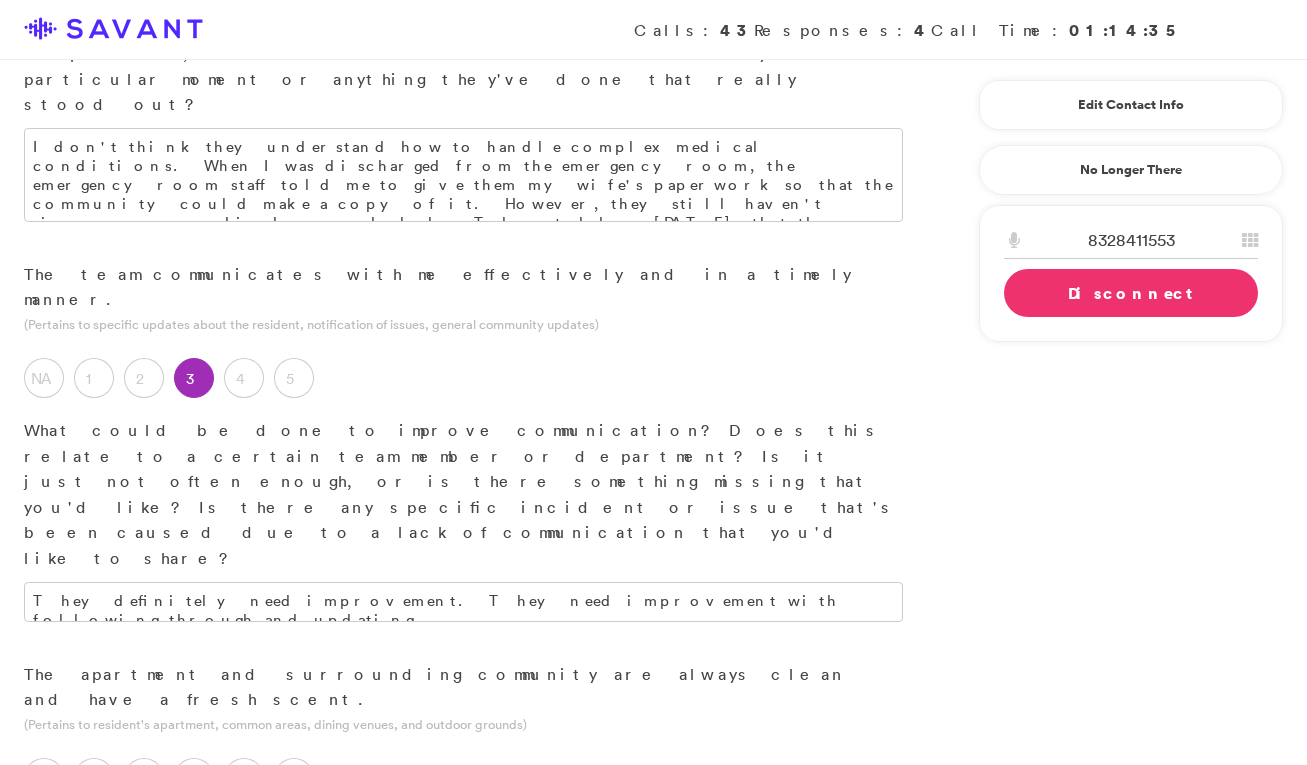 type on "On several occasions, the staff denied my doctor-ordered medications. After a day, I was able to provide them with the medical documentation. They said, "We are sorry," and that "we made a mistake."" 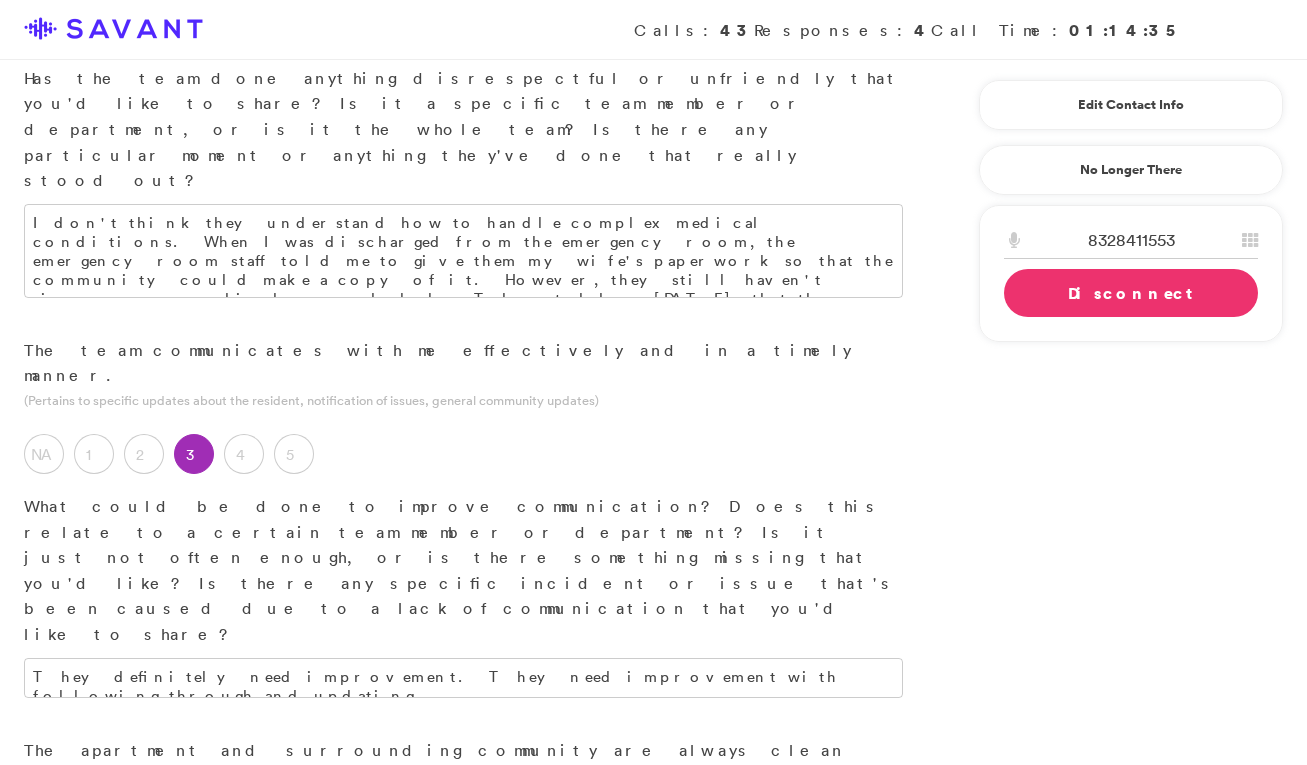 scroll, scrollTop: 561, scrollLeft: 0, axis: vertical 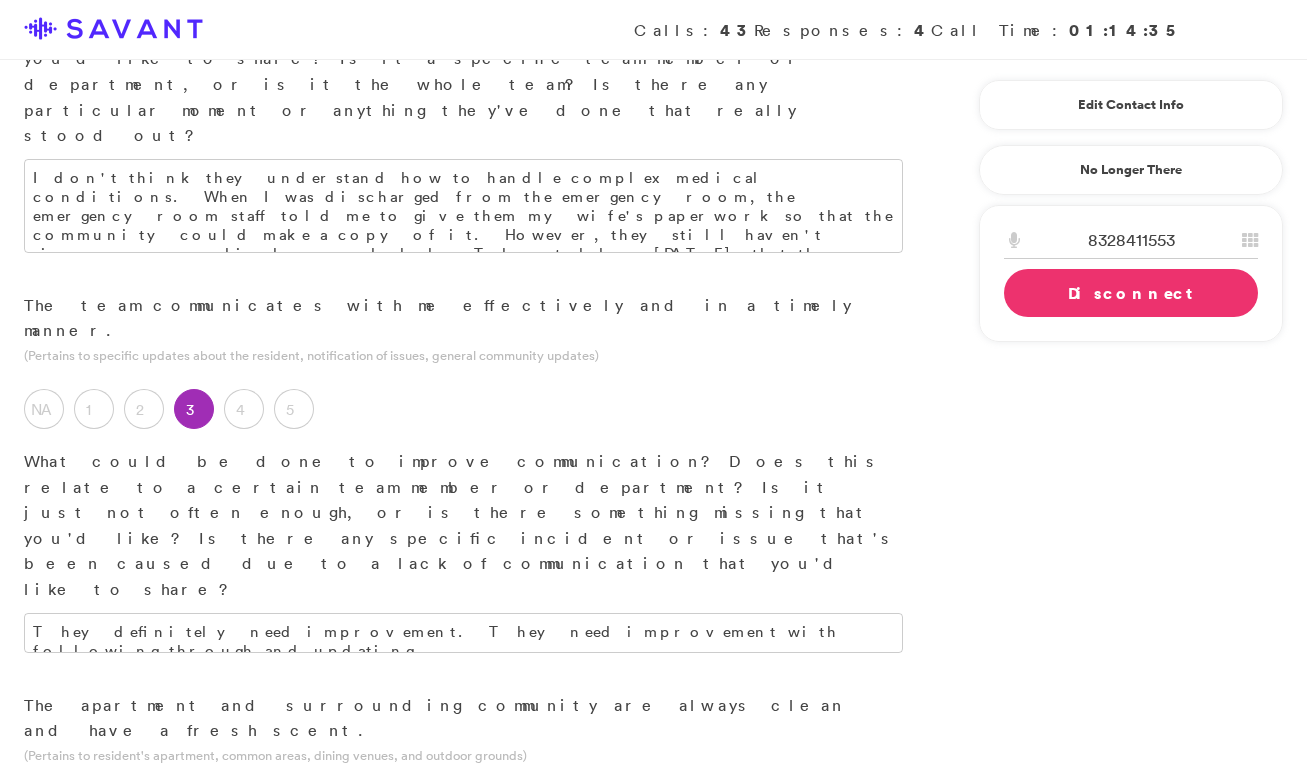 click on "5" at bounding box center [294, 809] 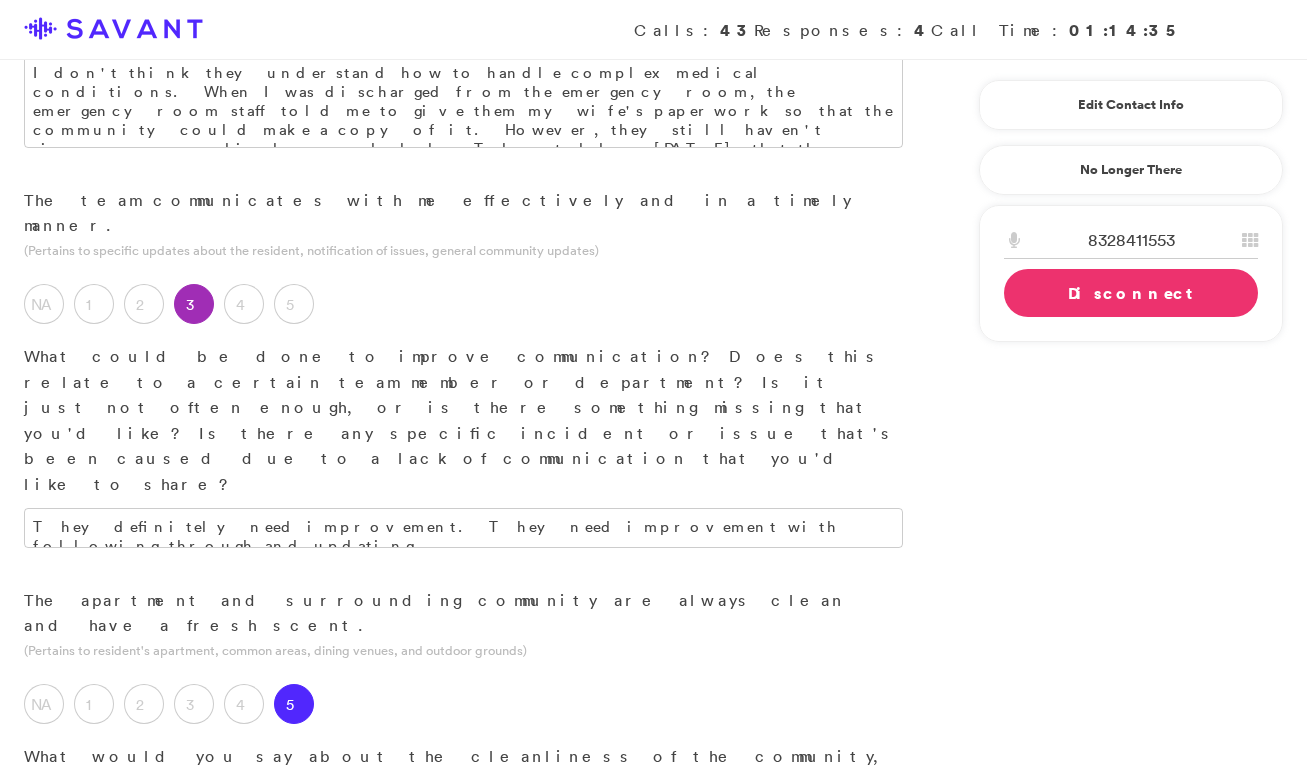 scroll, scrollTop: 720, scrollLeft: 0, axis: vertical 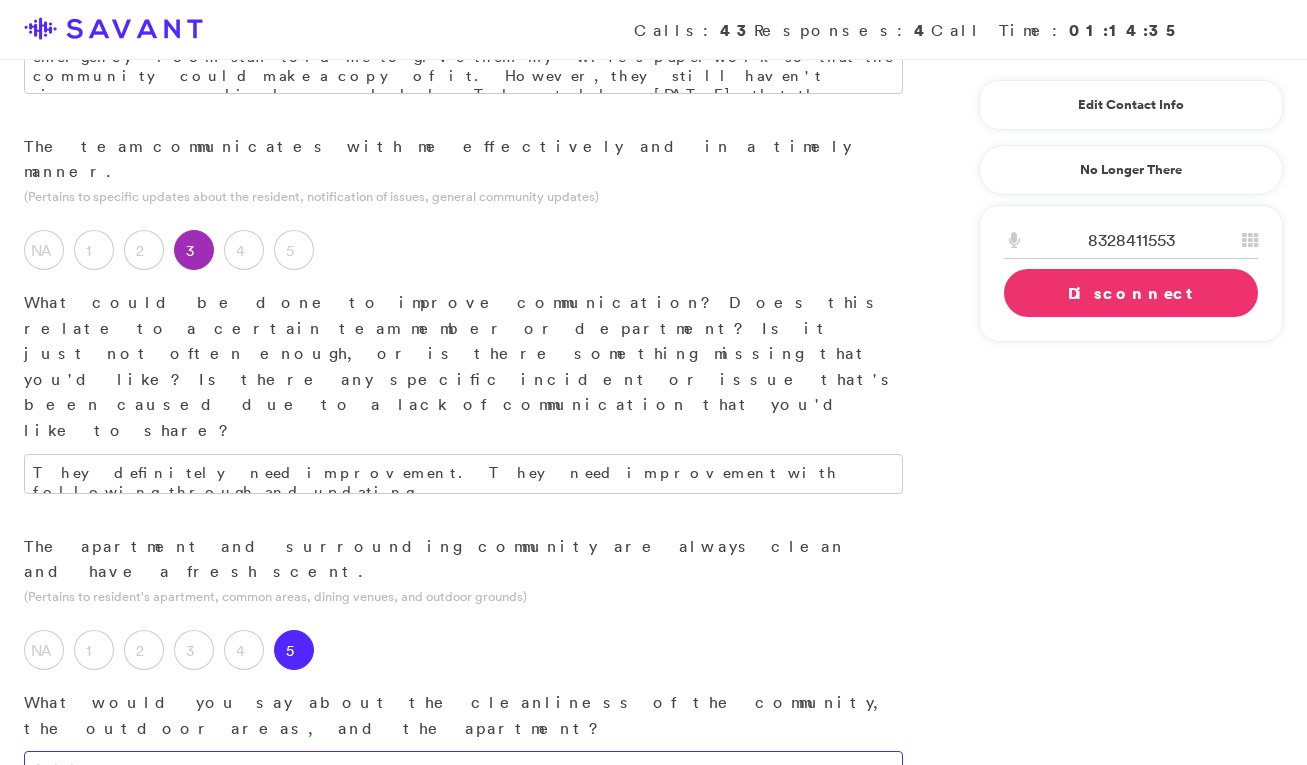 click at bounding box center [463, 771] 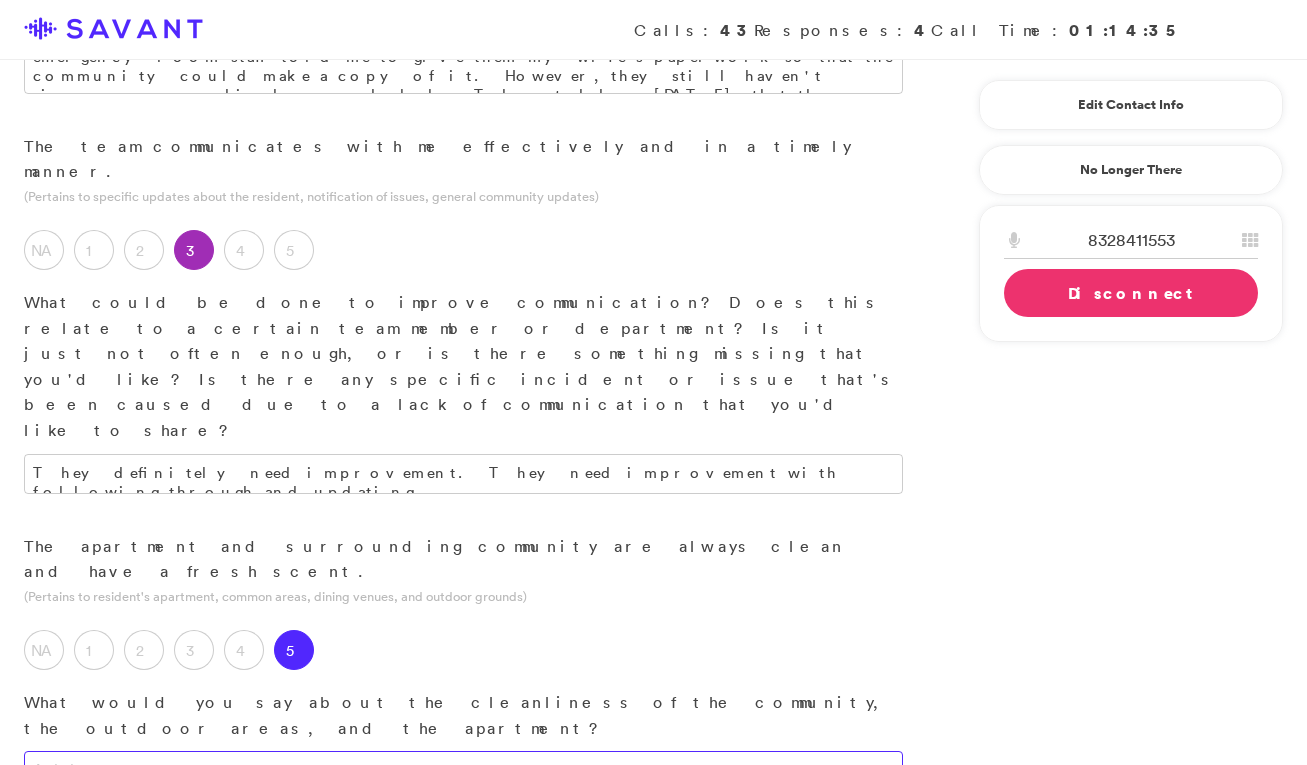 click at bounding box center (463, 771) 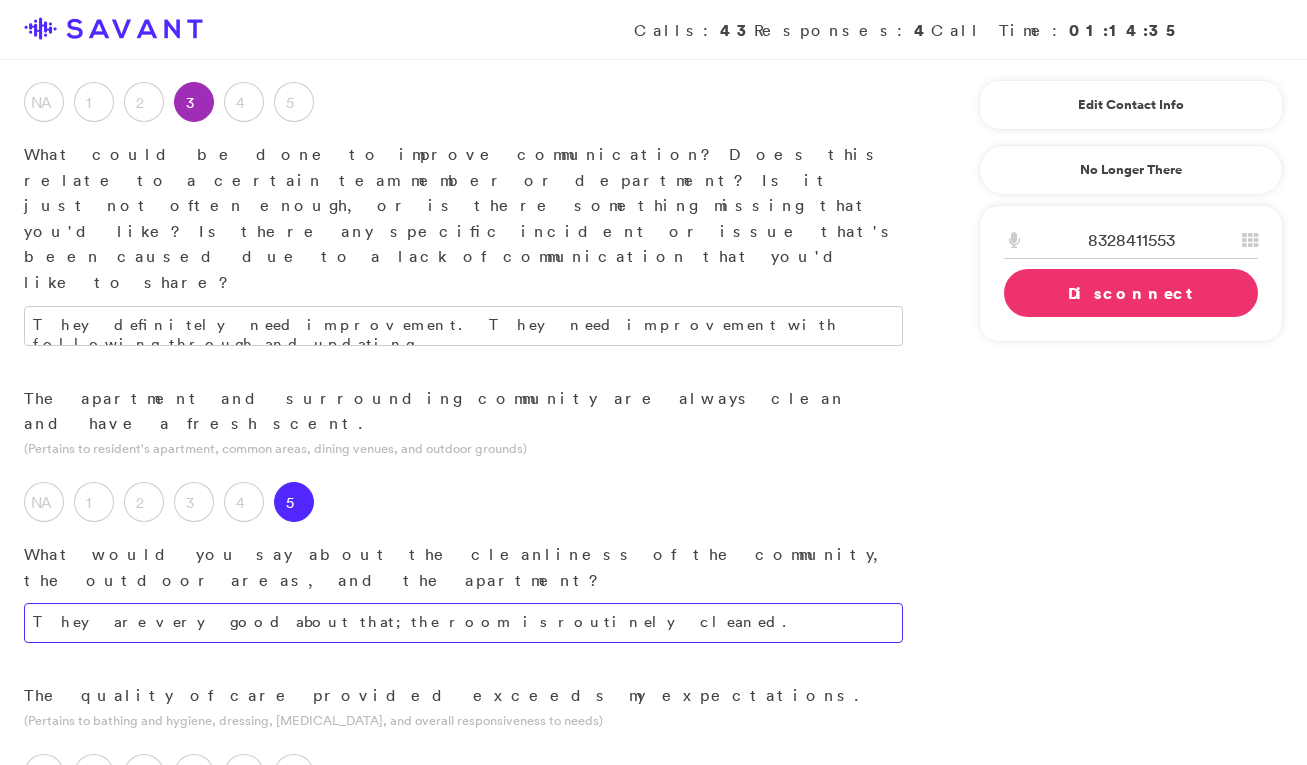 scroll, scrollTop: 885, scrollLeft: 0, axis: vertical 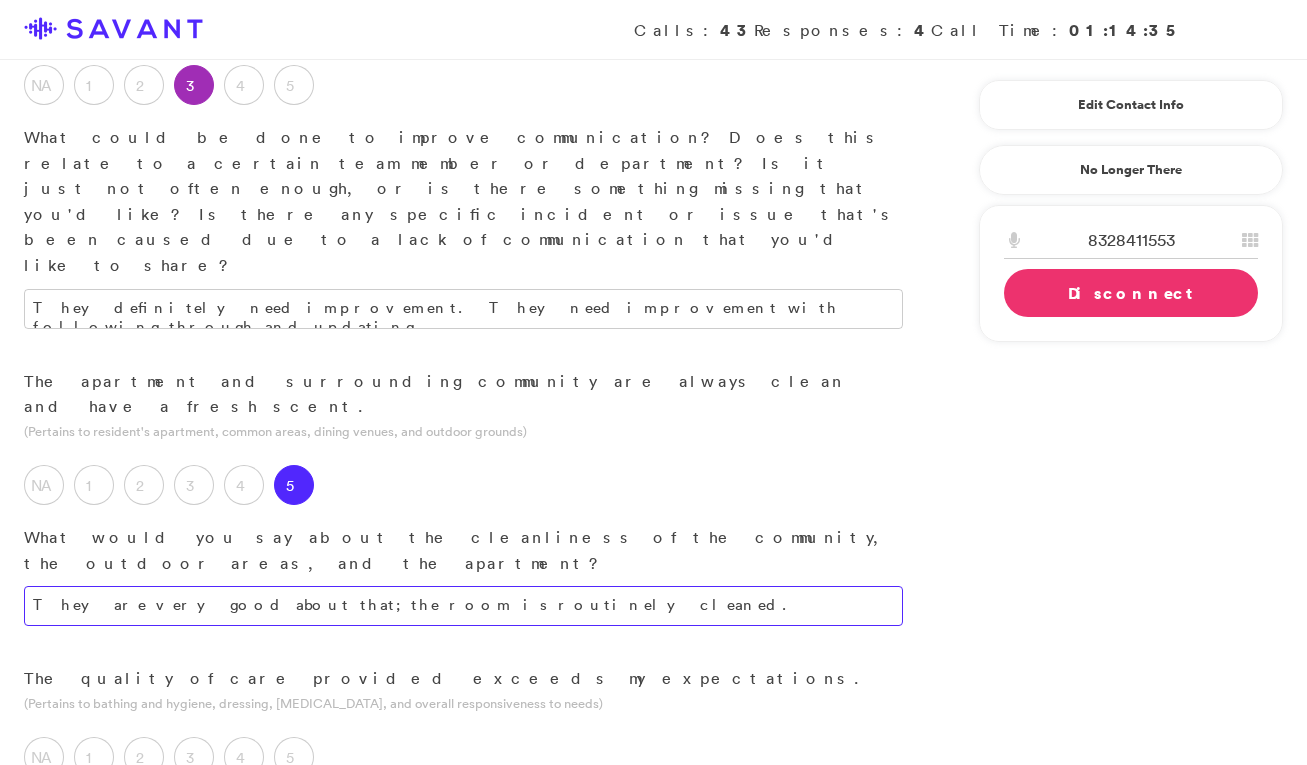 type on "They are very good about that; the room is routinely cleaned." 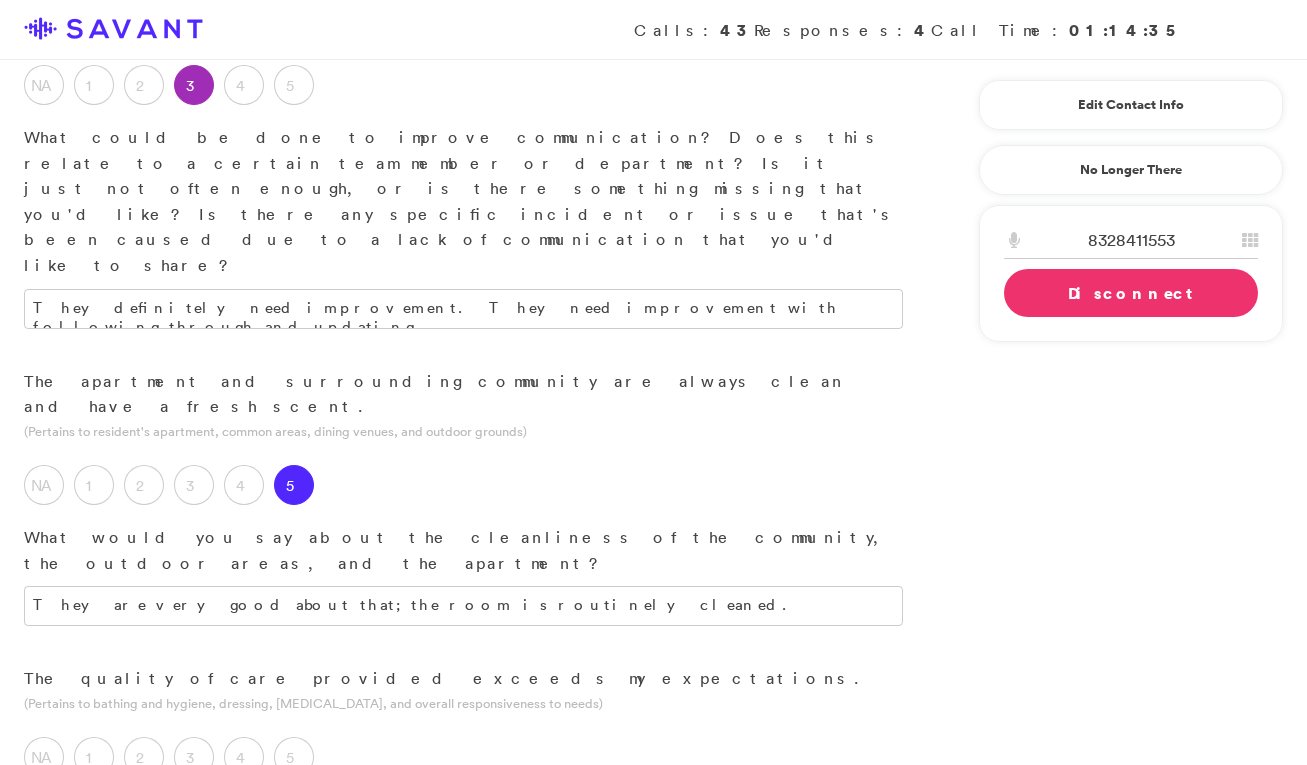 click on "On several occasions, the staff denied my doctor-ordered medications. After a day, I was able to provide them with the medical documentation. They said, "We are sorry," and that "we made a mistake."" at bounding box center (463, 839) 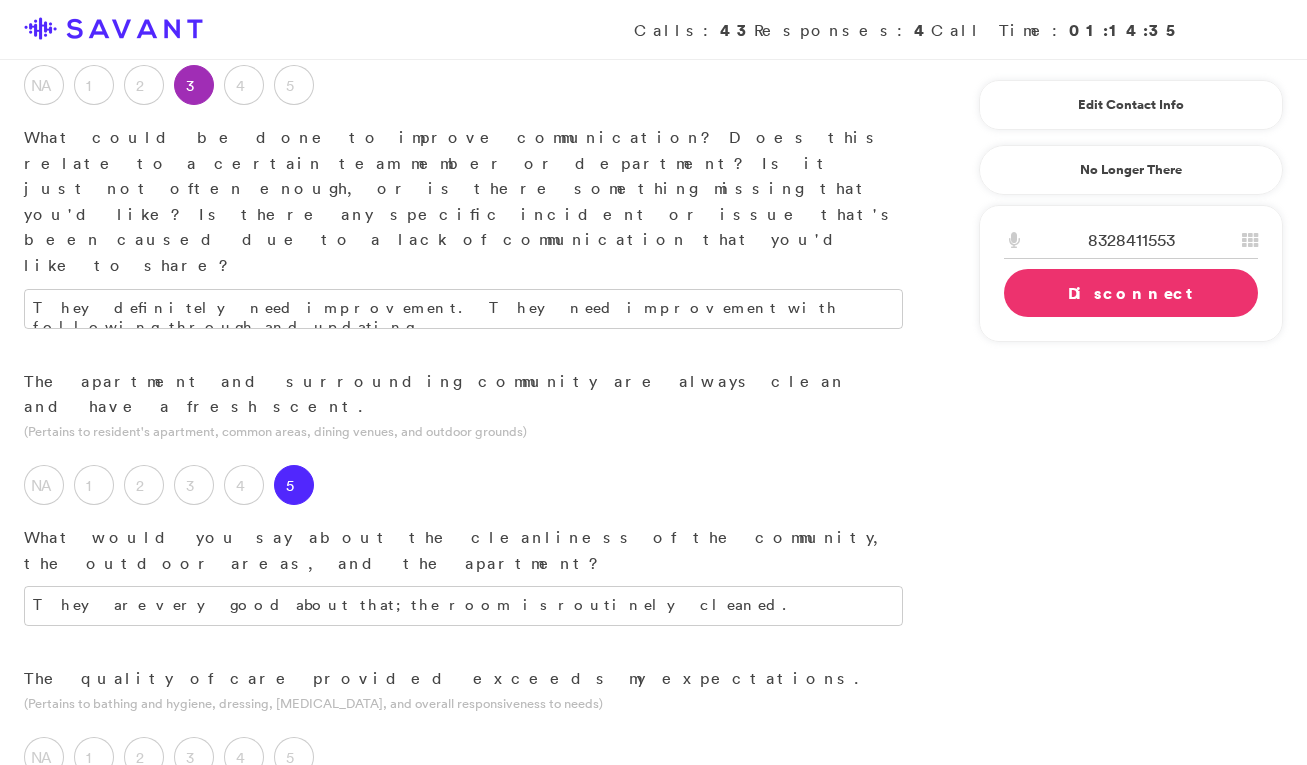 drag, startPoint x: 492, startPoint y: 554, endPoint x: 38, endPoint y: 555, distance: 454.0011 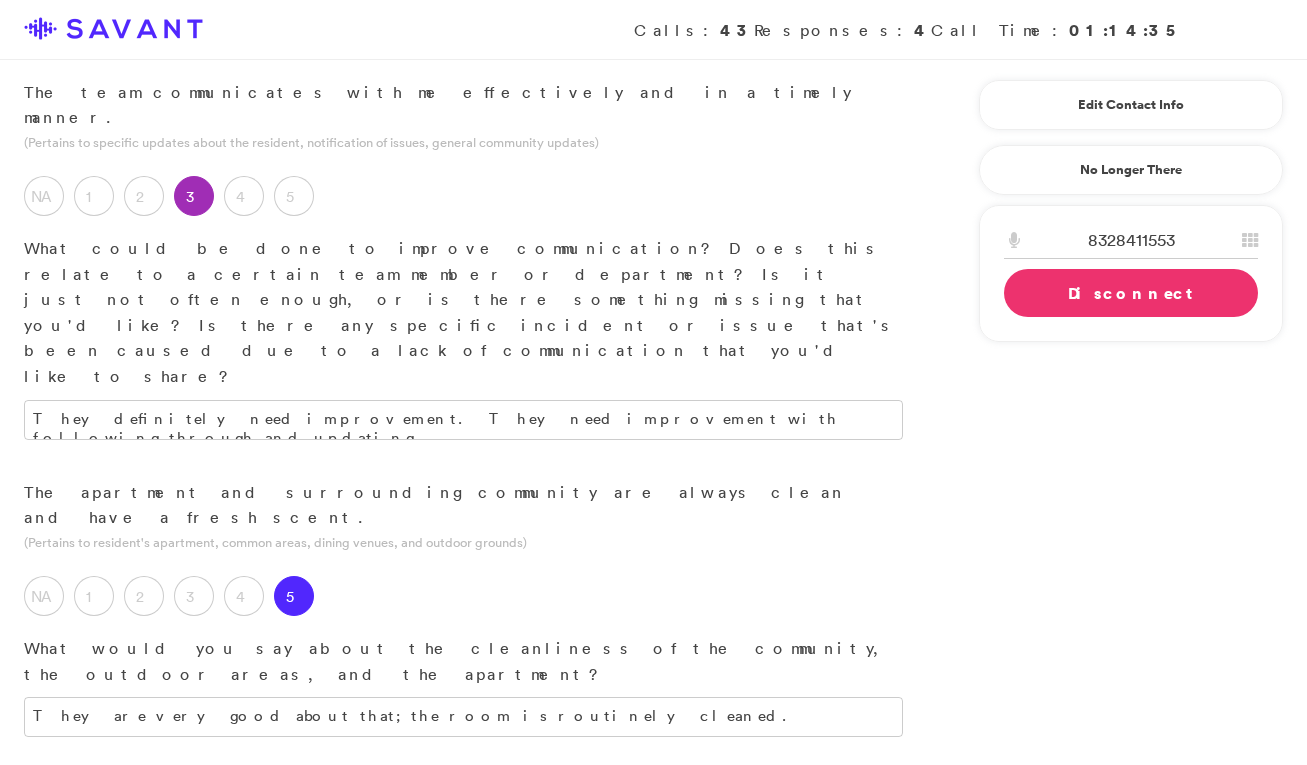 scroll, scrollTop: 772, scrollLeft: 0, axis: vertical 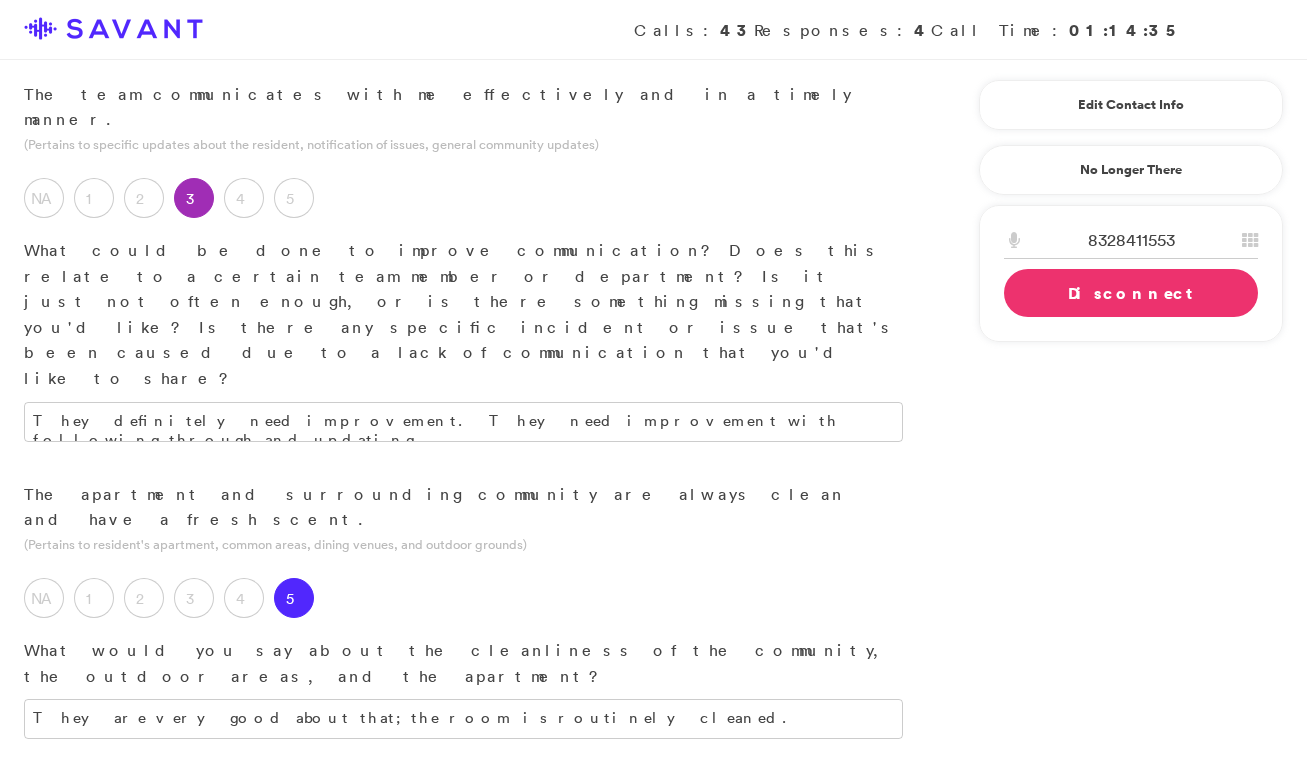 click on "1" at bounding box center [94, 870] 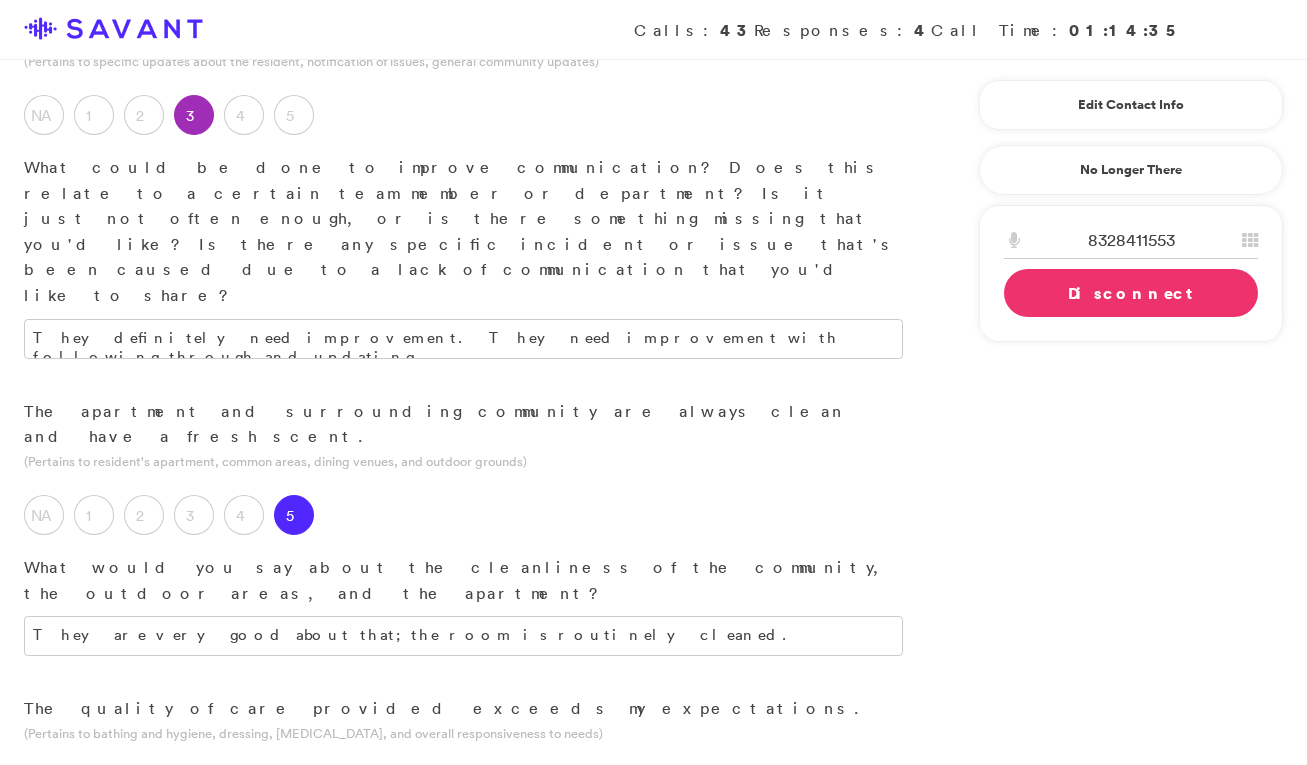 scroll, scrollTop: 905, scrollLeft: 0, axis: vertical 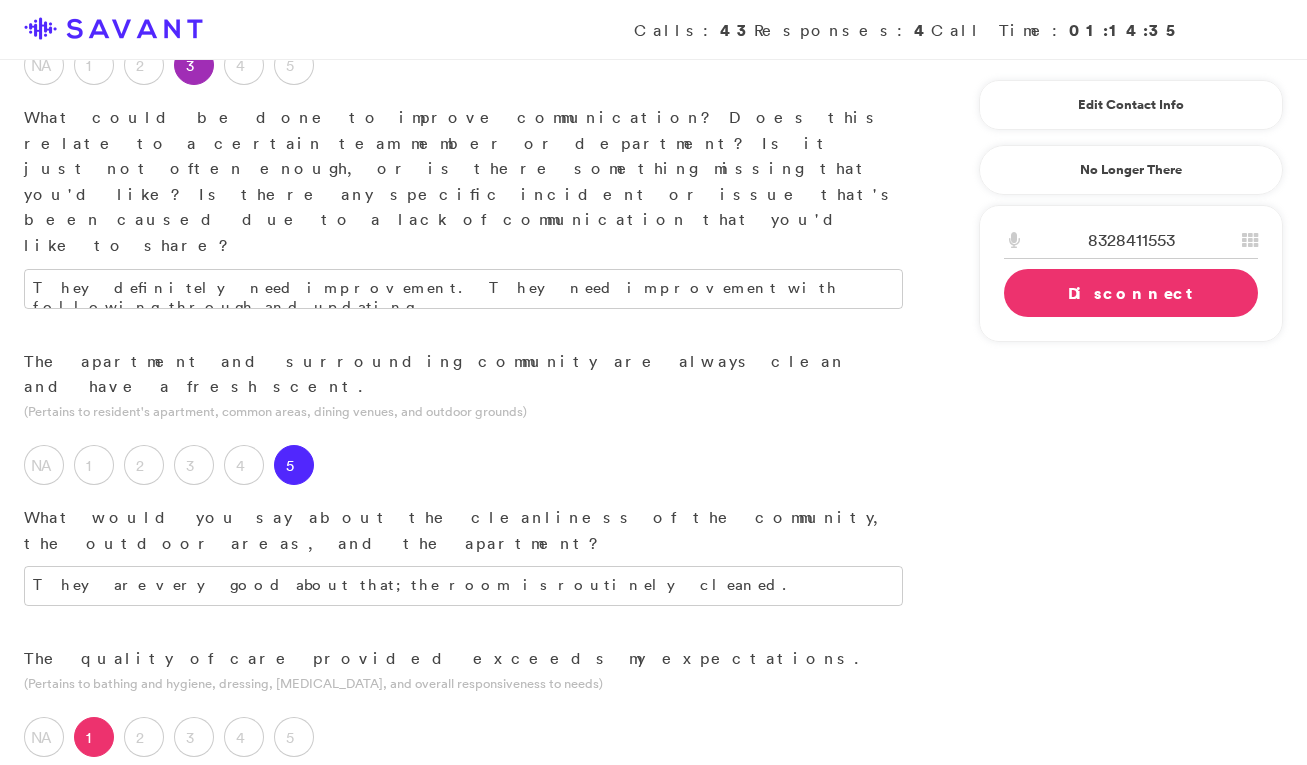 click on "On several occasions, the staff denied my doctor-ordered medications. After a day, I was able to provide them with the medical documentation. They said, "We are sorry," and that "we made a mistake."" at bounding box center (463, 962) 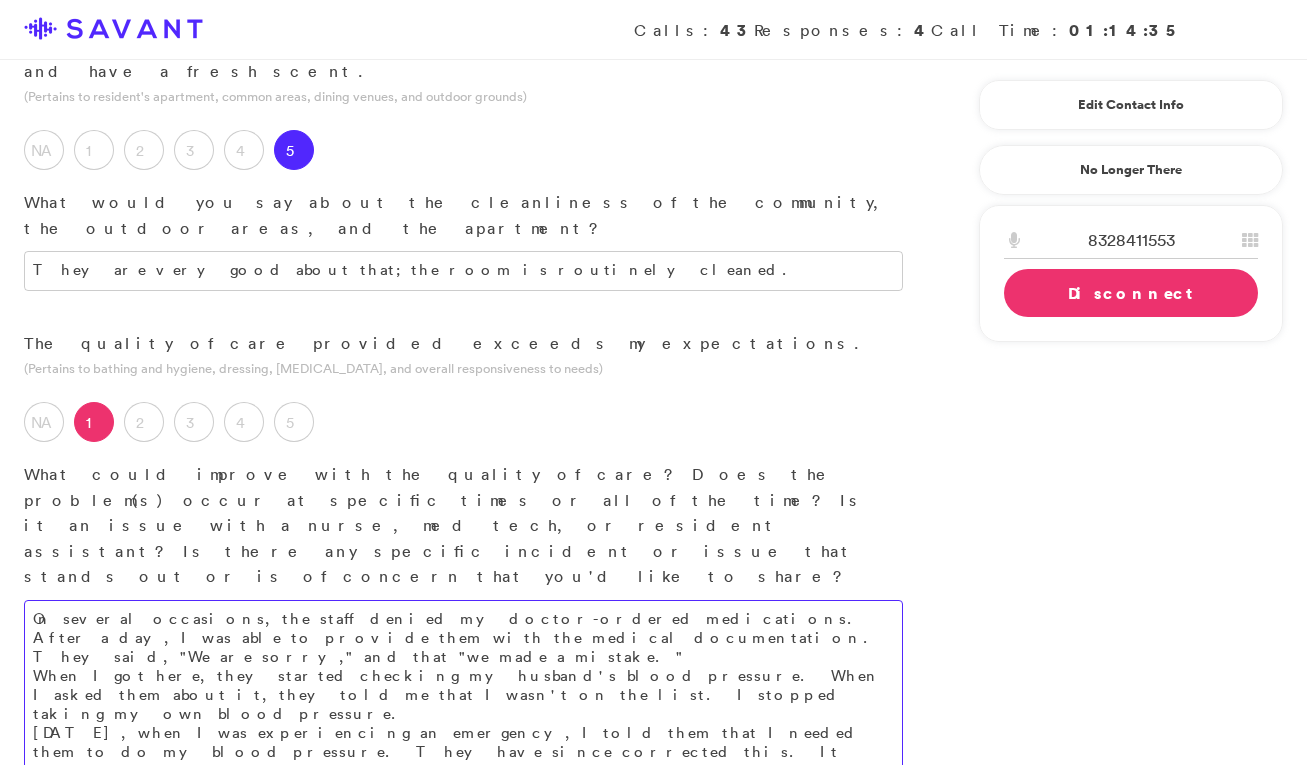 scroll, scrollTop: 1249, scrollLeft: 0, axis: vertical 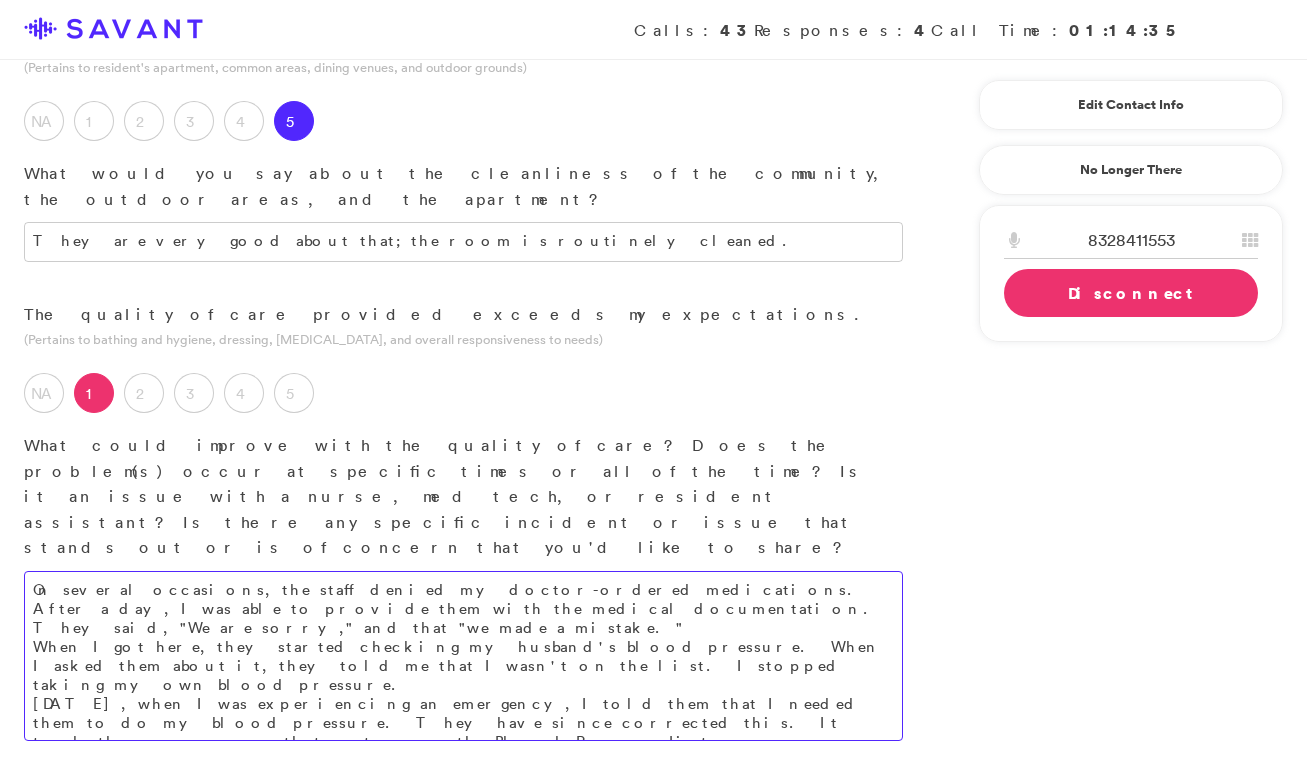 type on "On several occasions, the staff denied my doctor-ordered medications. After a day, I was able to provide them with the medical documentation. They said, "We are sorry," and that "we made a mistake."
When I got here, they started checking my husband's blood pressure. When I asked them about it, they told me that I wasn't on the list. I stopped taking my own blood pressure.
[DATE], when I was experiencing an emergency, I told them that I needed them to do my blood pressure. They have since corrected this. It took them over a month to get me on the Blood Pressure List." 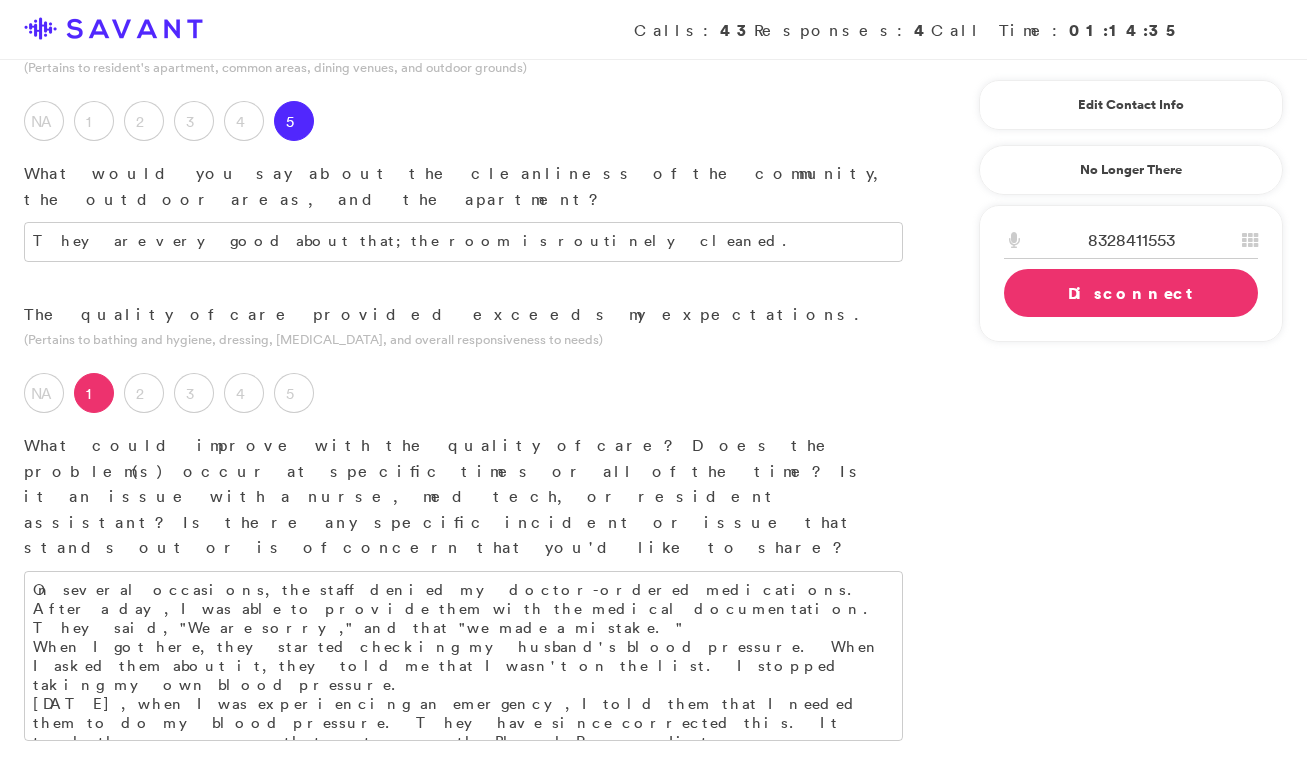 click at bounding box center [463, 962] 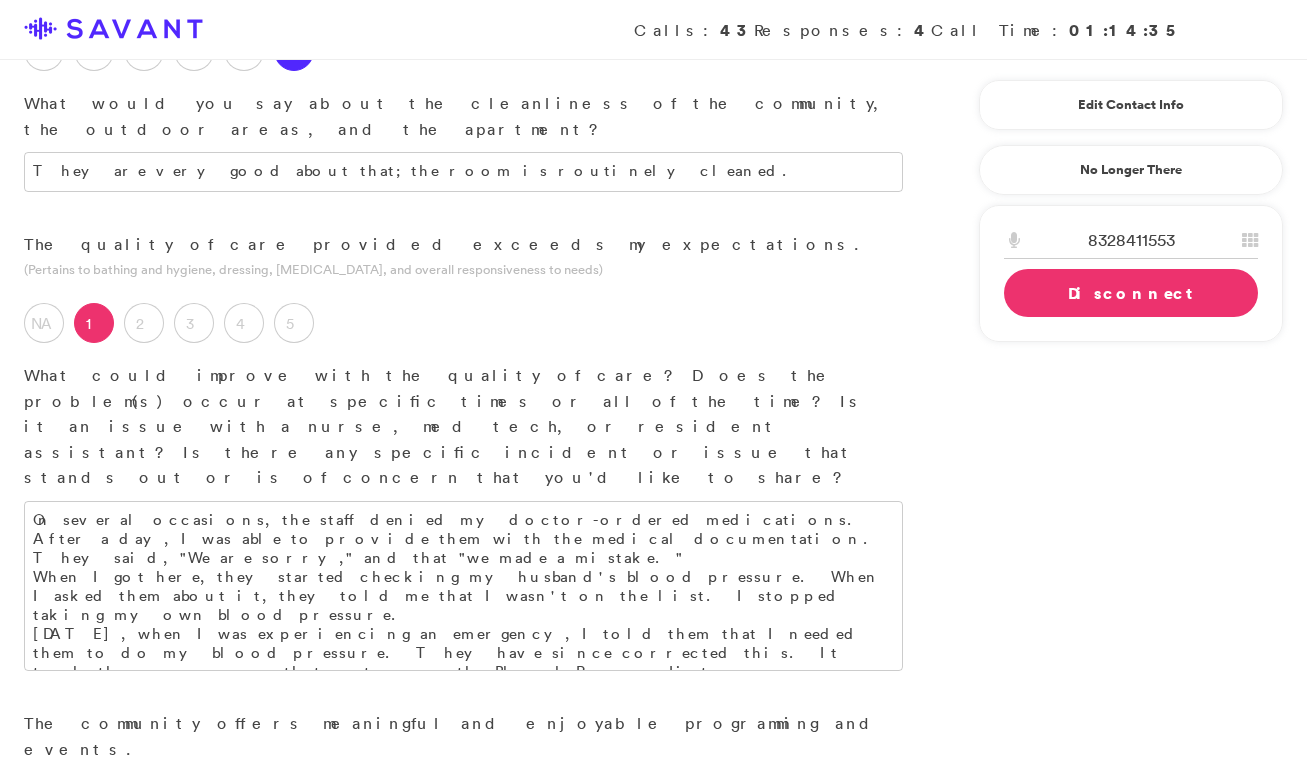 scroll, scrollTop: 1323, scrollLeft: 0, axis: vertical 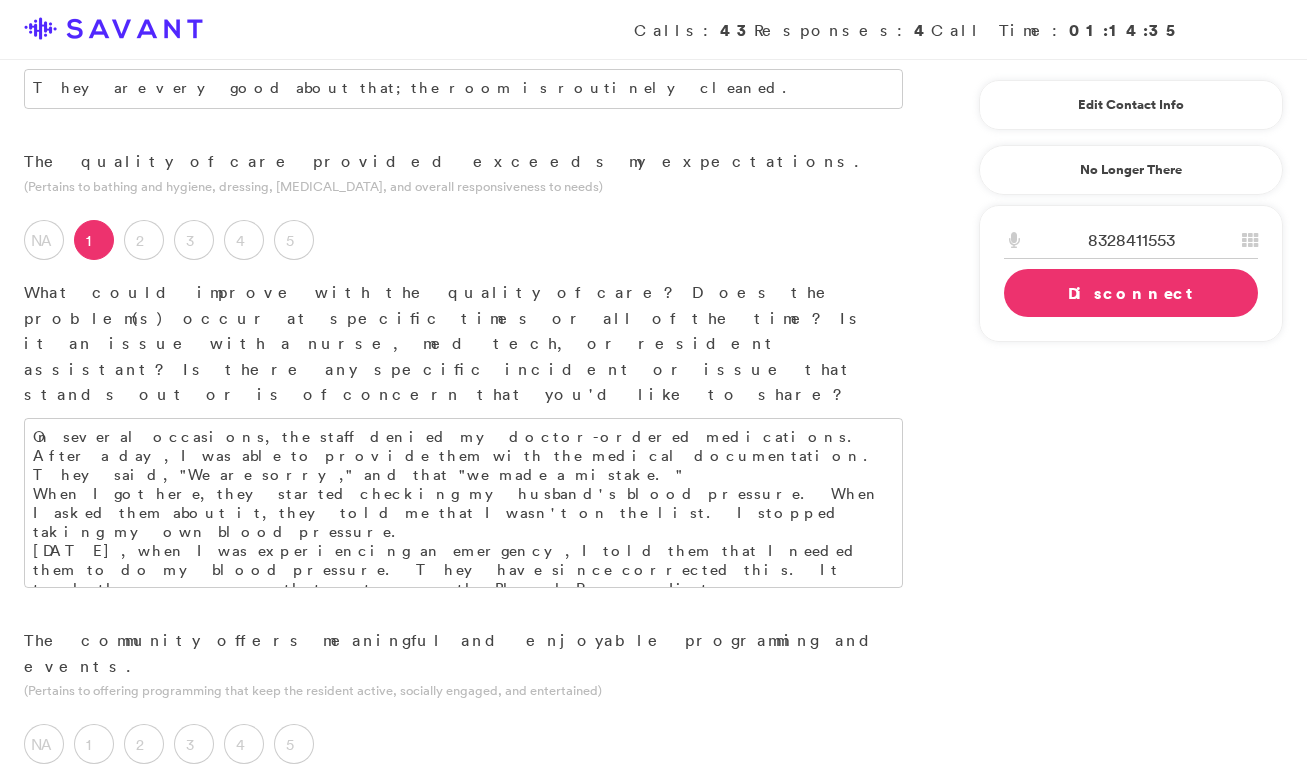 click at bounding box center (463, 809) 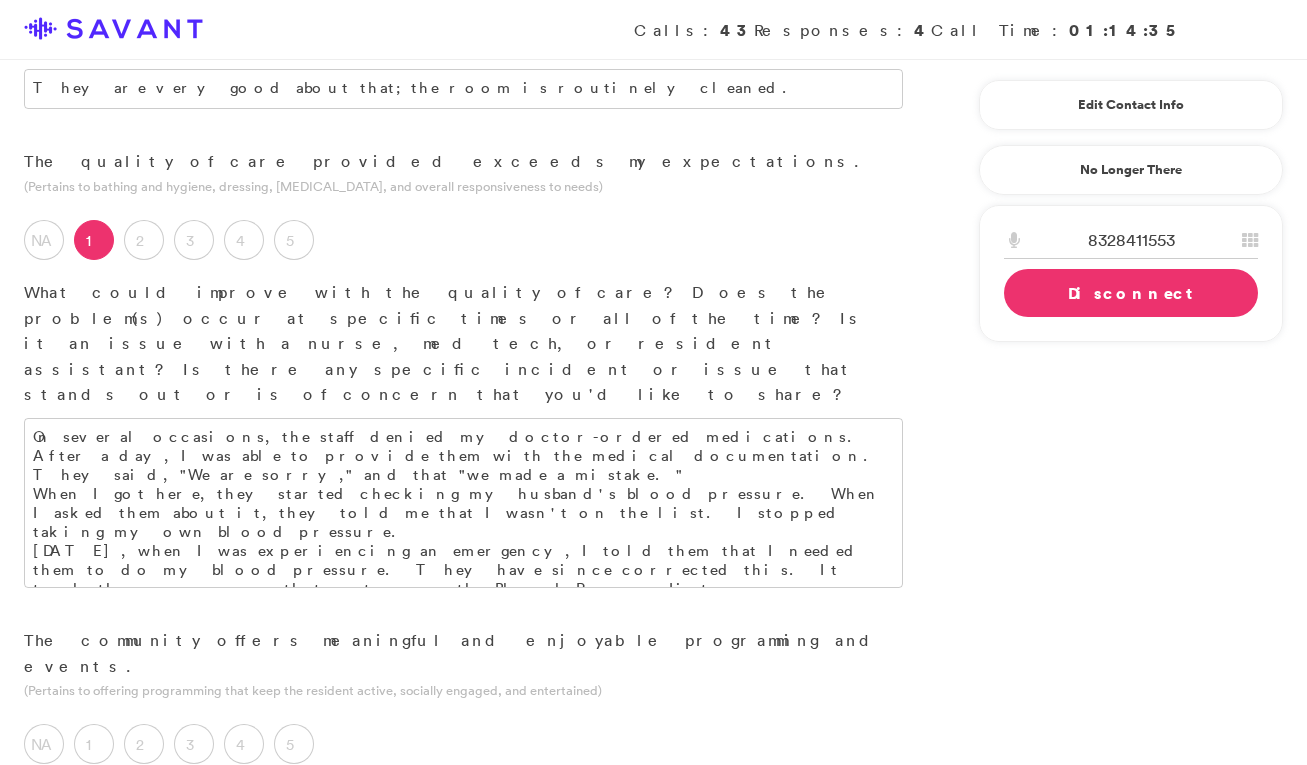 click at bounding box center (463, 809) 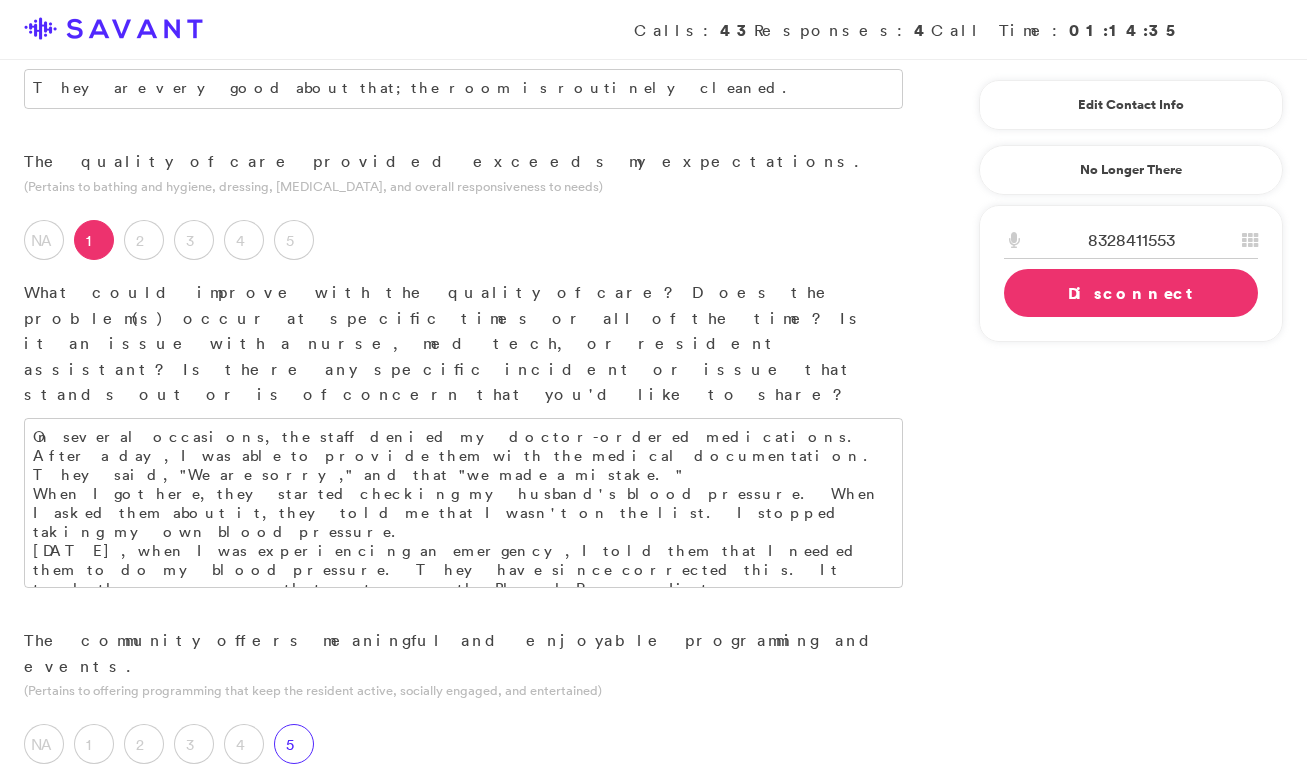 click on "5" at bounding box center [294, 744] 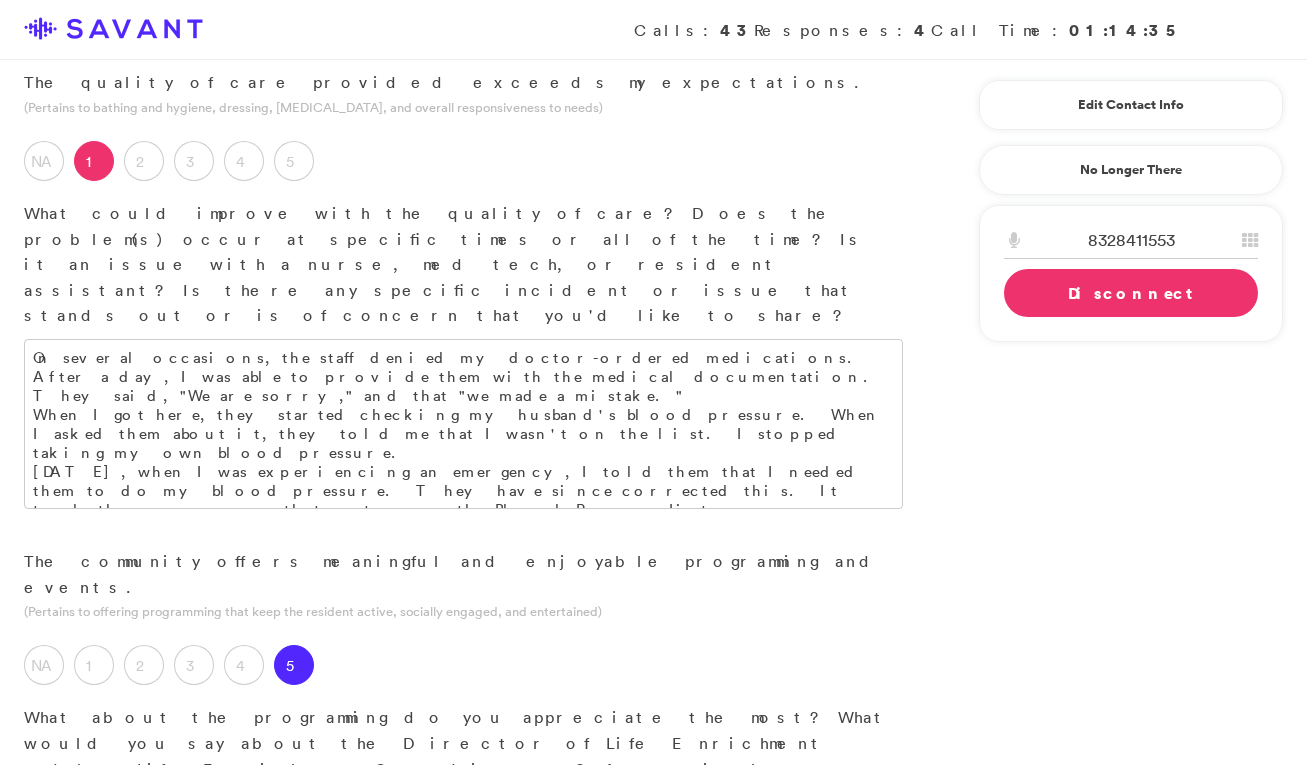 scroll, scrollTop: 1488, scrollLeft: 0, axis: vertical 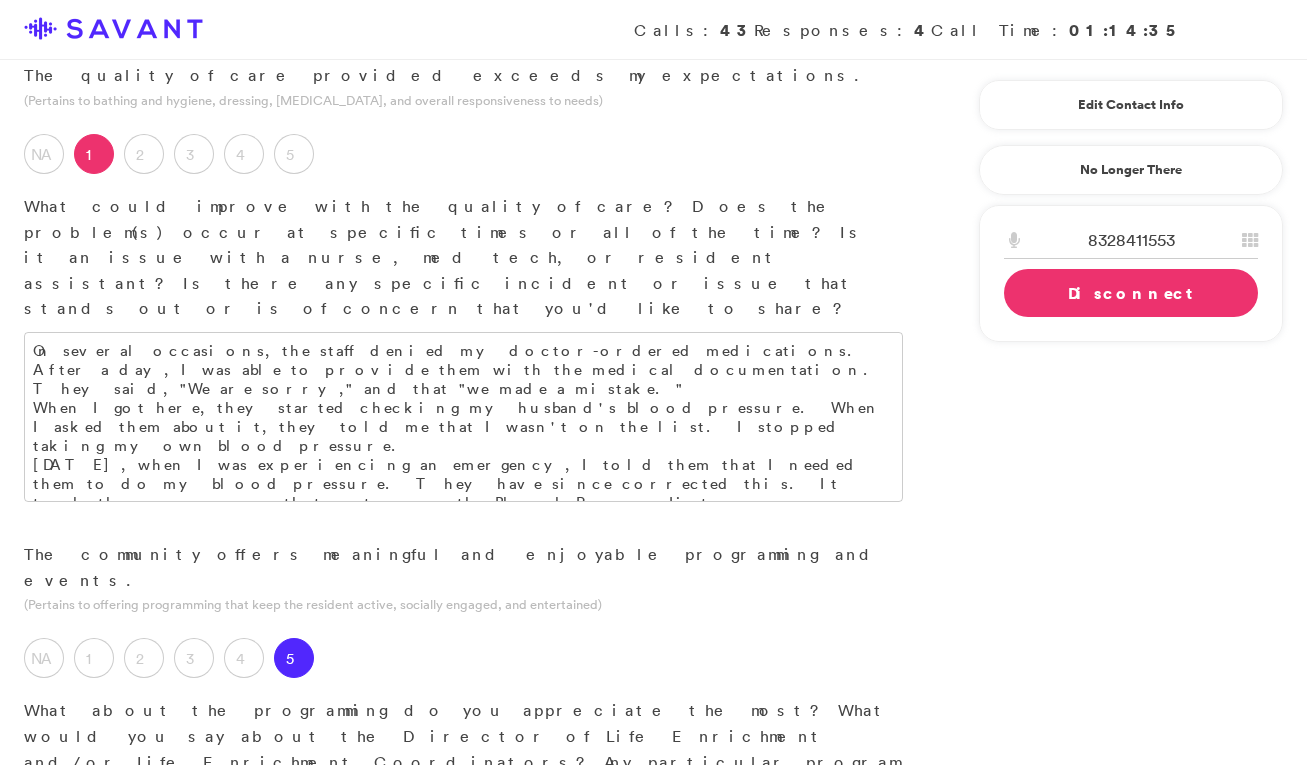 click at bounding box center [463, 856] 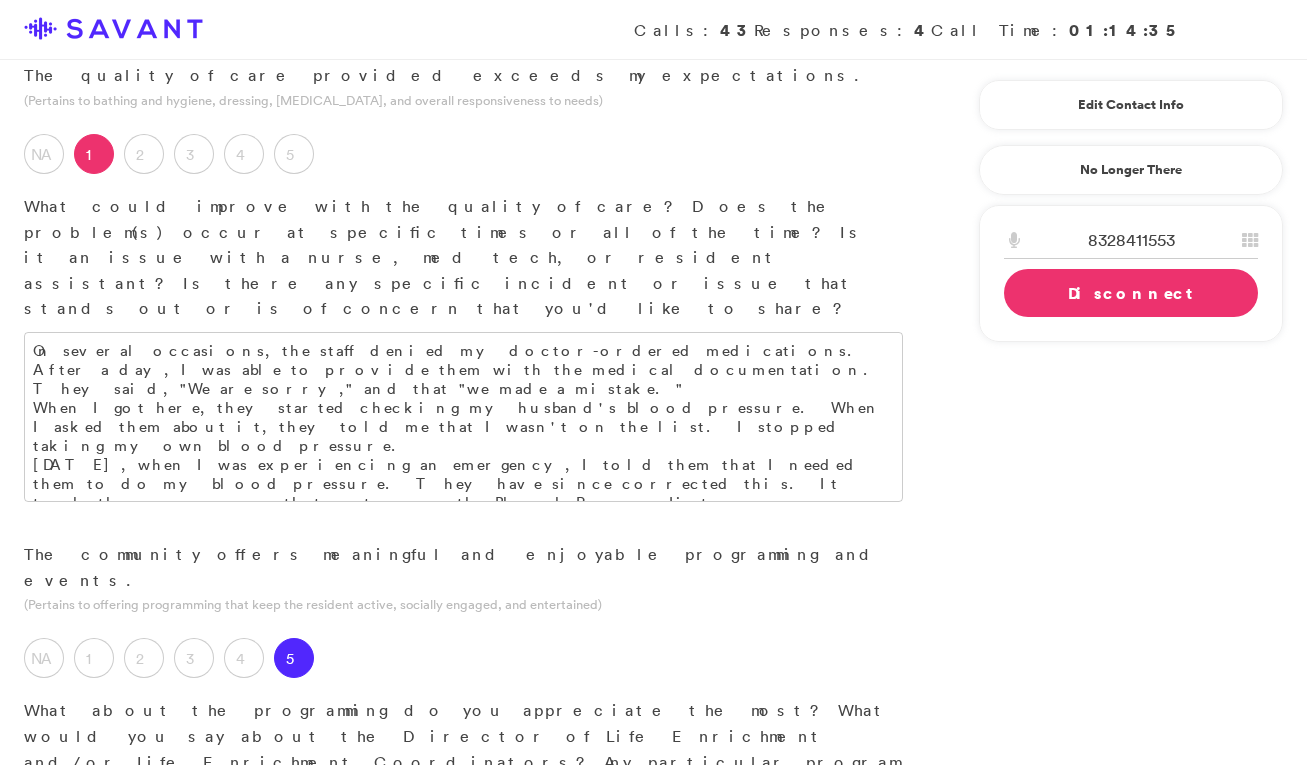 click on "We don't participate, but we used to participate in the other unit." at bounding box center (463, 856) 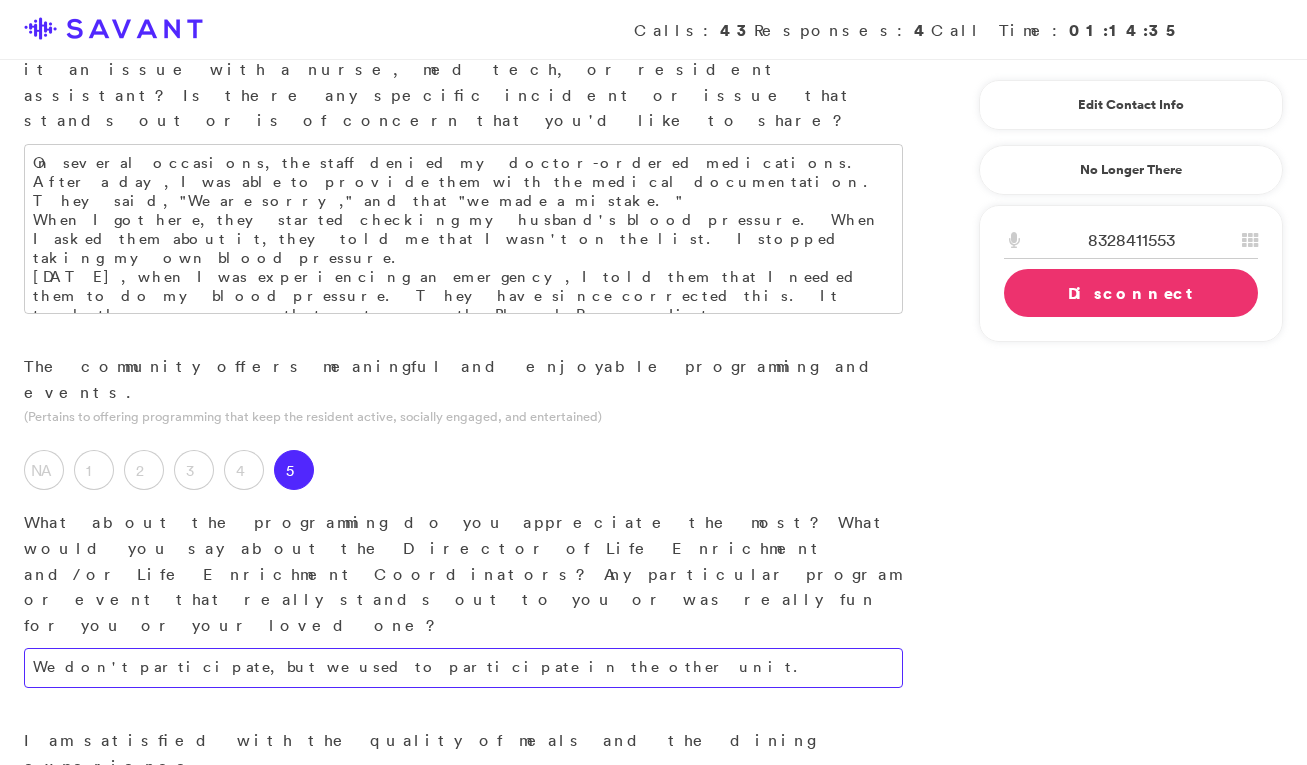 scroll, scrollTop: 1705, scrollLeft: 0, axis: vertical 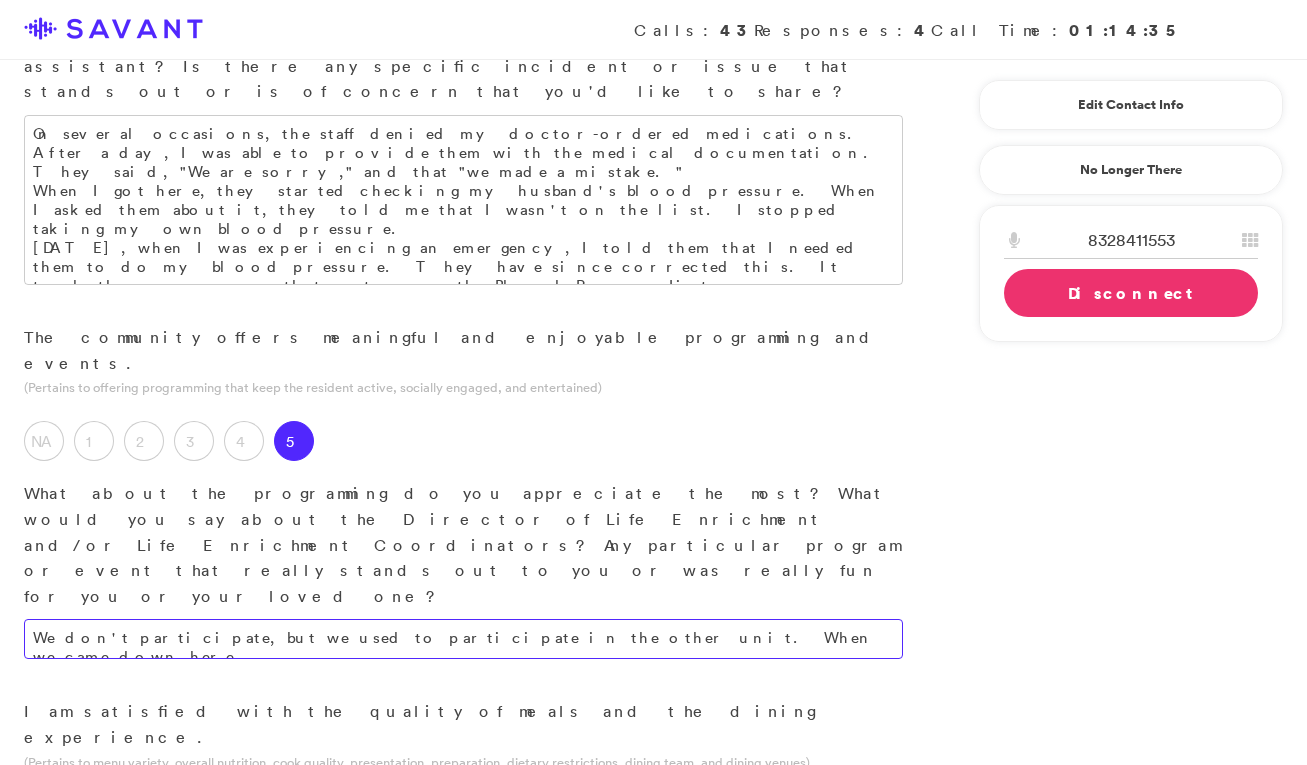 drag, startPoint x: 669, startPoint y: 198, endPoint x: 480, endPoint y: 202, distance: 189.04233 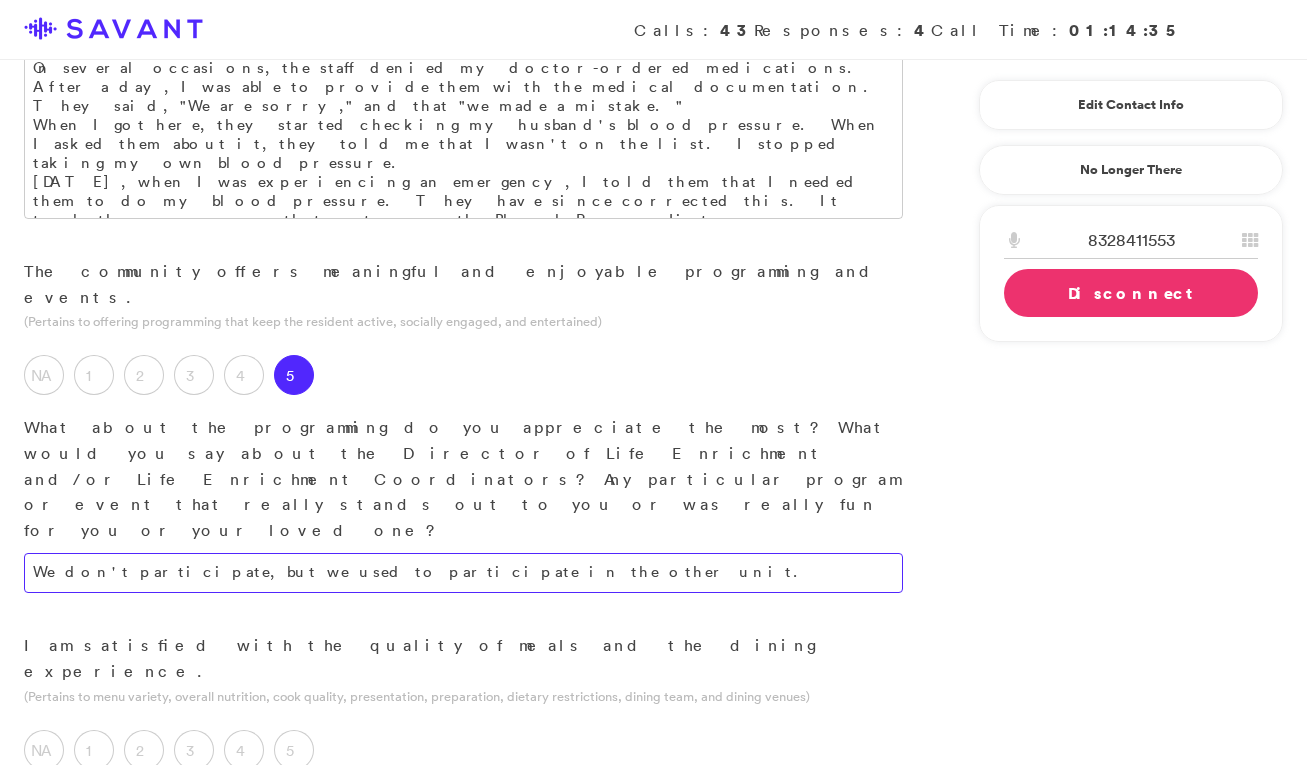 scroll, scrollTop: 1763, scrollLeft: 0, axis: vertical 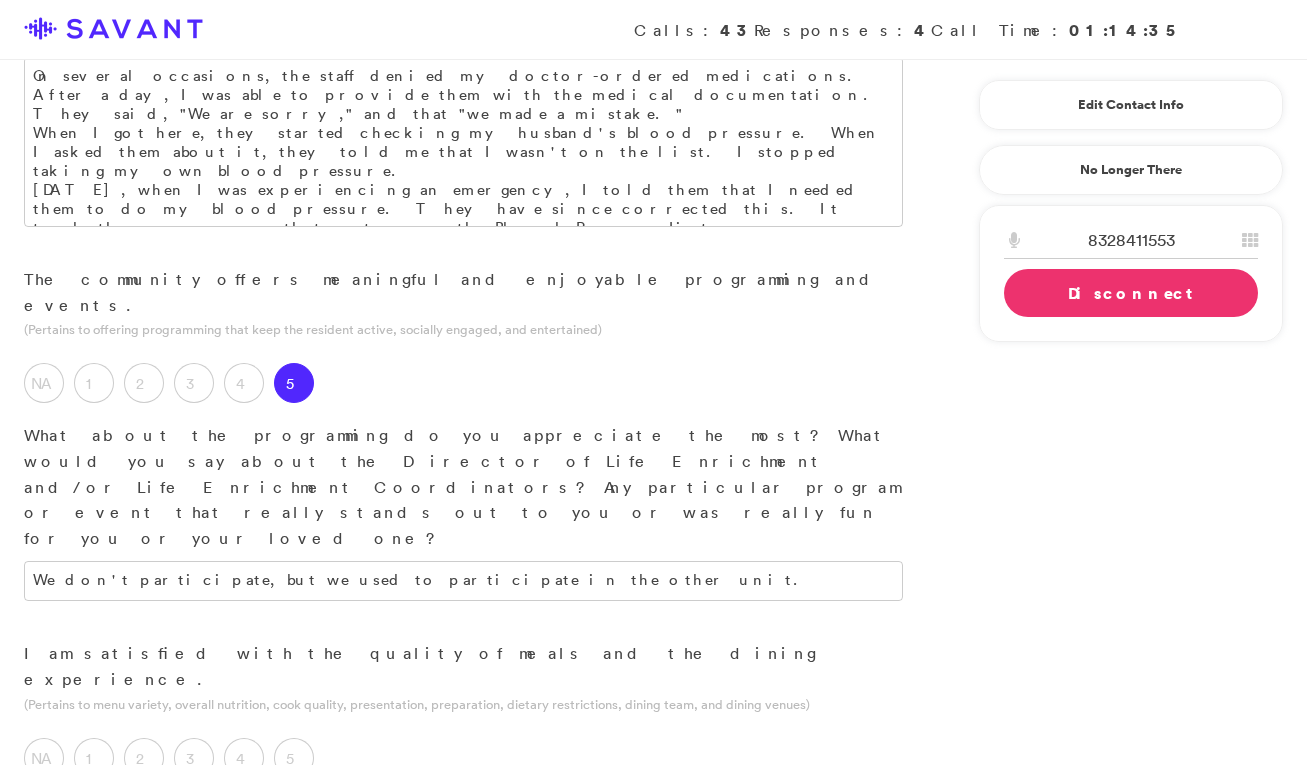 click at bounding box center [463, 823] 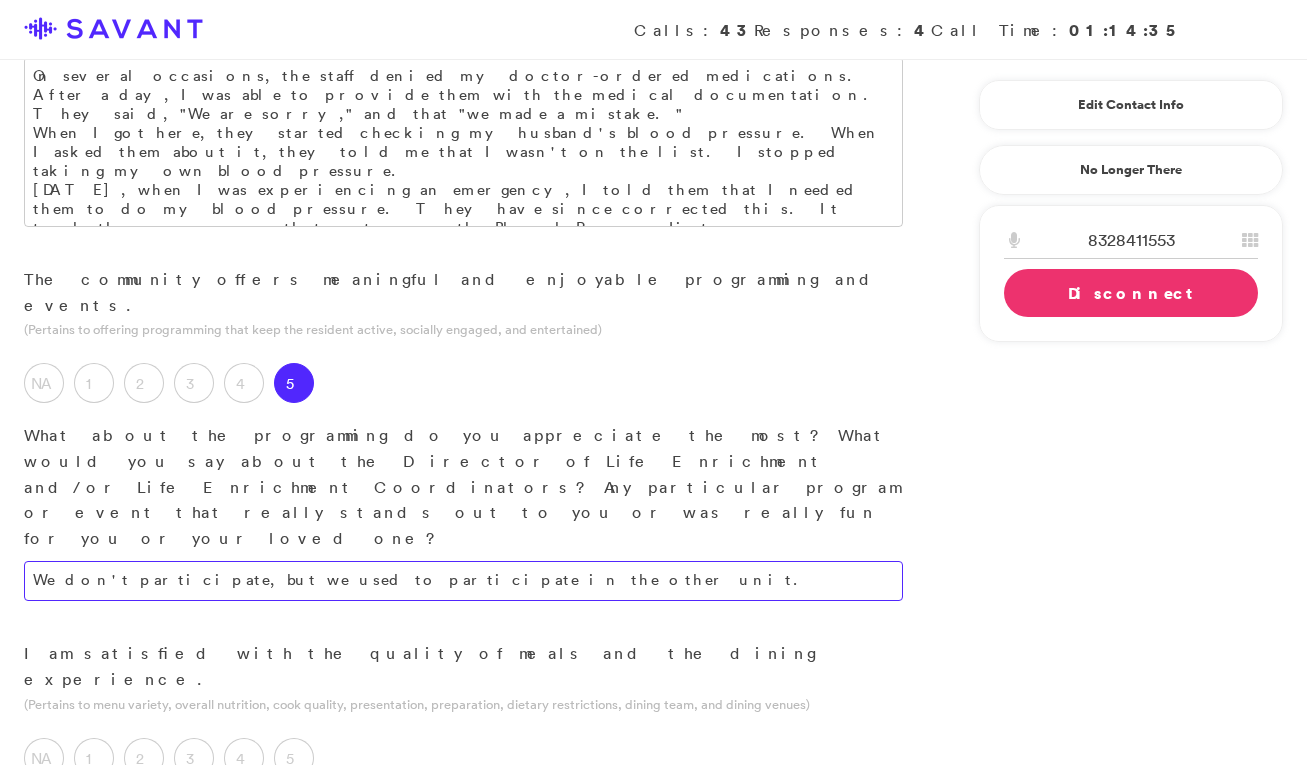 click on "We don't participate, but we used to participate in the other unit." at bounding box center (463, 581) 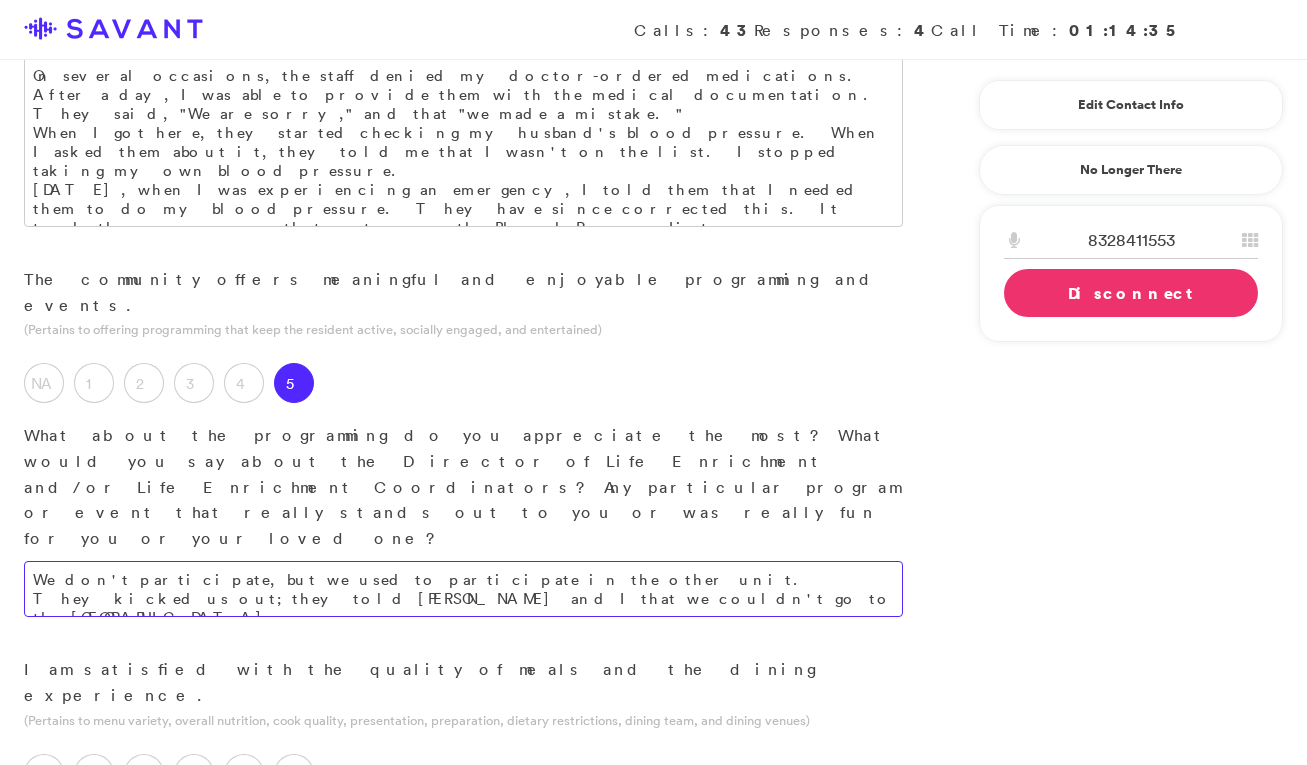 drag, startPoint x: 532, startPoint y: 167, endPoint x: 478, endPoint y: 151, distance: 56.32051 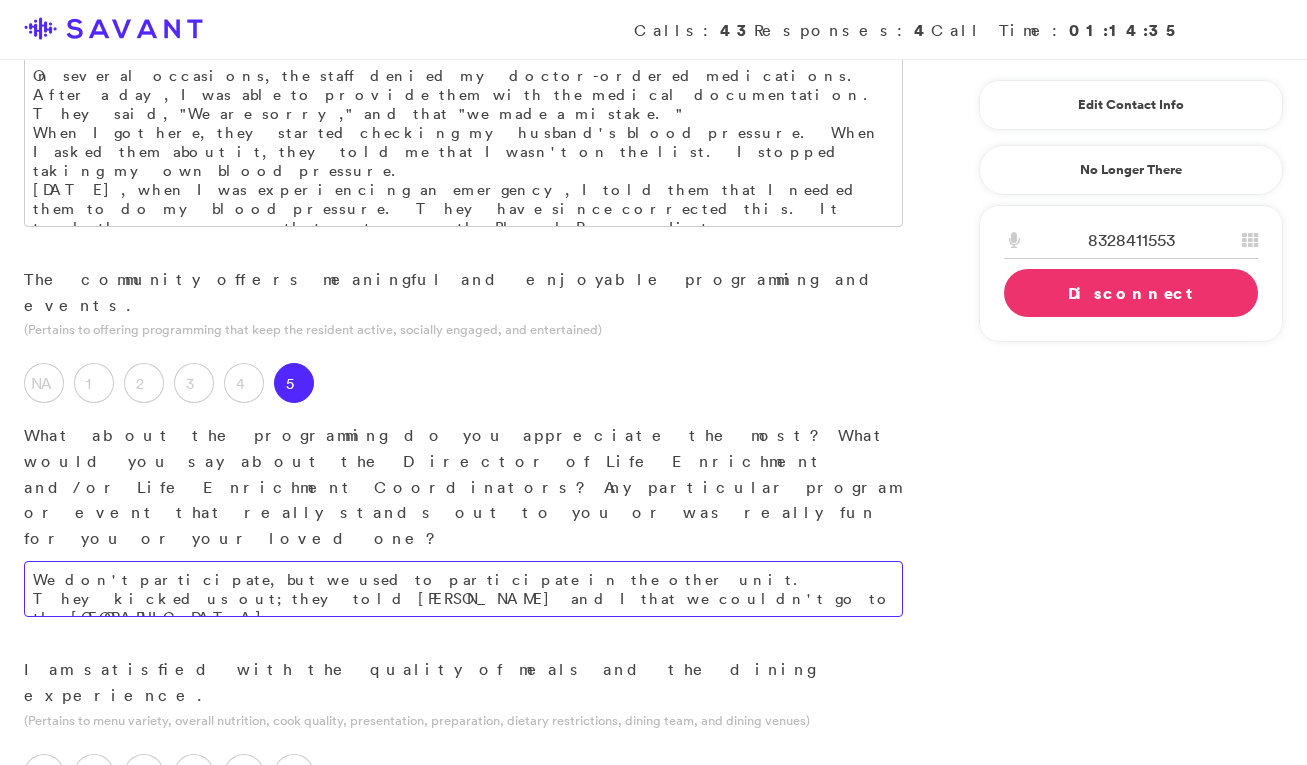 click on "We don't participate, but we used to participate in the other unit. They kicked us out; they told [PERSON_NAME] and I that we couldn't go to the [GEOGRAPHIC_DATA]." at bounding box center [463, 589] 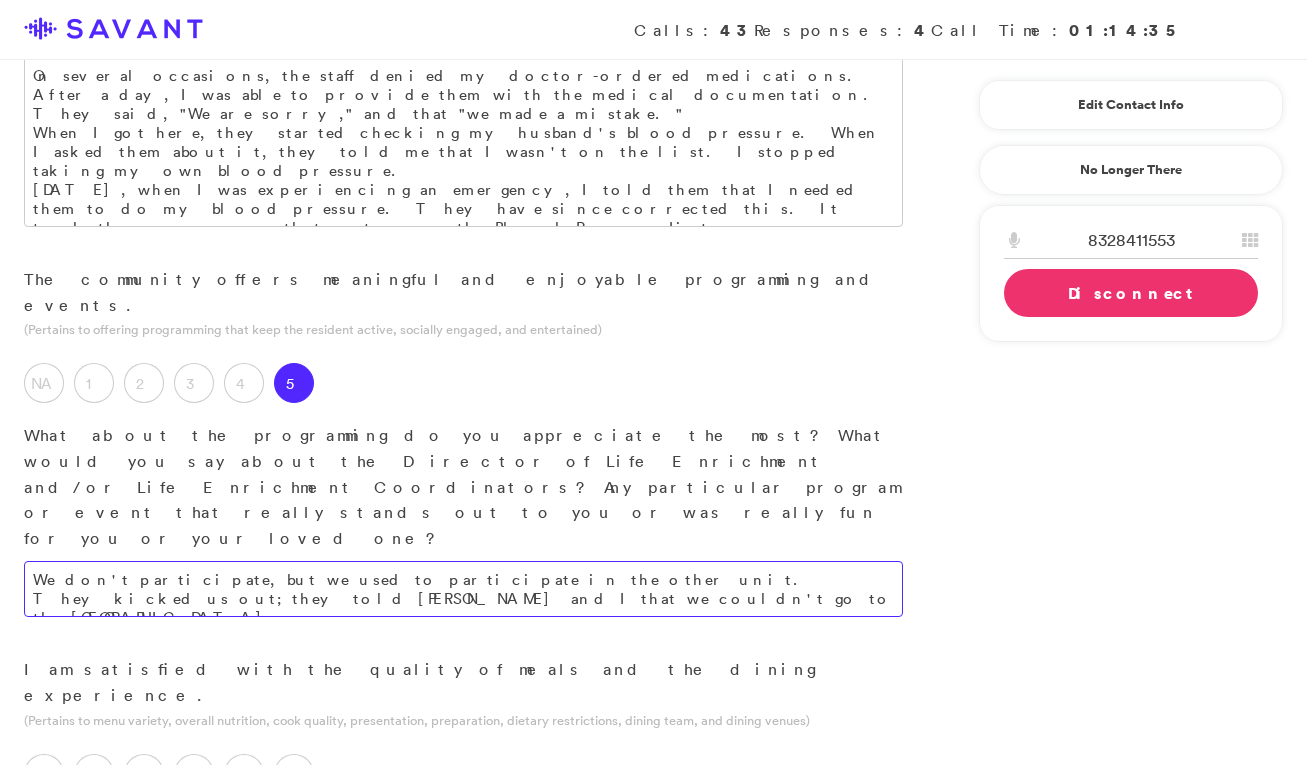 type on "We don't participate, but we used to participate in the other unit." 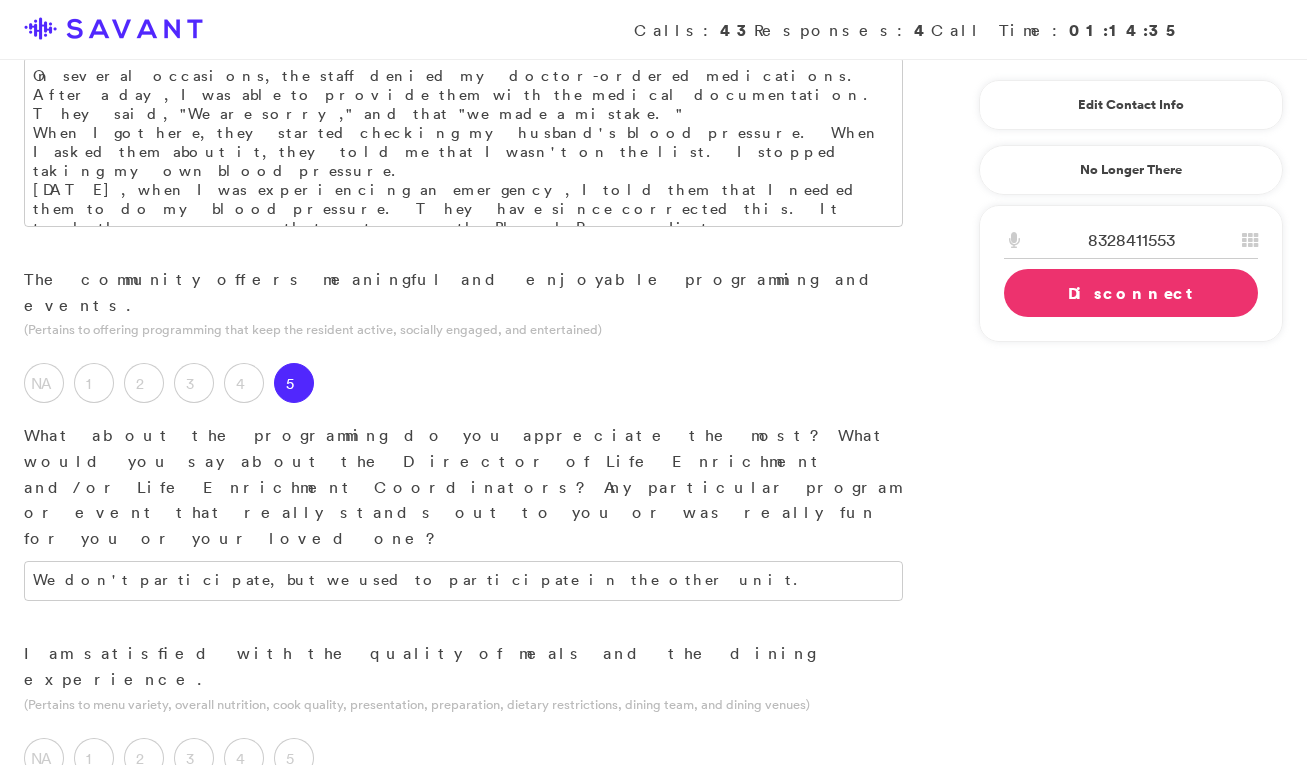 click at bounding box center [463, 823] 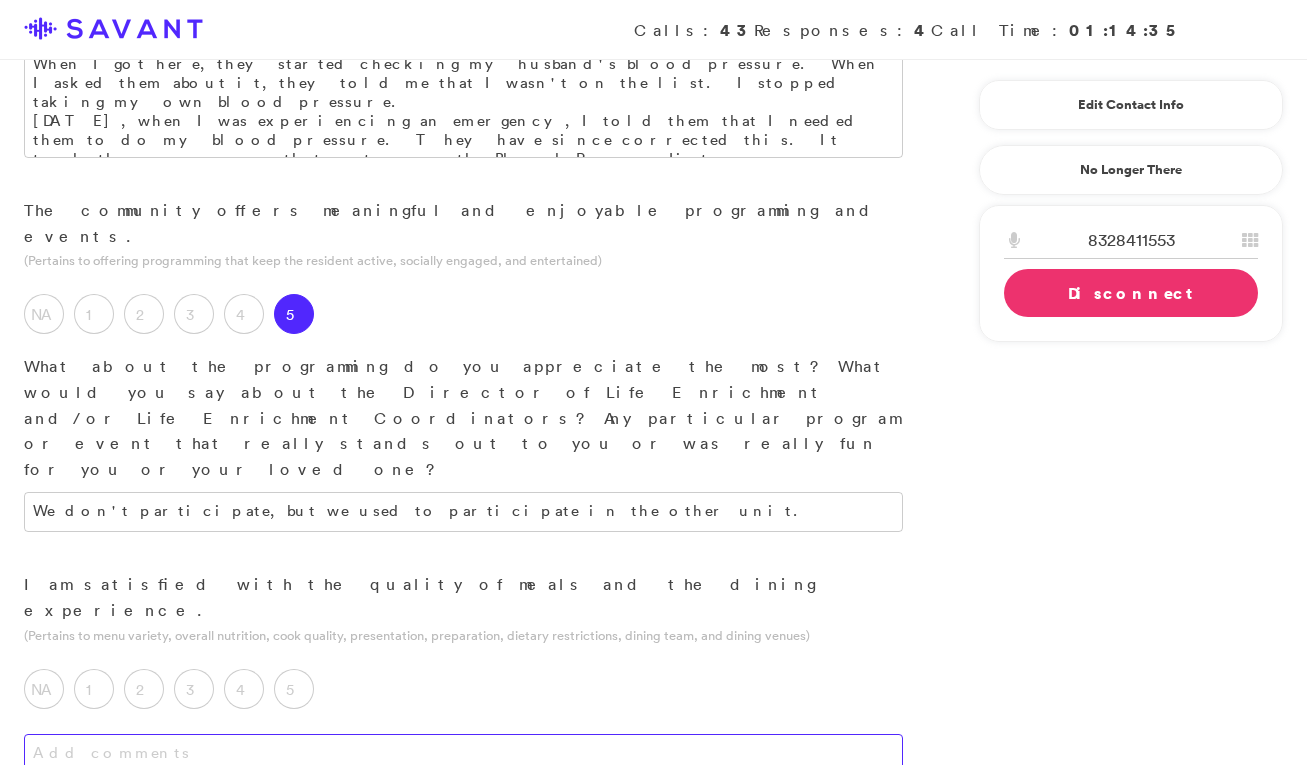 scroll, scrollTop: 1833, scrollLeft: 0, axis: vertical 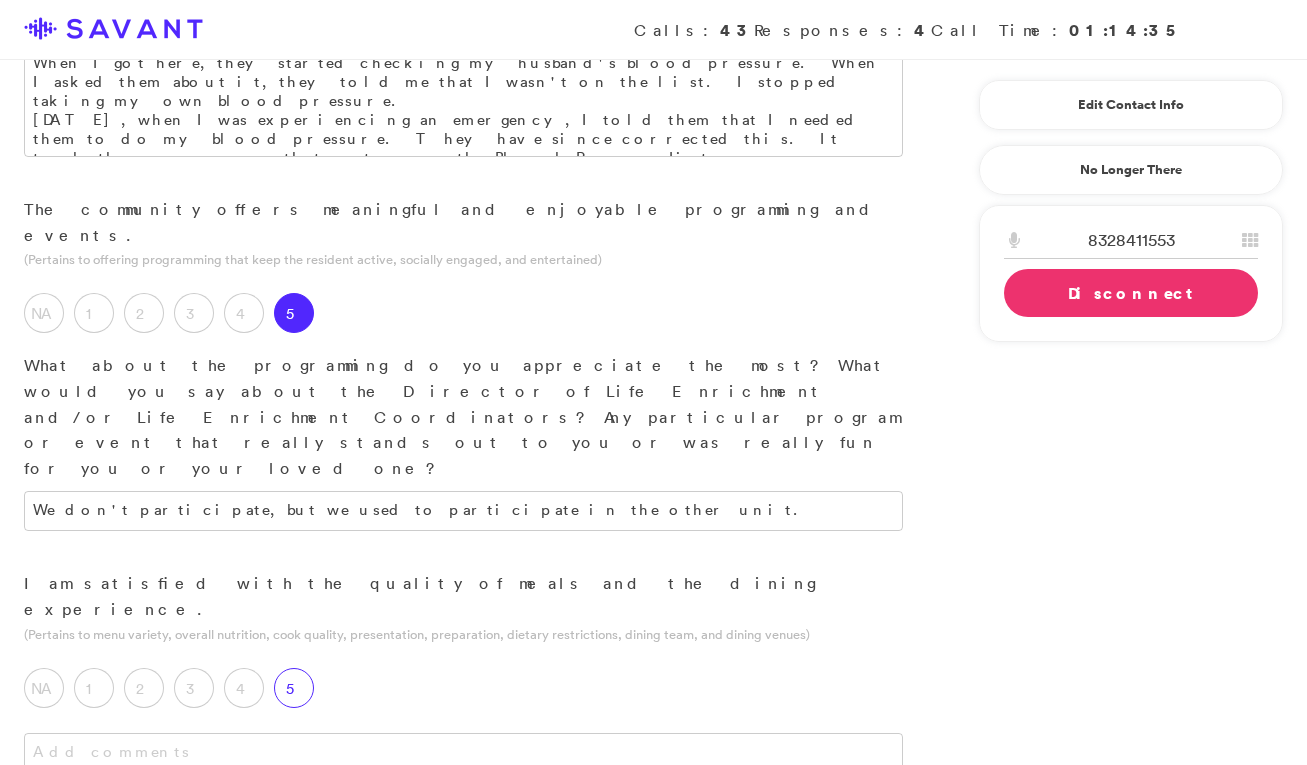 click on "5" at bounding box center [294, 688] 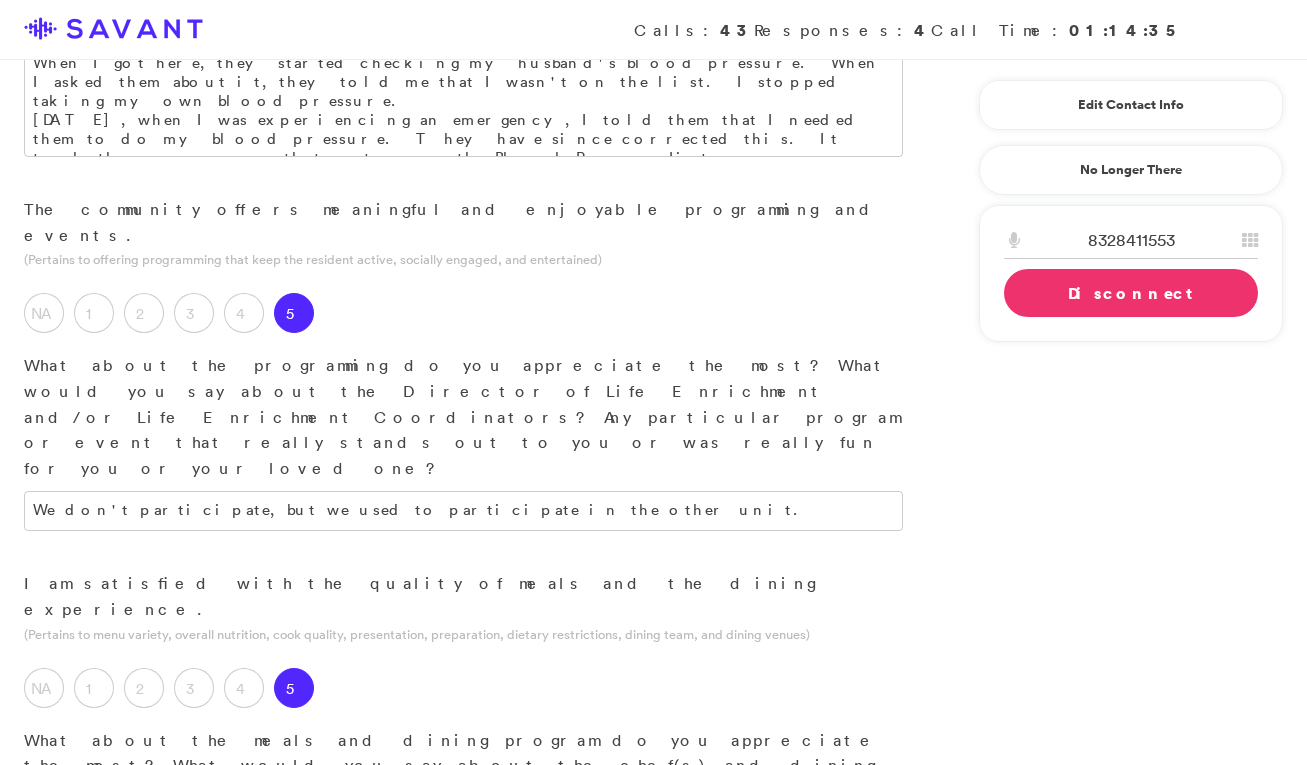 click at bounding box center (463, 860) 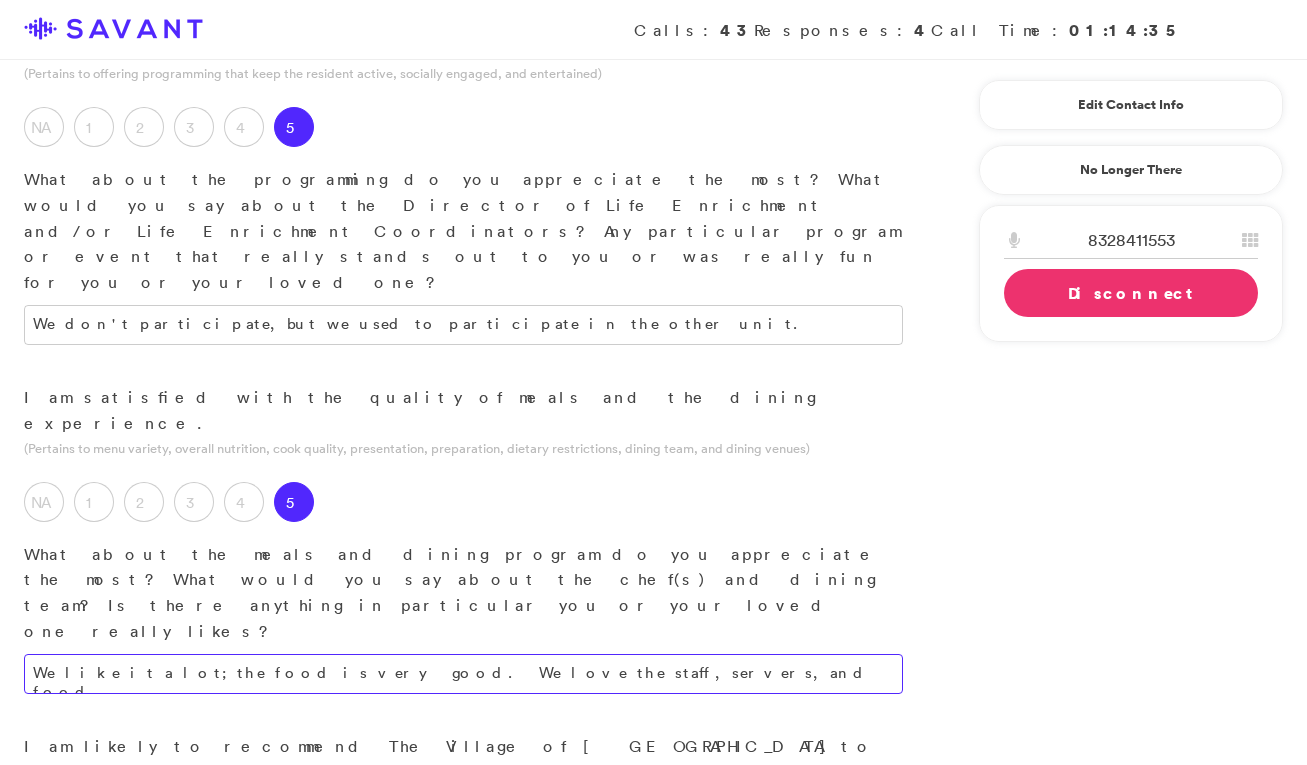 scroll, scrollTop: 2021, scrollLeft: 0, axis: vertical 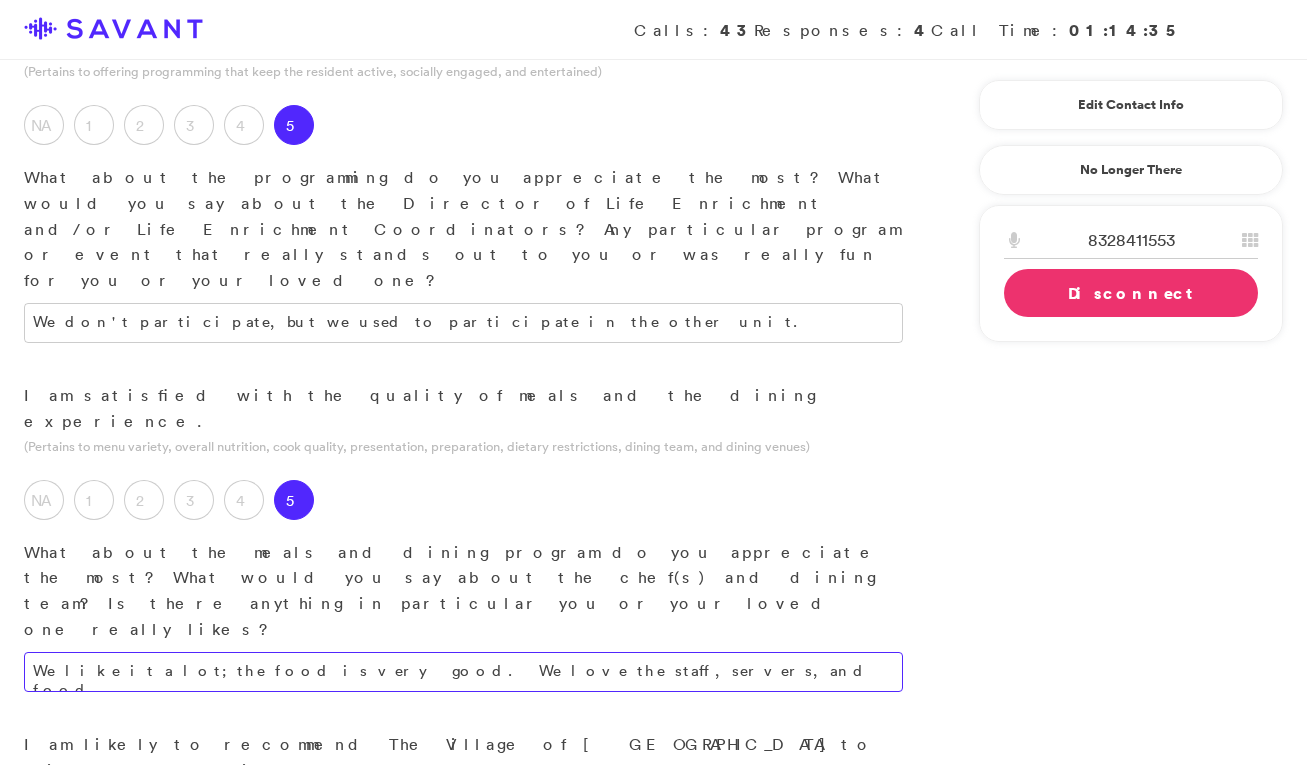 type on "We like it a lot; the food is very good. We love the staff, servers, and food." 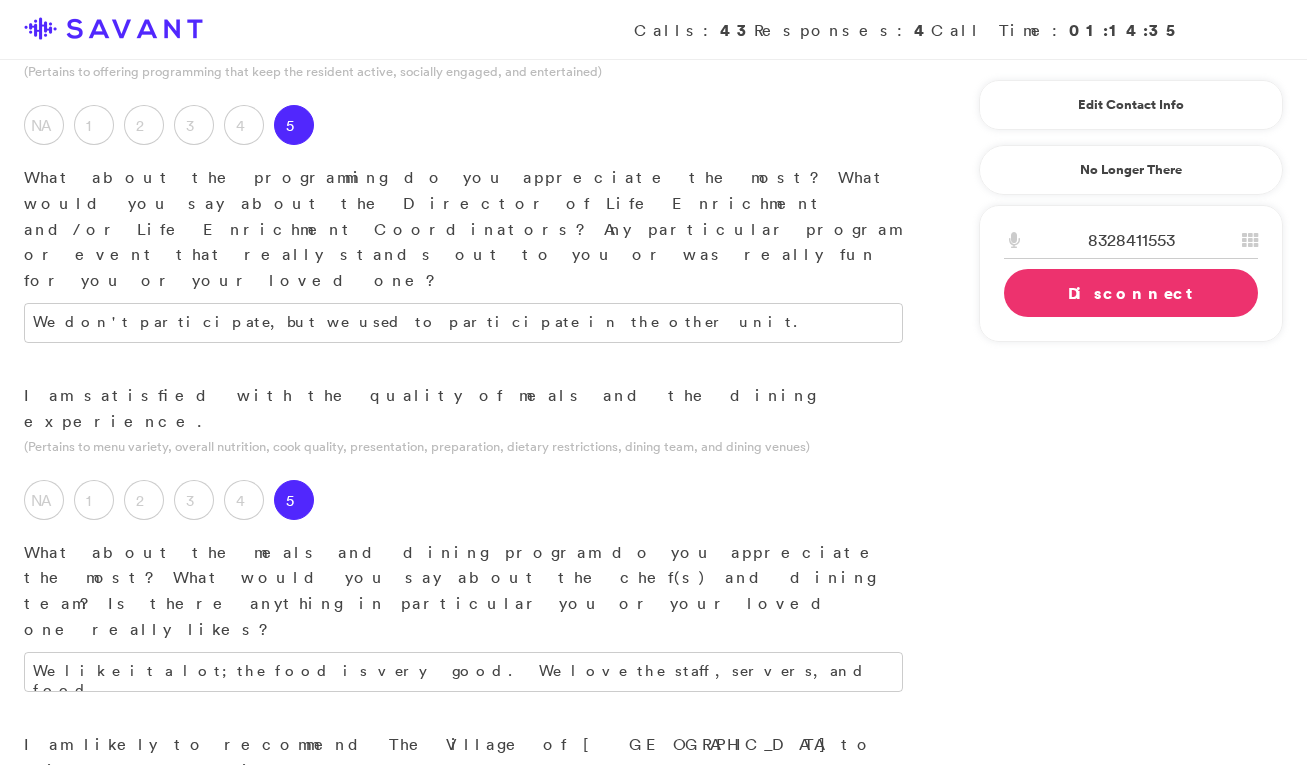 click at bounding box center [463, 952] 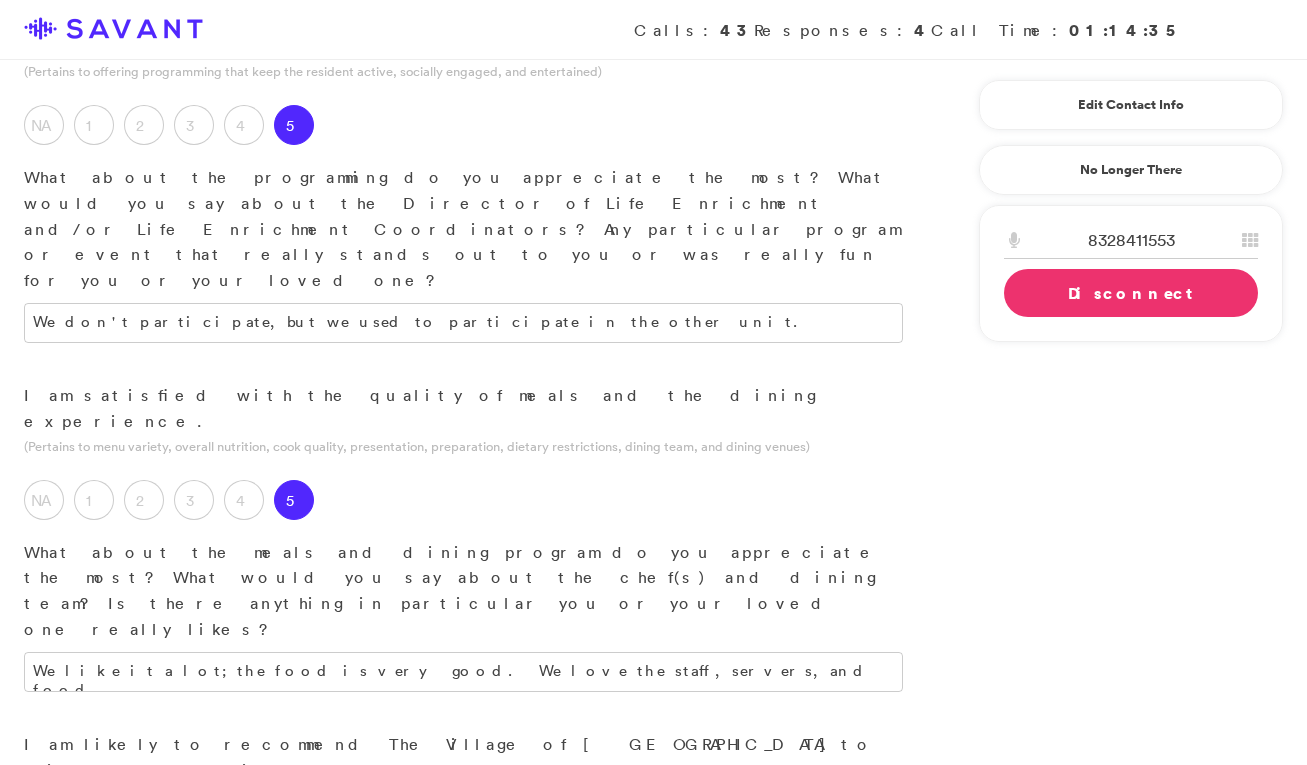 click on "They are great aside from the medications." at bounding box center [463, 952] 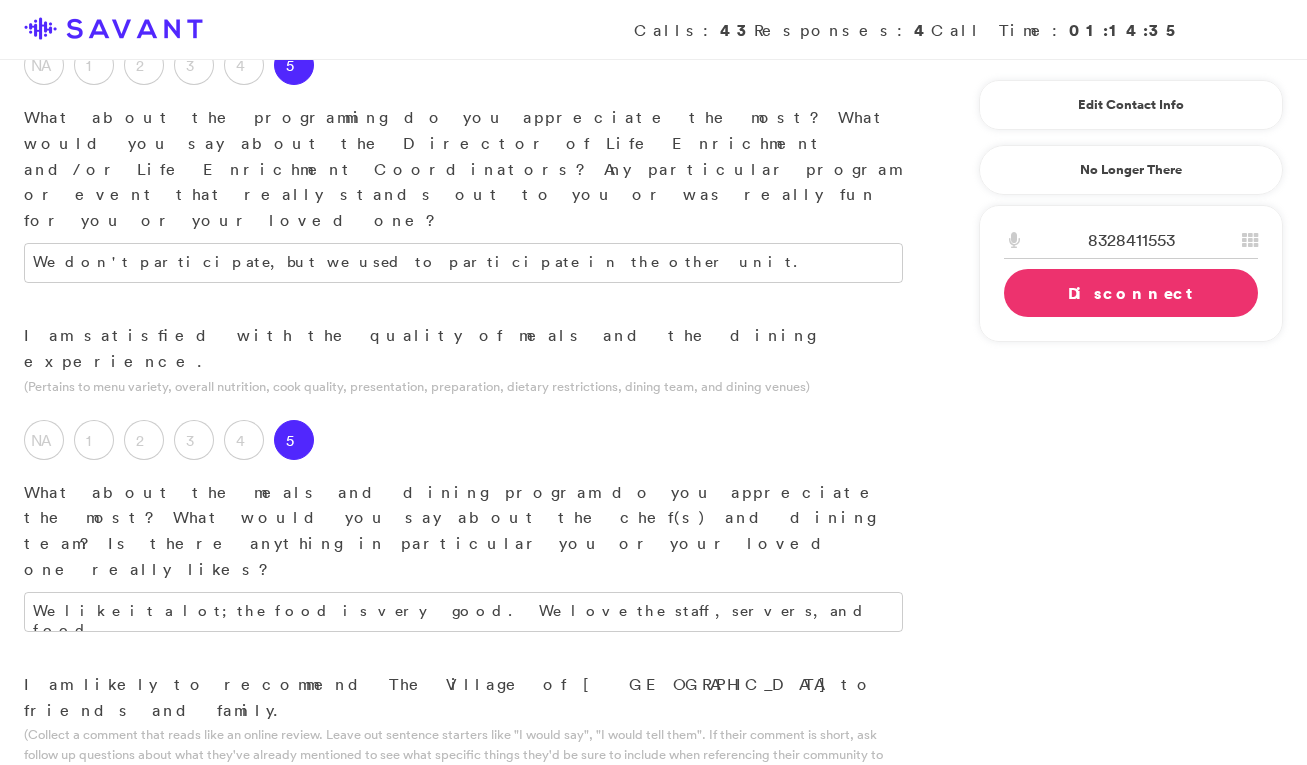 scroll, scrollTop: 2083, scrollLeft: 0, axis: vertical 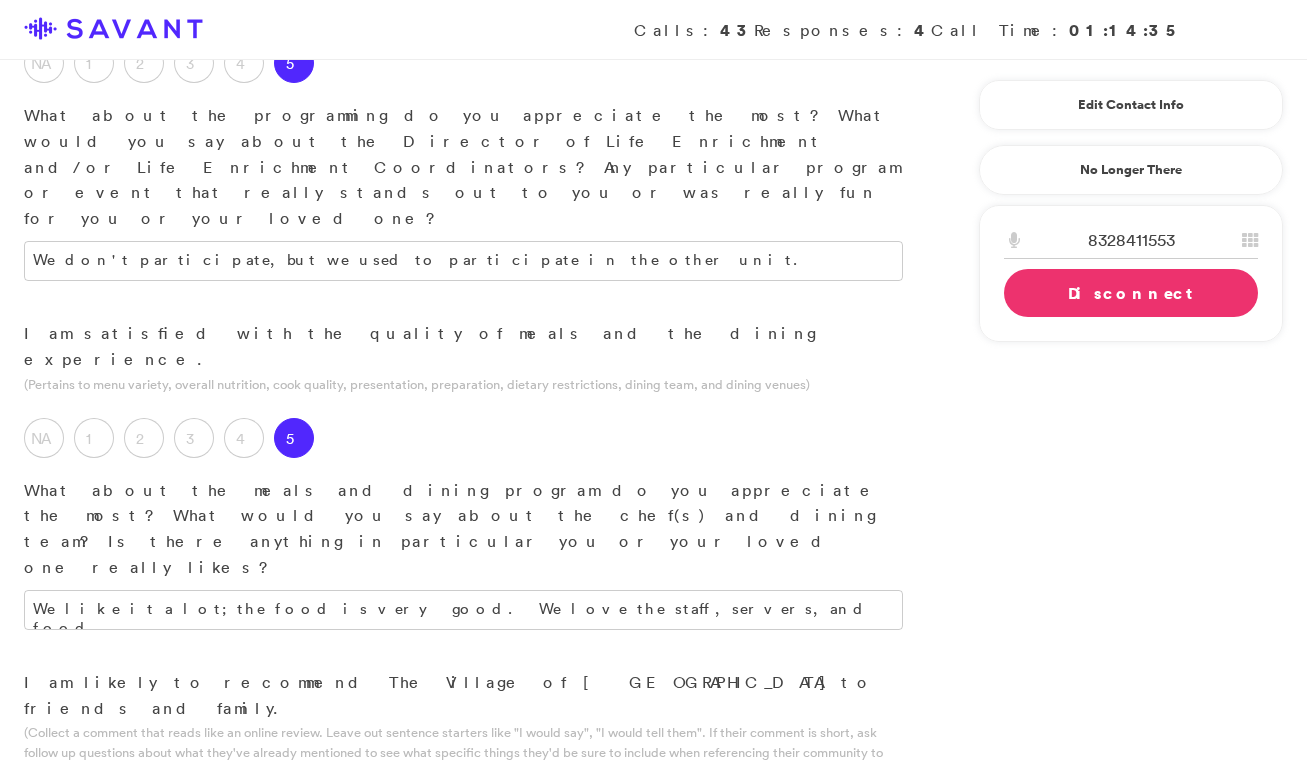 type on "They are great aside from the medications. If they are on independent living, I recommend it." 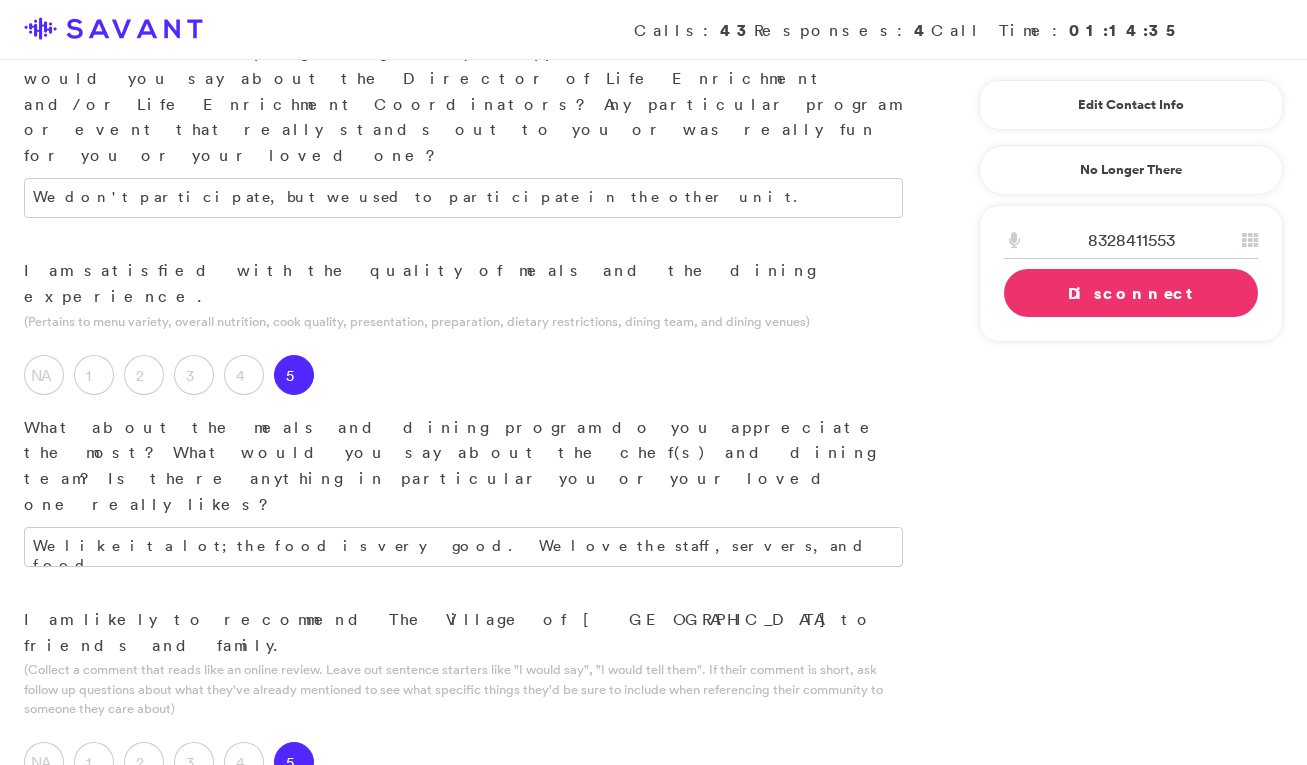 scroll, scrollTop: 2148, scrollLeft: 0, axis: vertical 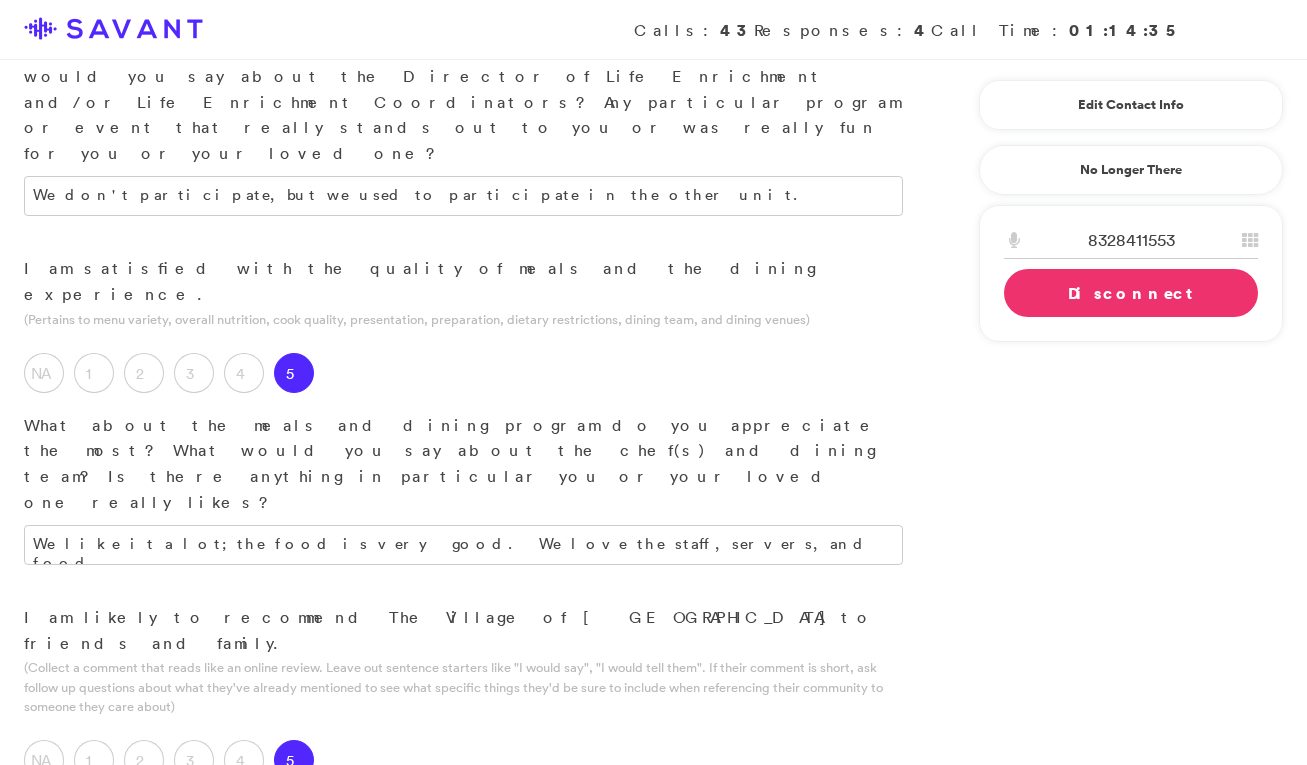 click at bounding box center [463, 1091] 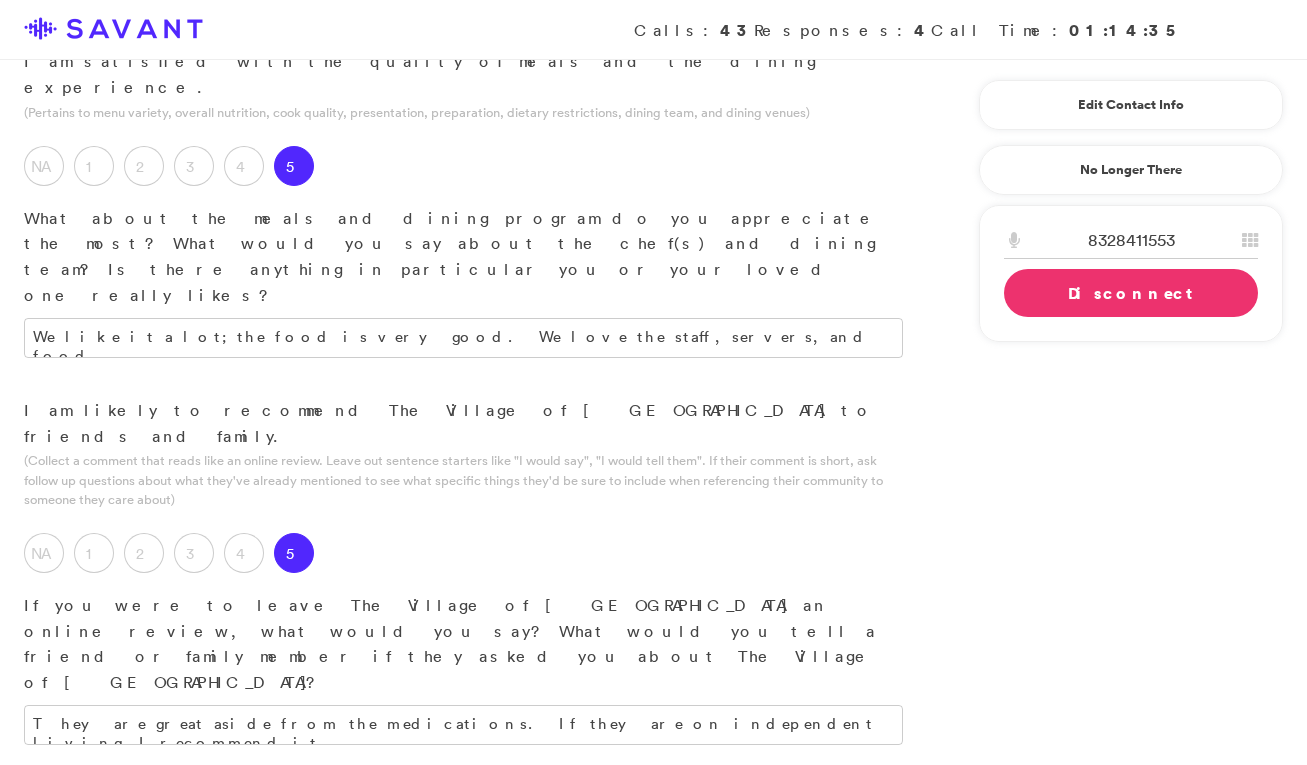 scroll, scrollTop: 2362, scrollLeft: 0, axis: vertical 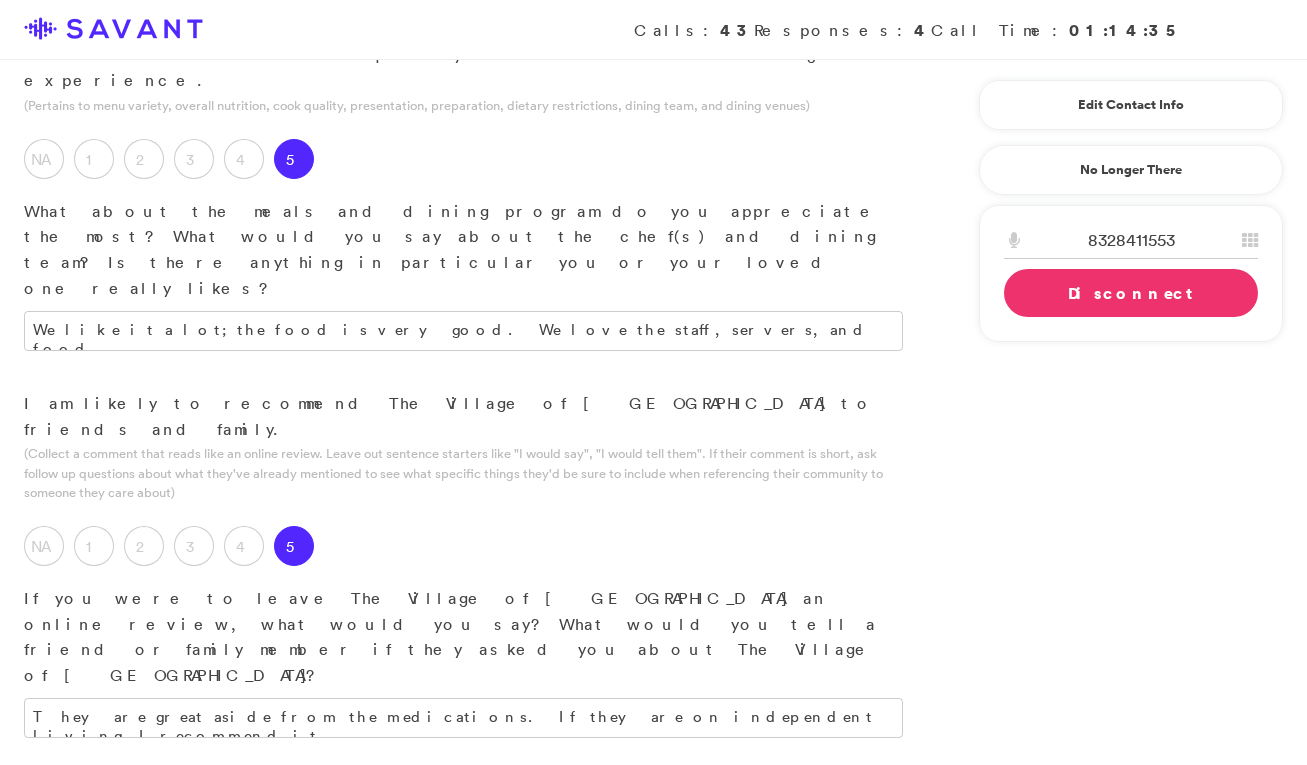 type on "They are very good, I like them a lot. I like what they do." 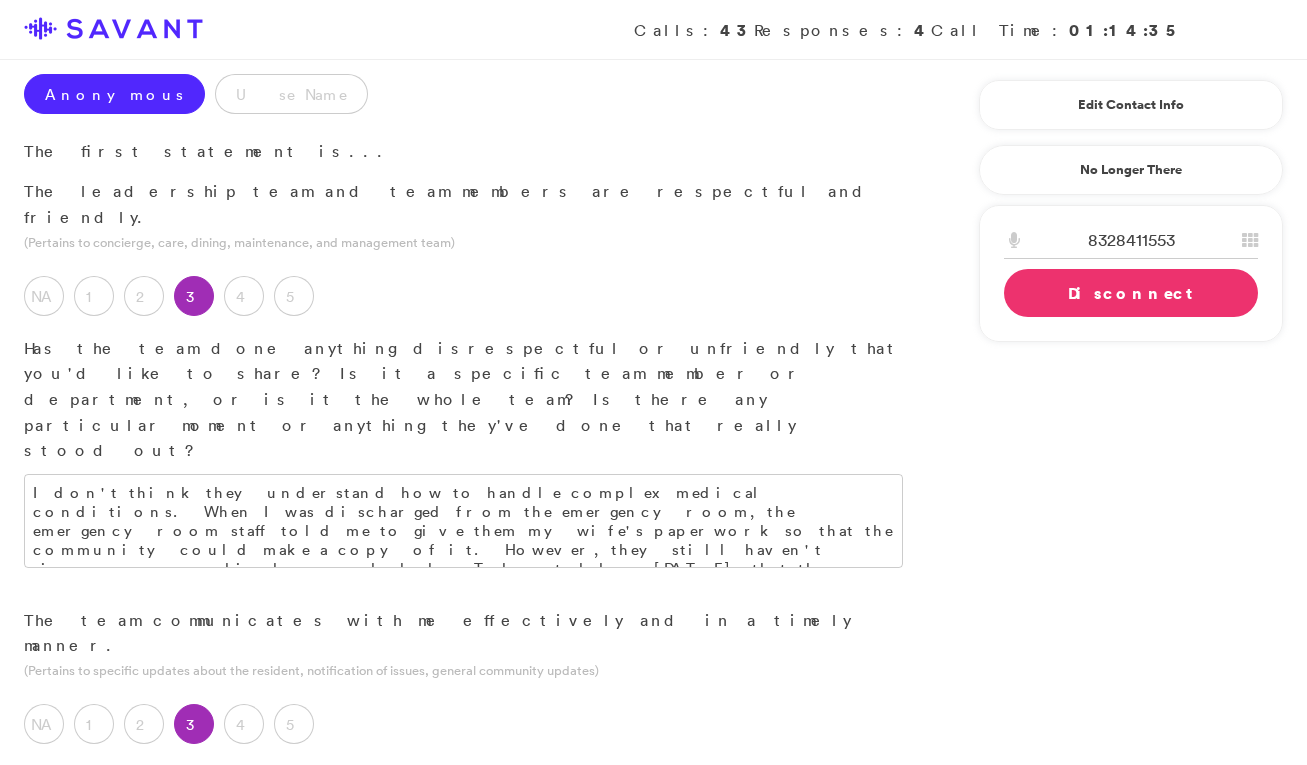 scroll, scrollTop: 0, scrollLeft: 0, axis: both 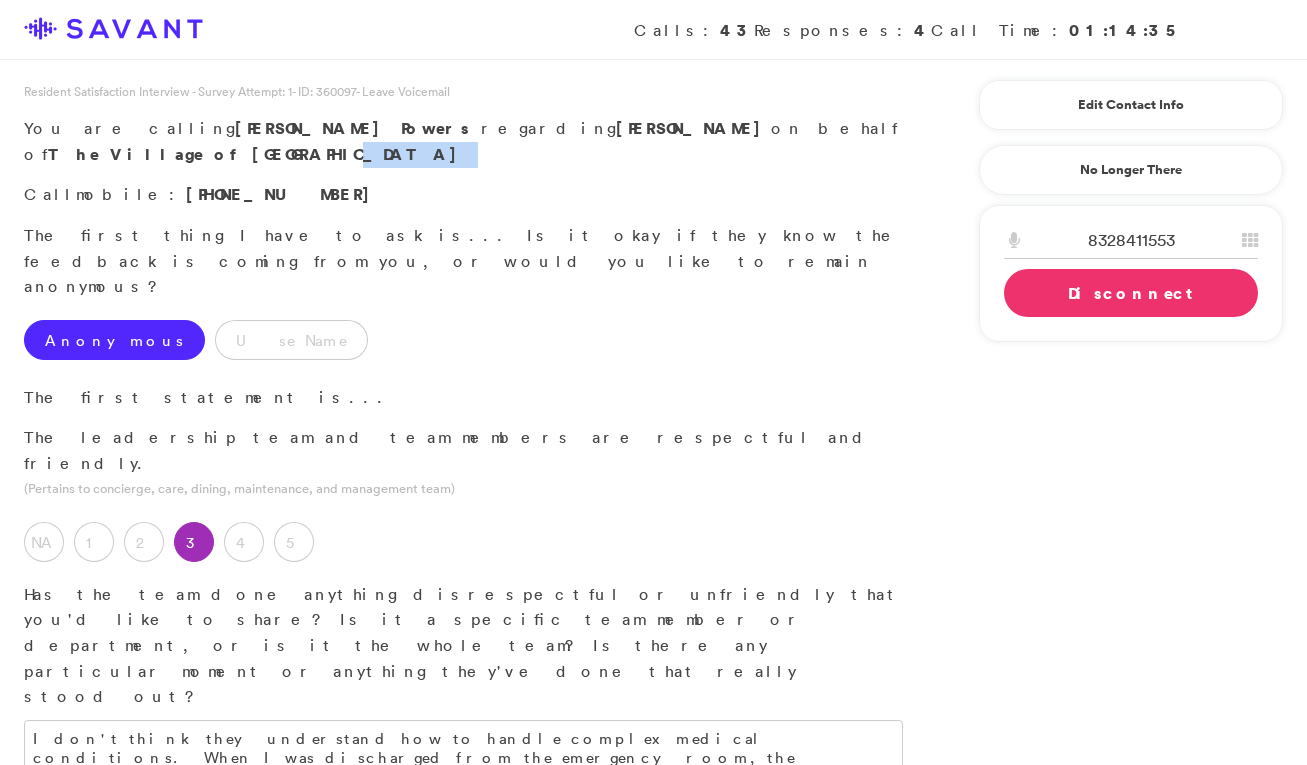 drag, startPoint x: 744, startPoint y: 127, endPoint x: 272, endPoint y: 143, distance: 472.27112 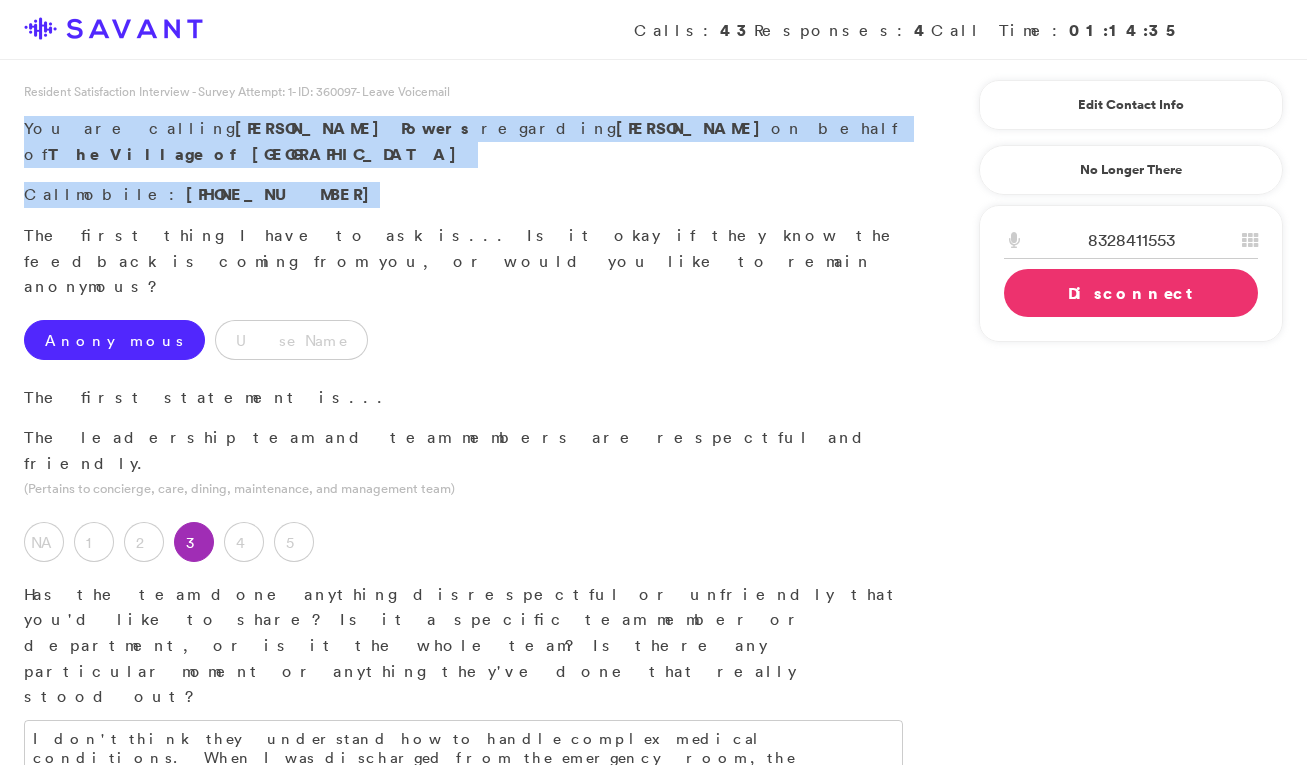 drag, startPoint x: 245, startPoint y: 167, endPoint x: 26, endPoint y: 120, distance: 223.9866 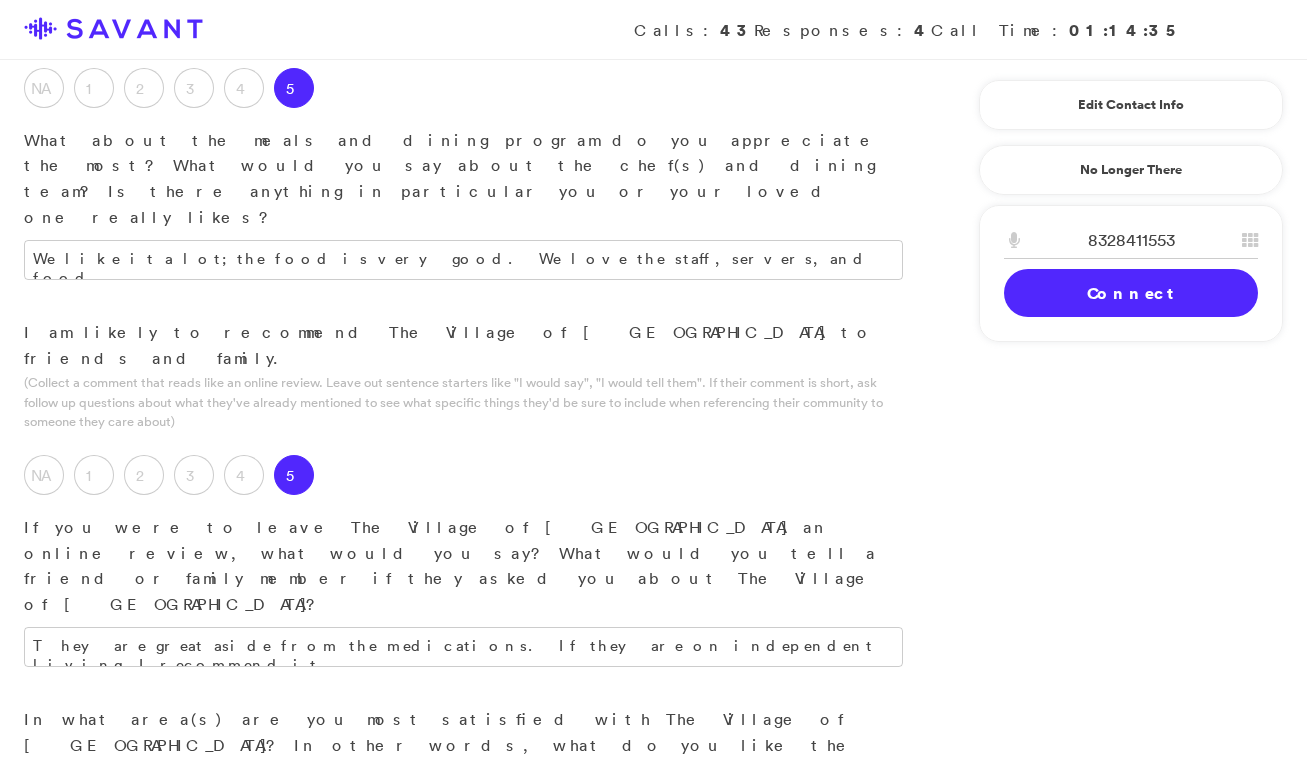 scroll, scrollTop: 2431, scrollLeft: 0, axis: vertical 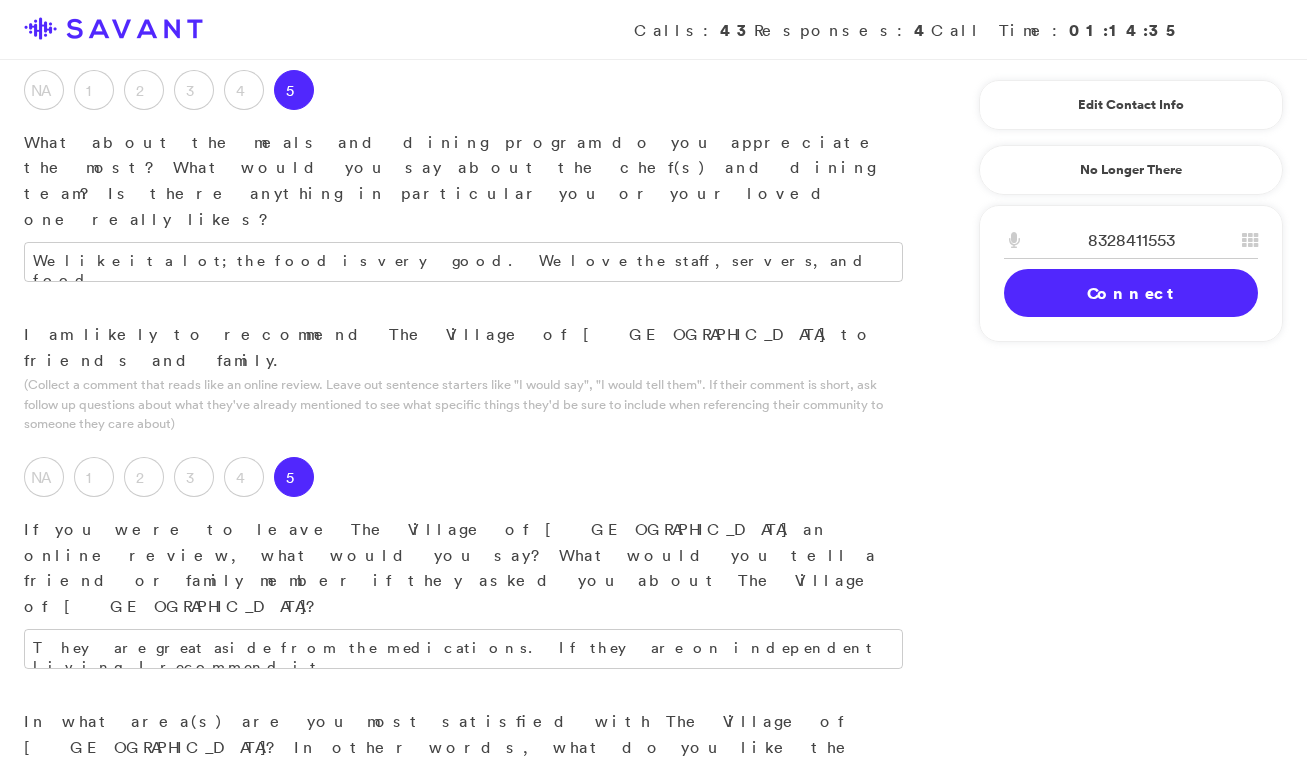 click on "Can't Complete" at bounding box center (161, 1497) 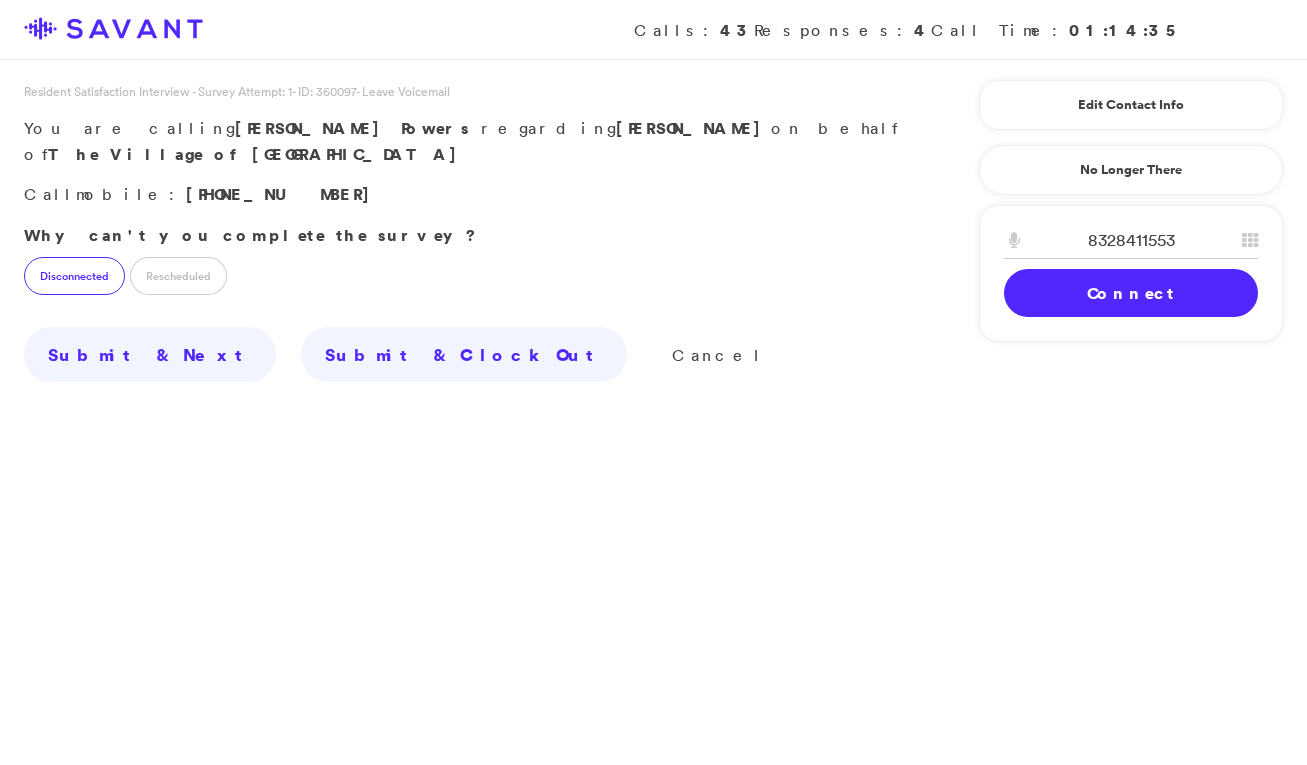 click on "Disconnected" at bounding box center [74, 276] 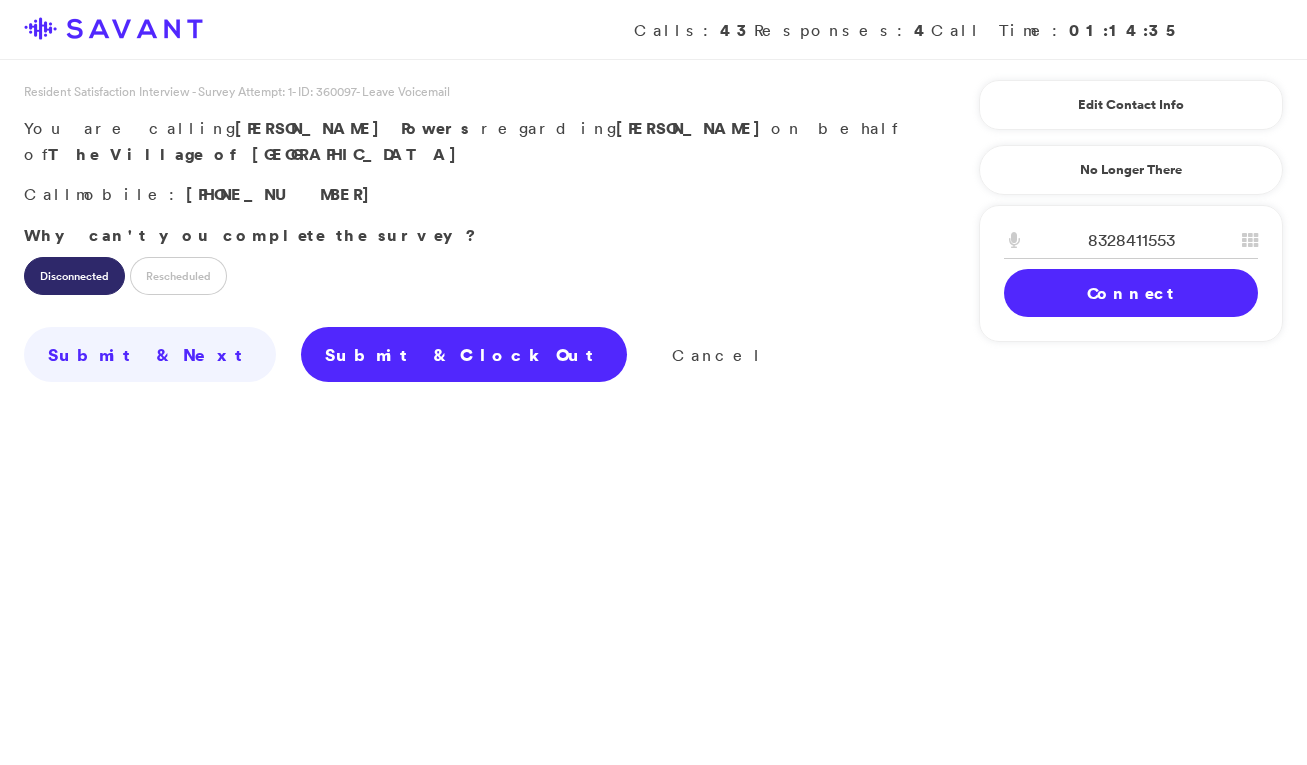 click on "Submit & Clock Out" at bounding box center (464, 355) 